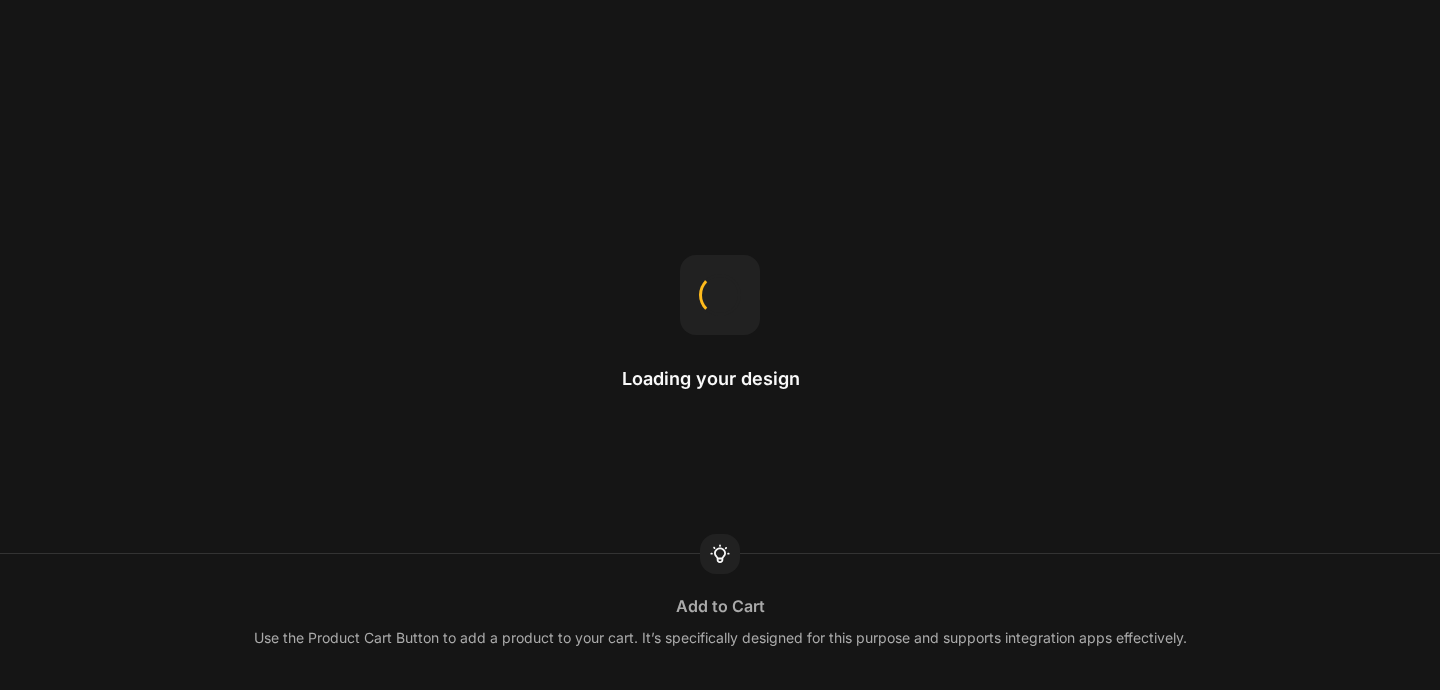 scroll, scrollTop: 0, scrollLeft: 0, axis: both 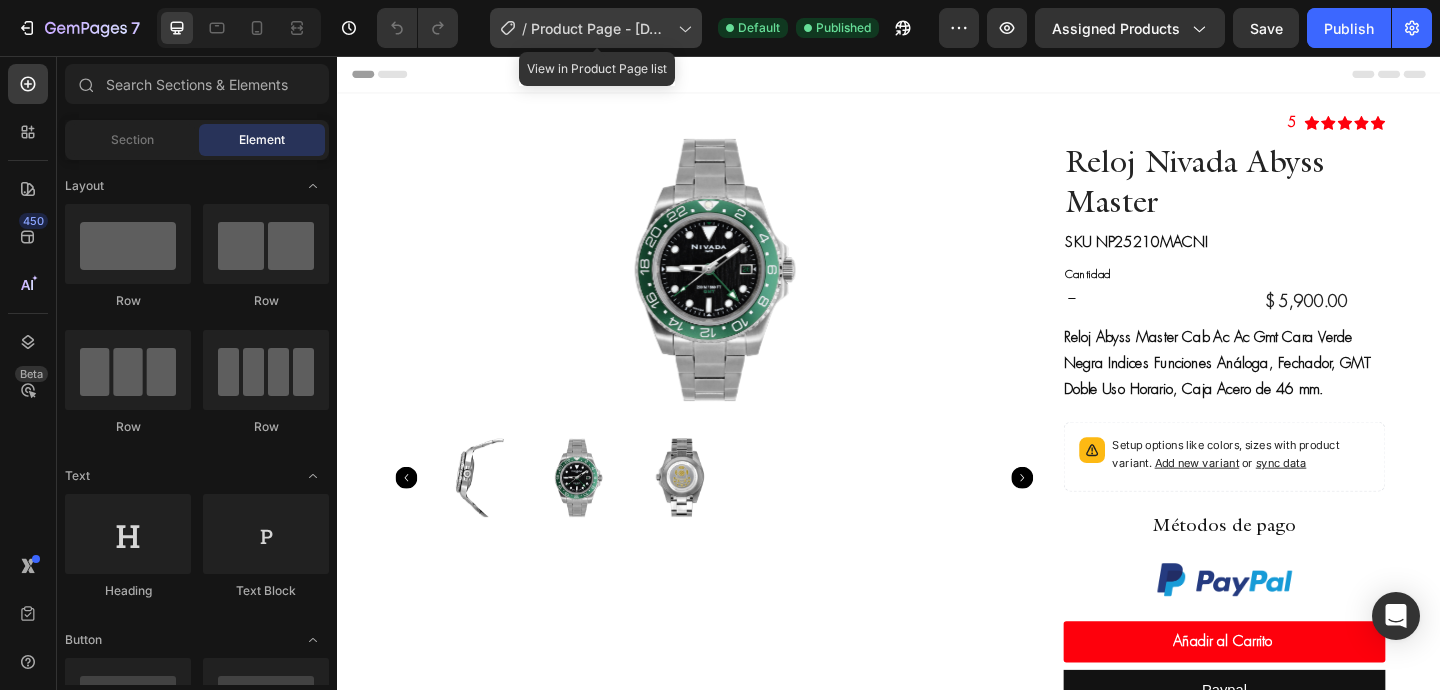 click on "Product Page - [DATE], [TIME]" at bounding box center (600, 28) 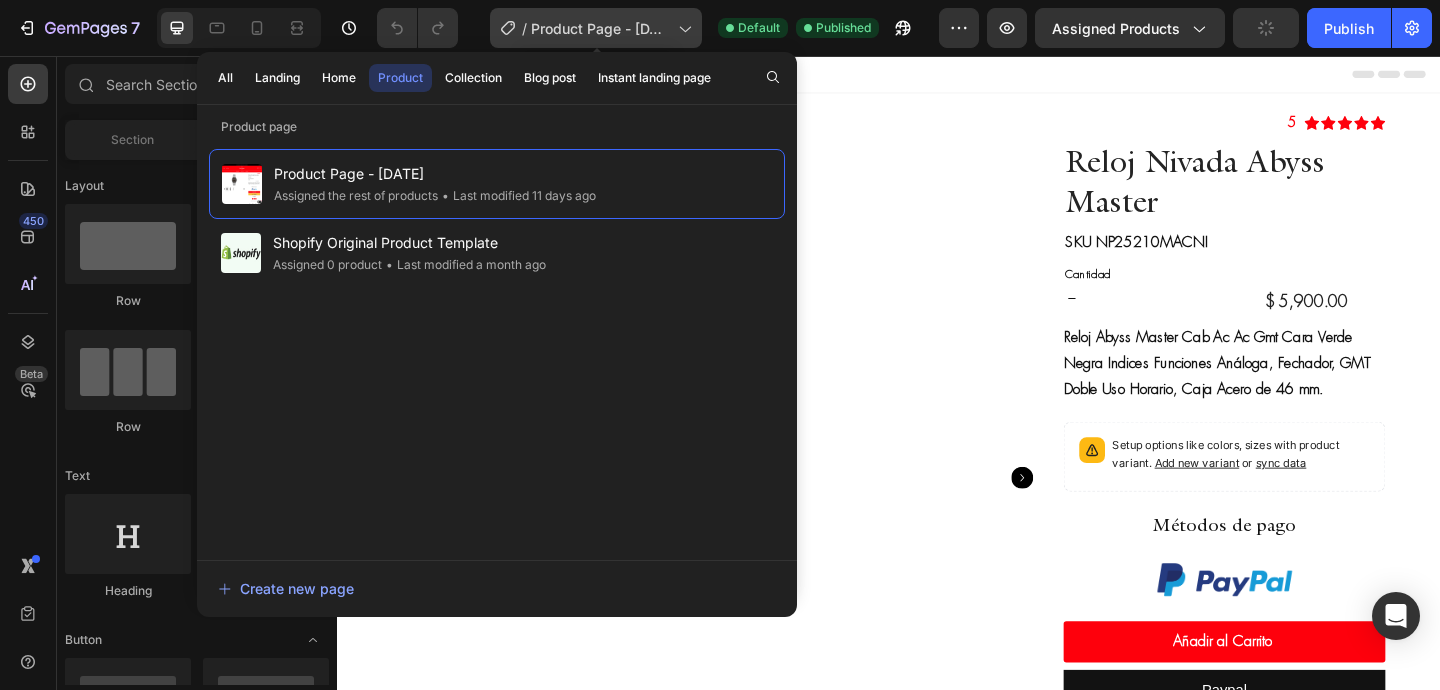 click on "Product Page - [DATE], [TIME]" at bounding box center [600, 28] 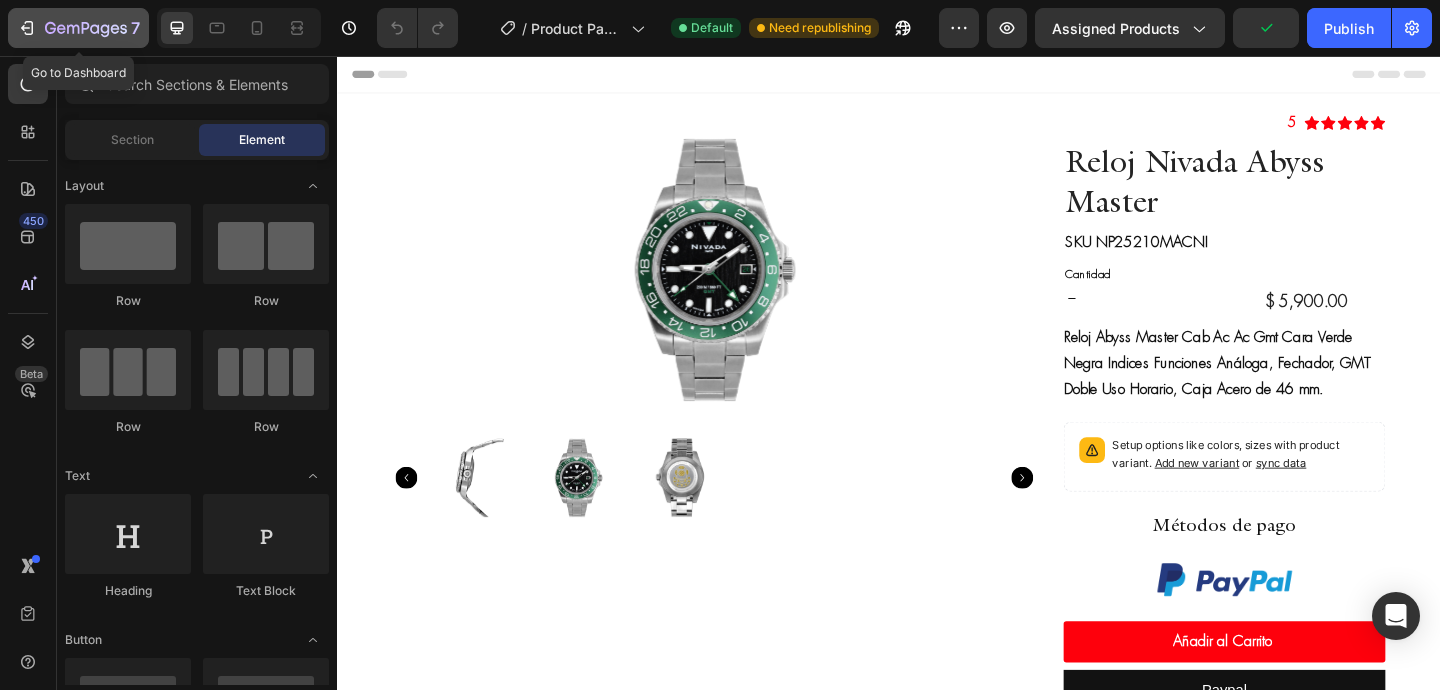 click 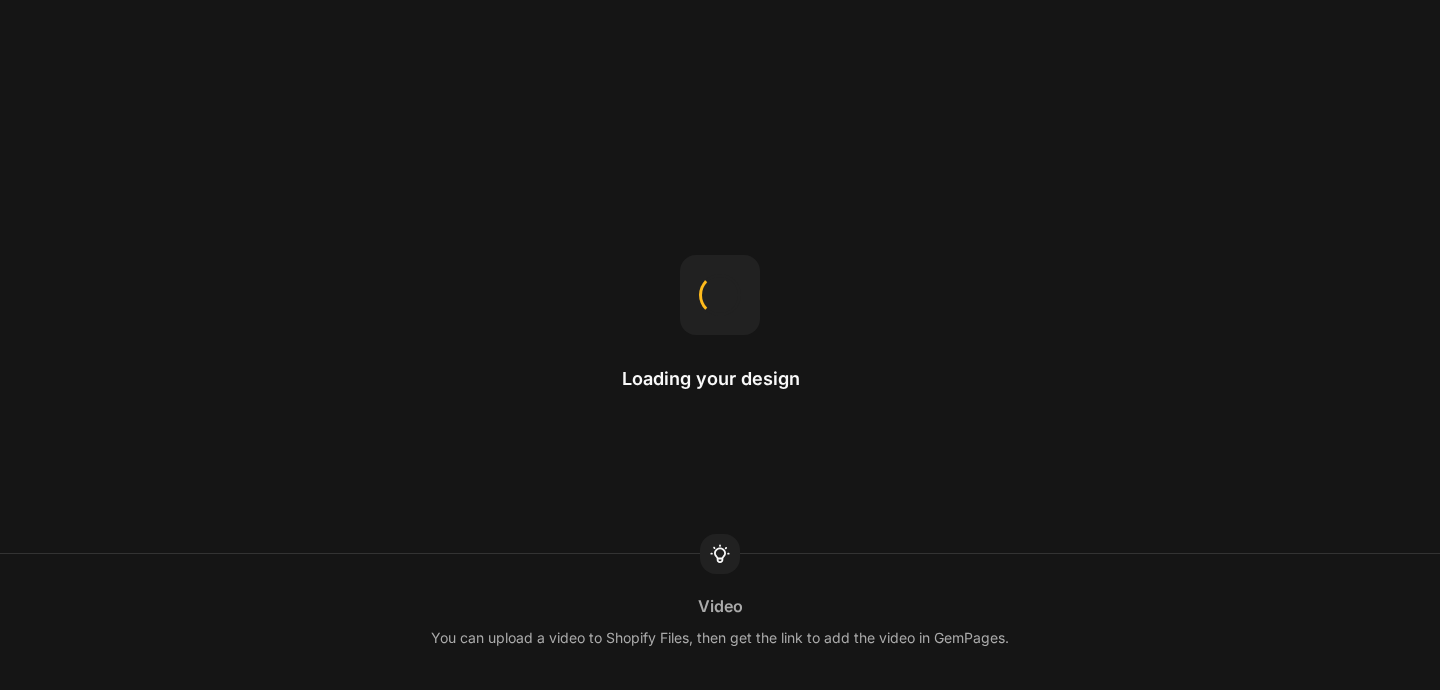 scroll, scrollTop: 0, scrollLeft: 0, axis: both 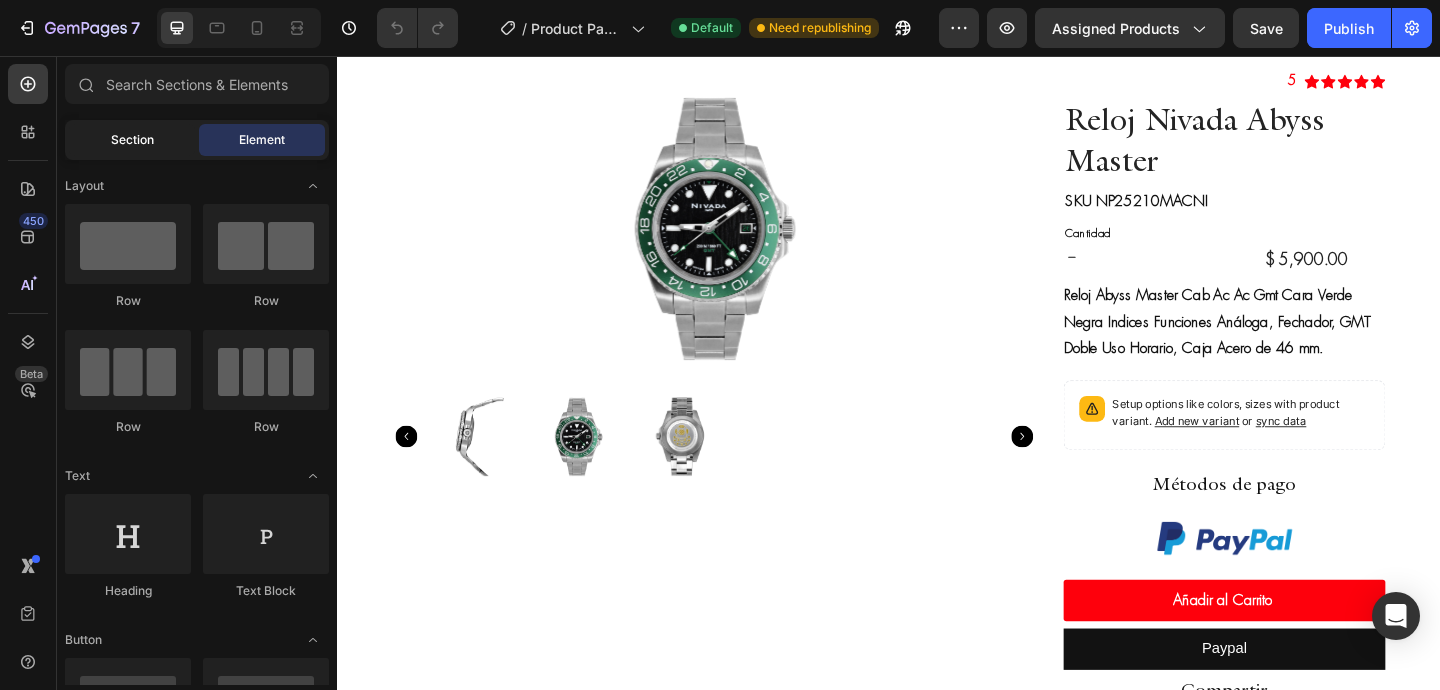 click on "Section" at bounding box center [132, 140] 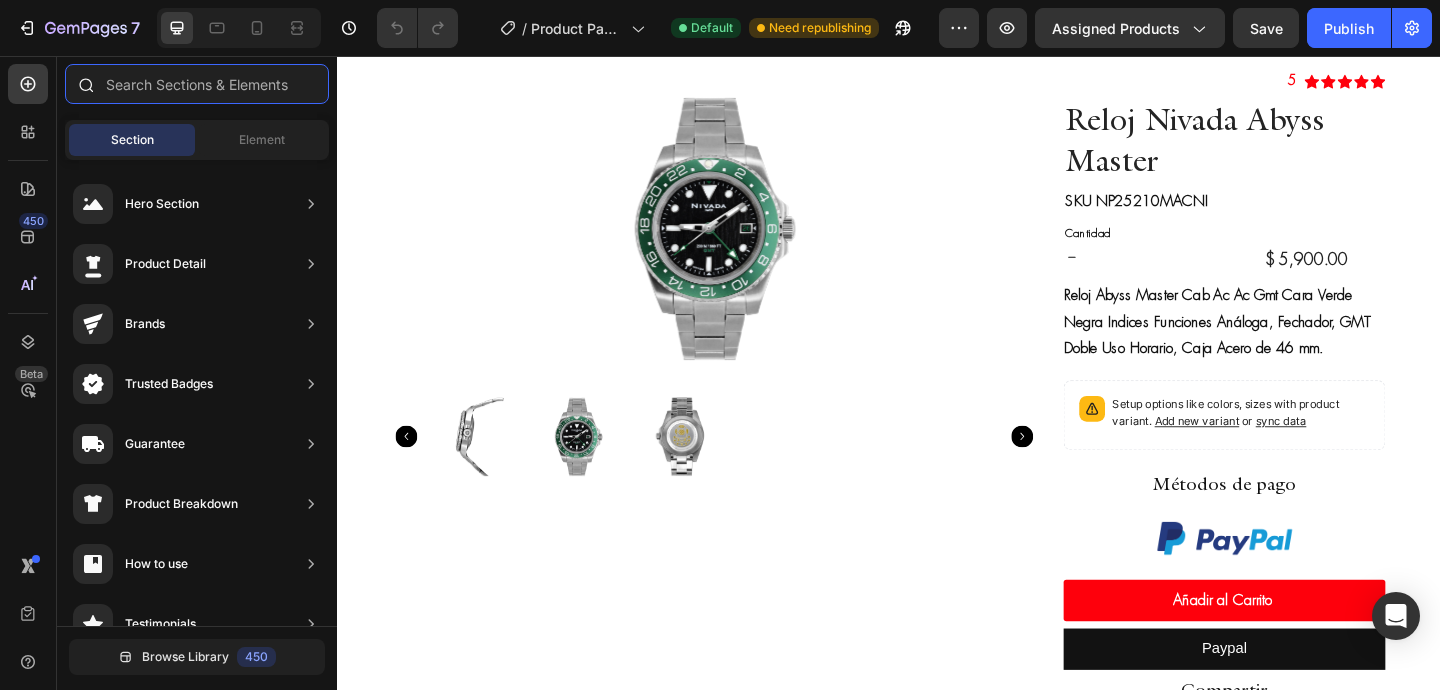 click at bounding box center [197, 84] 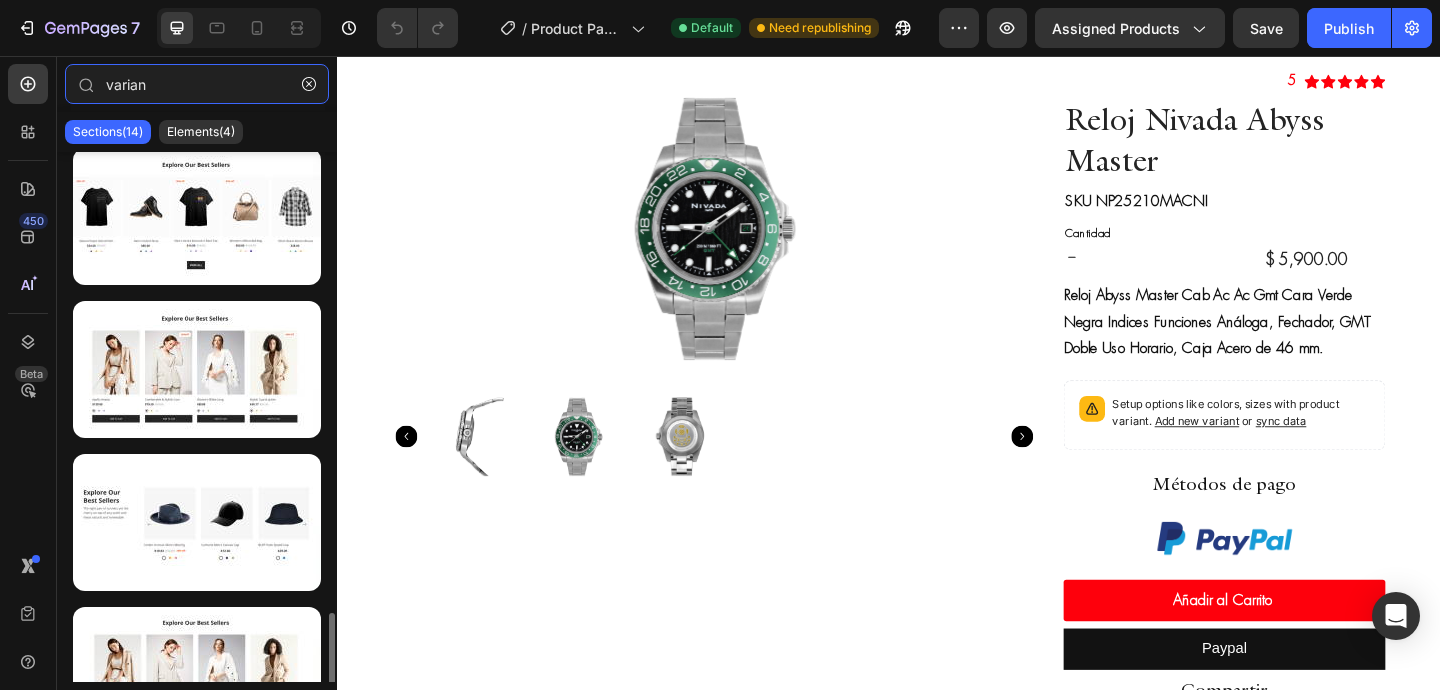 scroll, scrollTop: 1604, scrollLeft: 0, axis: vertical 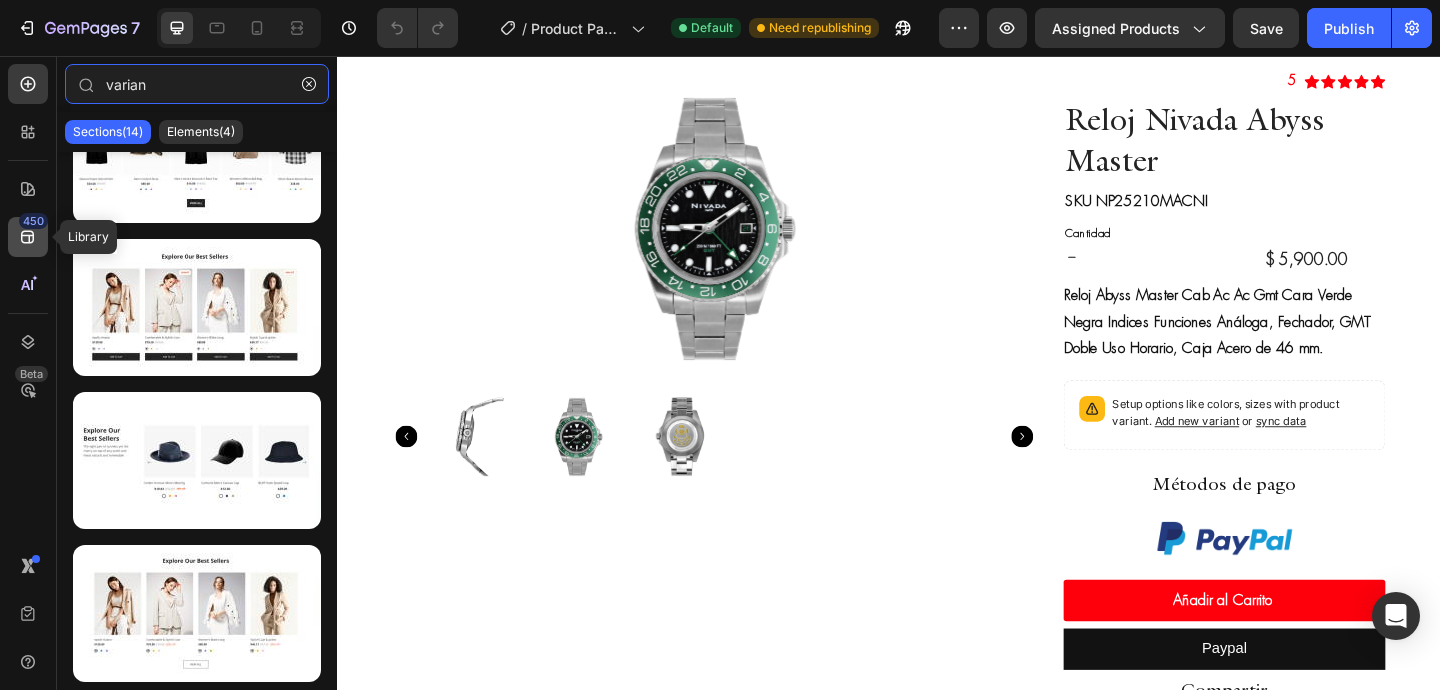 type on "varian" 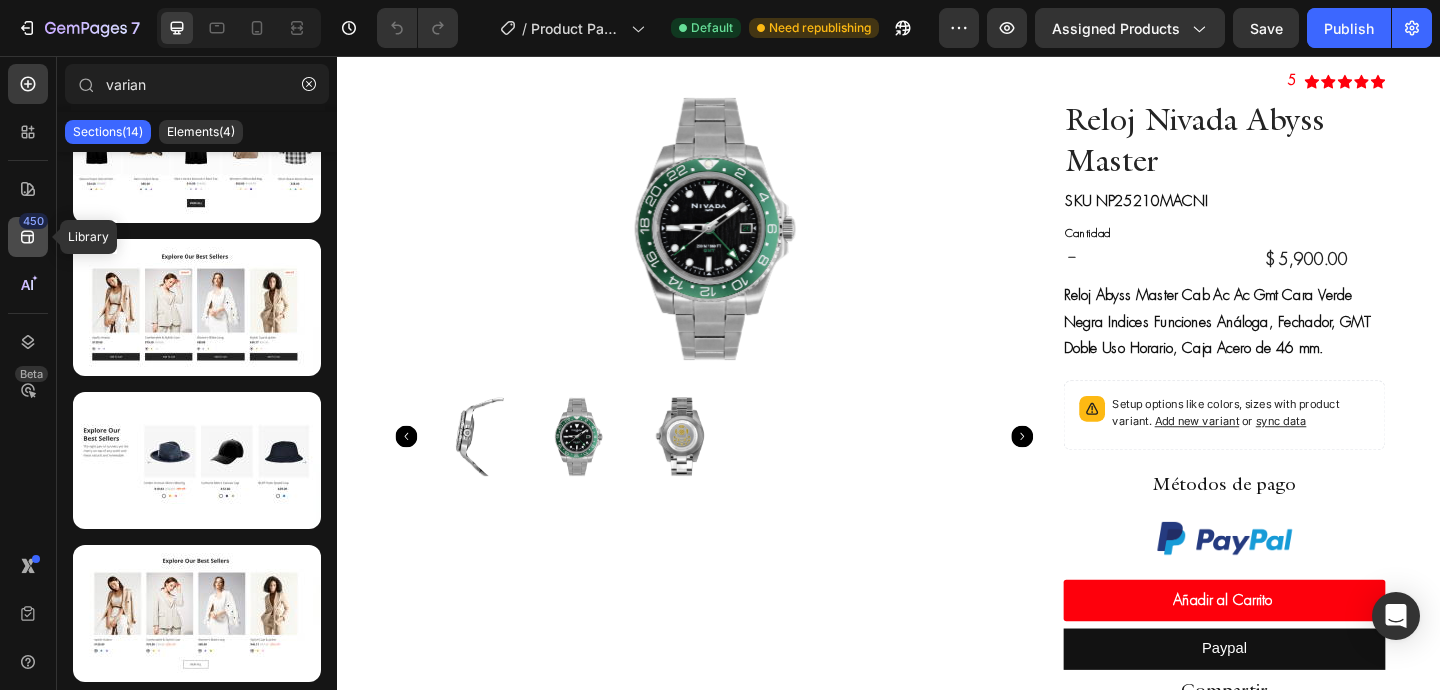 click 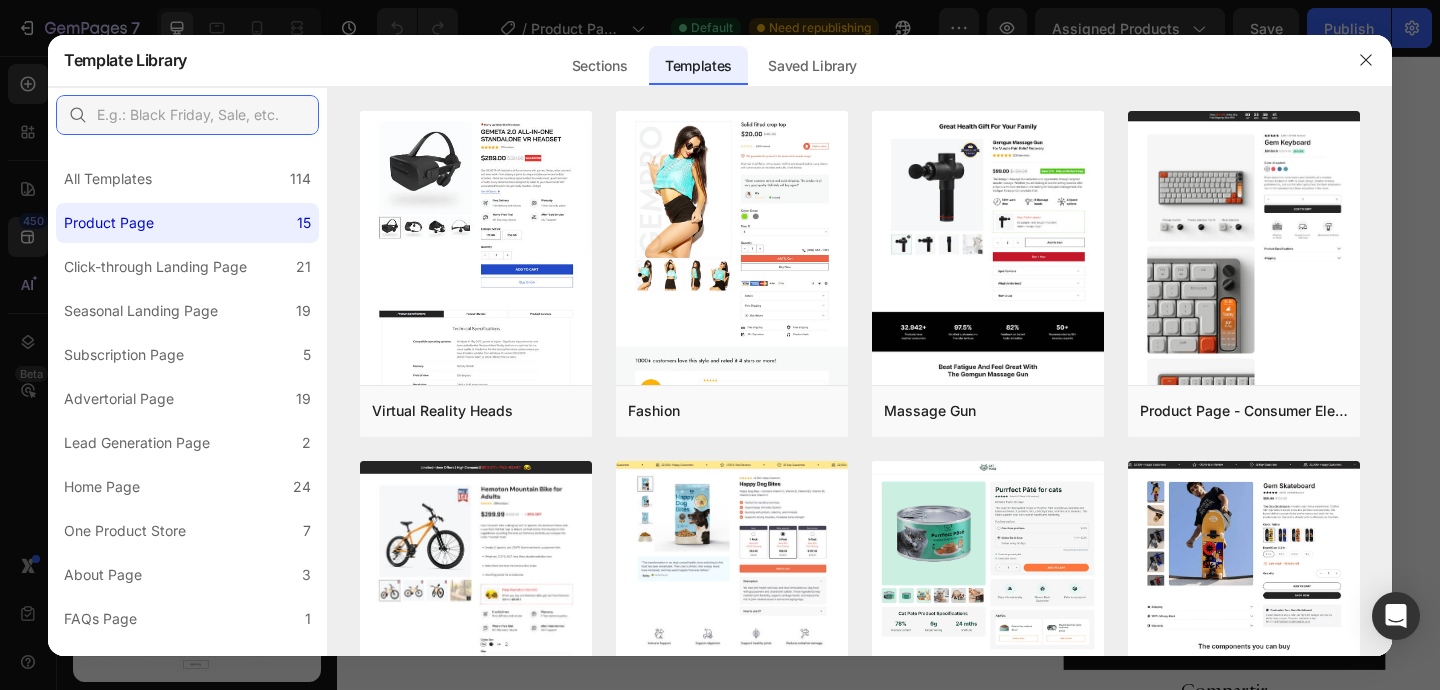 click at bounding box center [187, 115] 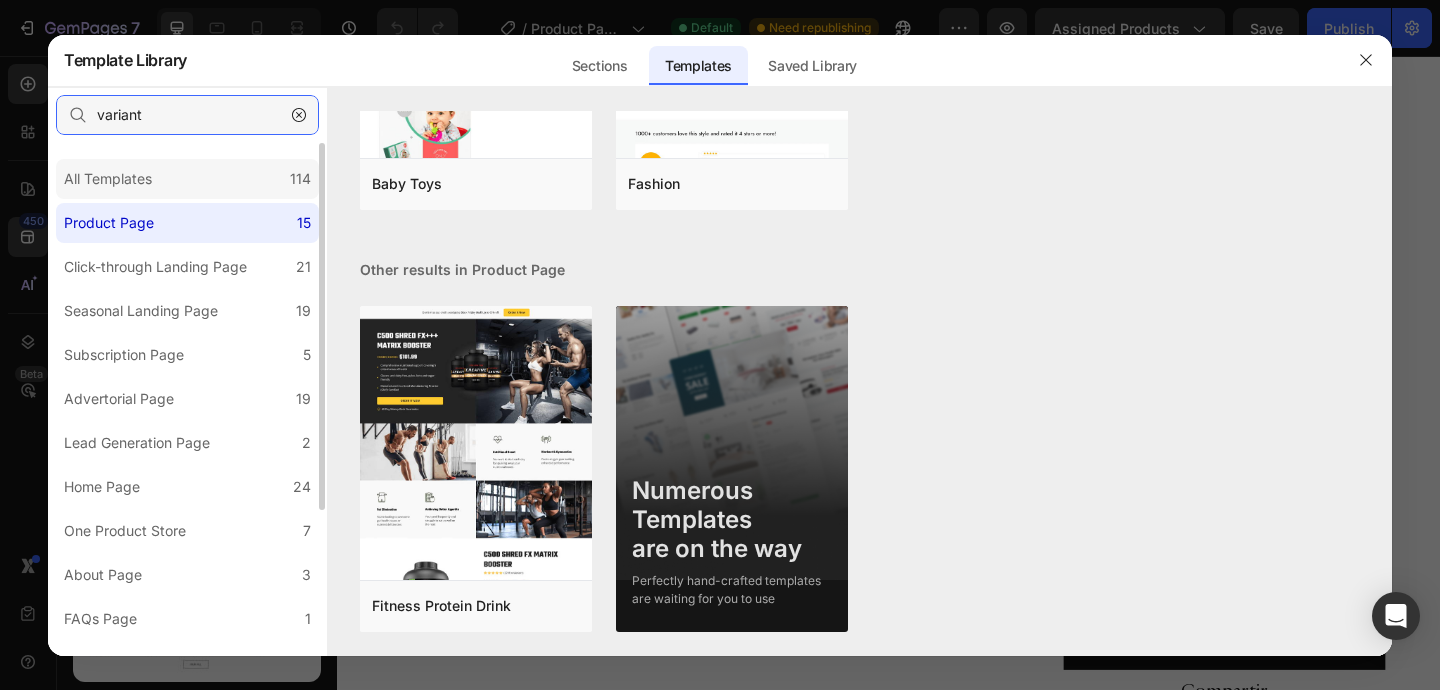 scroll, scrollTop: 0, scrollLeft: 0, axis: both 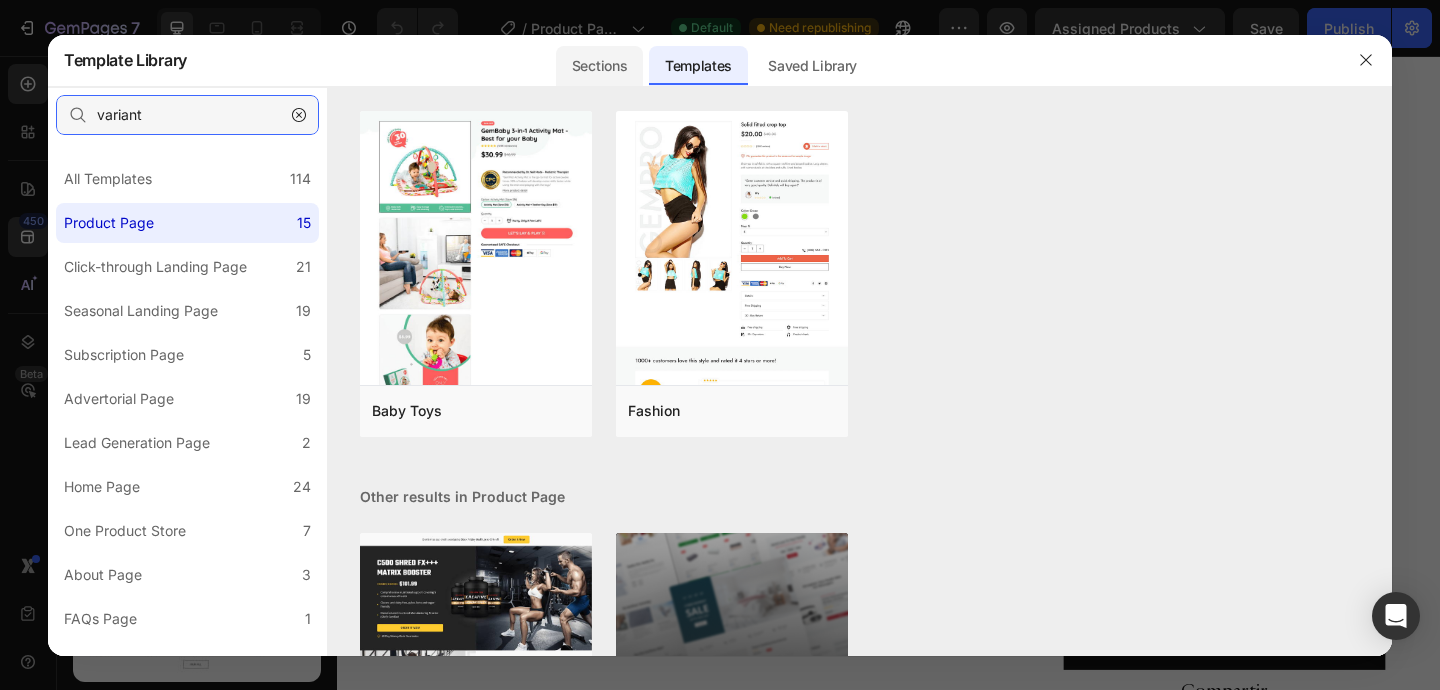 type on "variant" 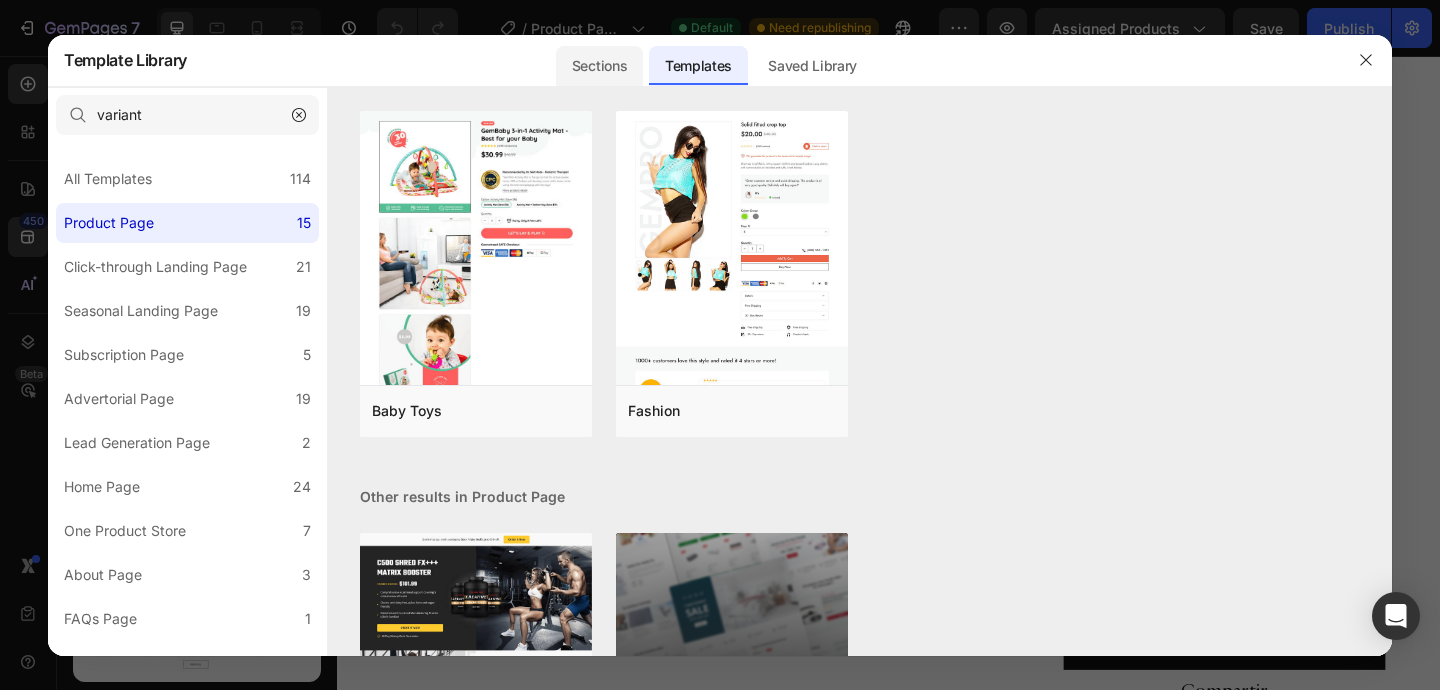 click on "Sections" 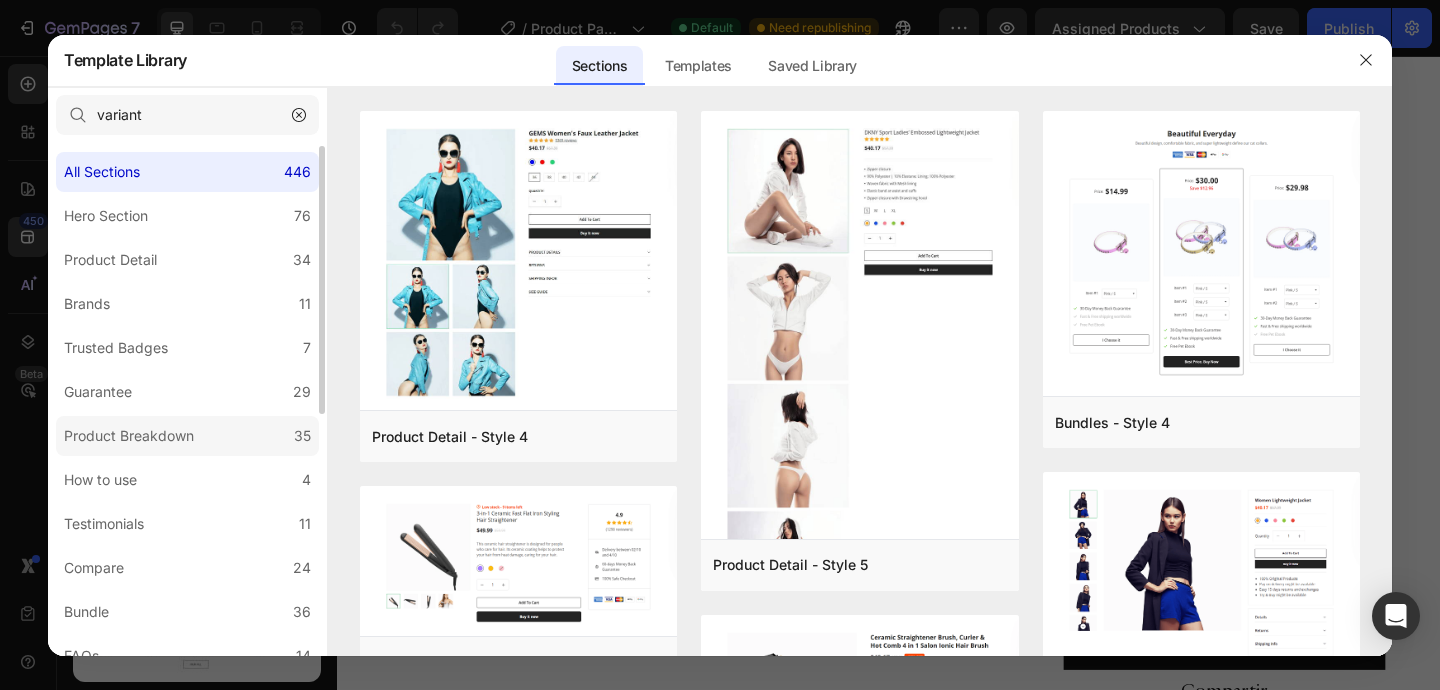 scroll, scrollTop: 0, scrollLeft: 0, axis: both 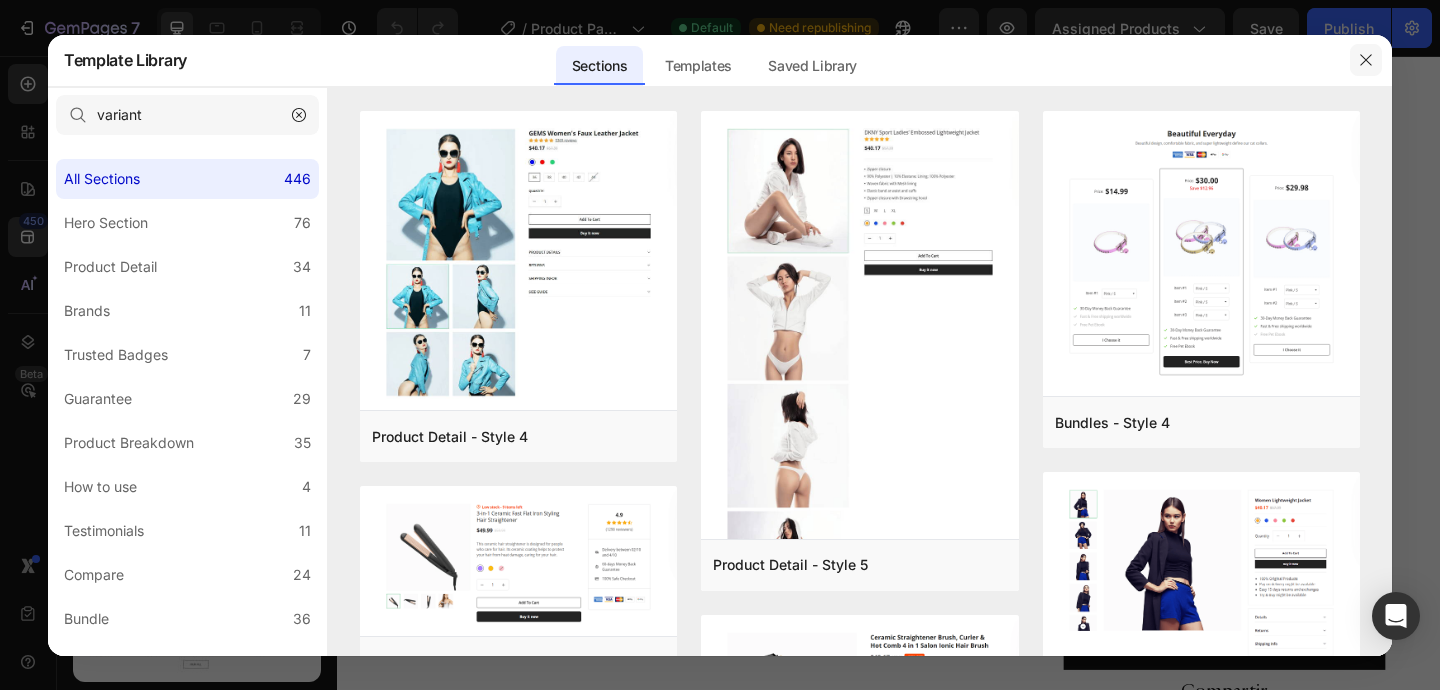 click 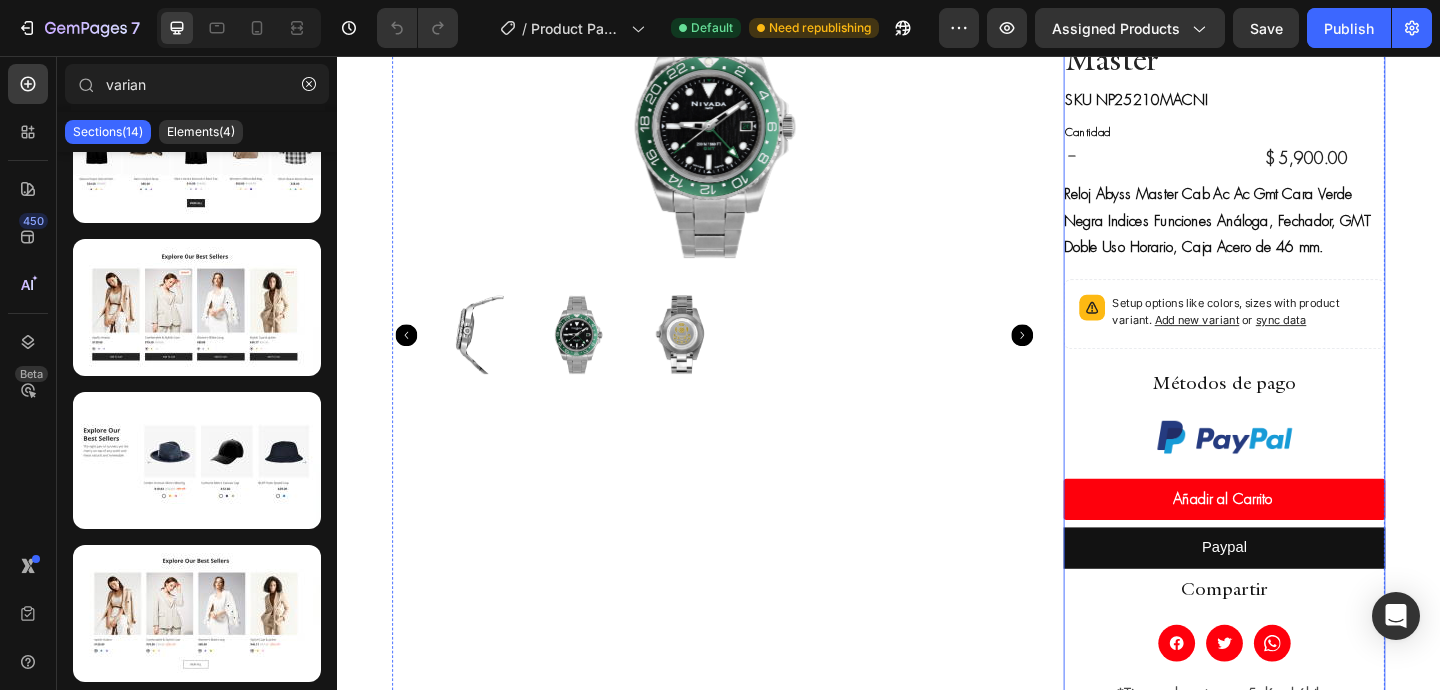 scroll, scrollTop: 0, scrollLeft: 0, axis: both 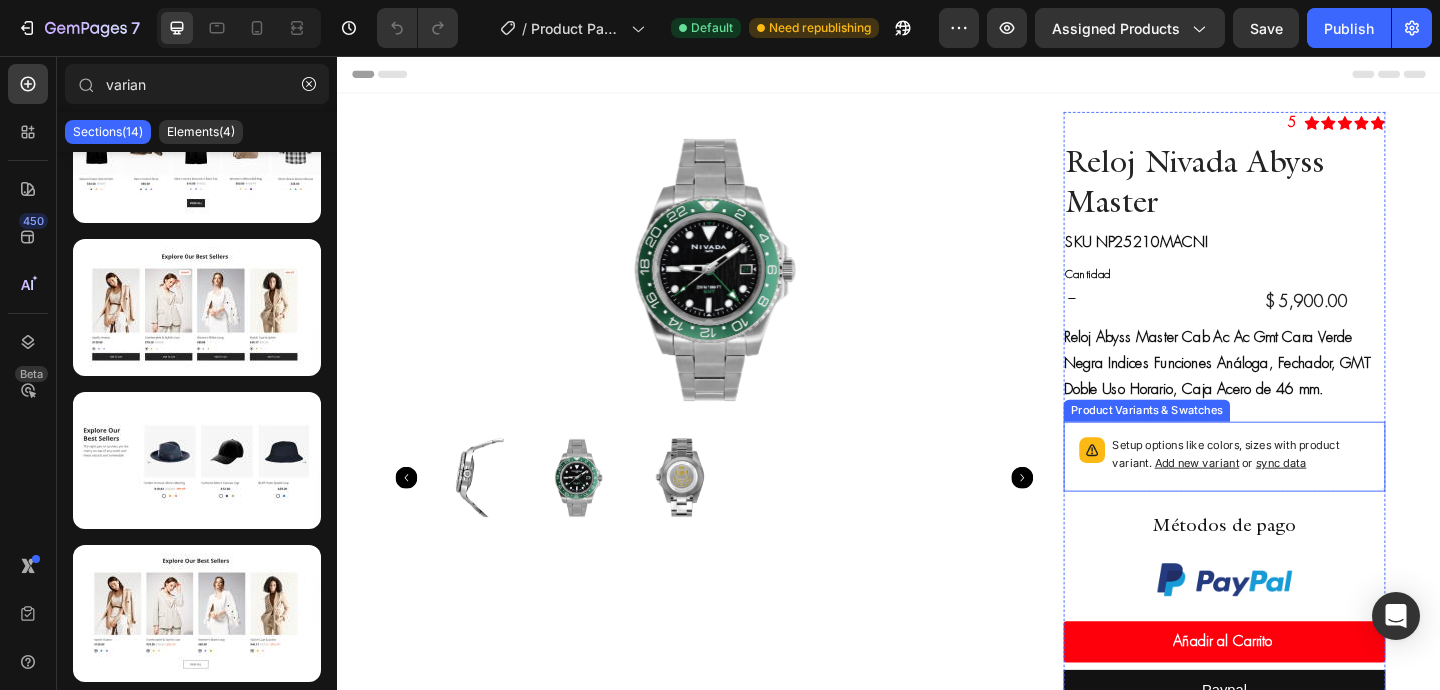 click on "Setup options like colors, sizes with product variant.       Add new variant   or   sync data" at bounding box center [1302, 492] 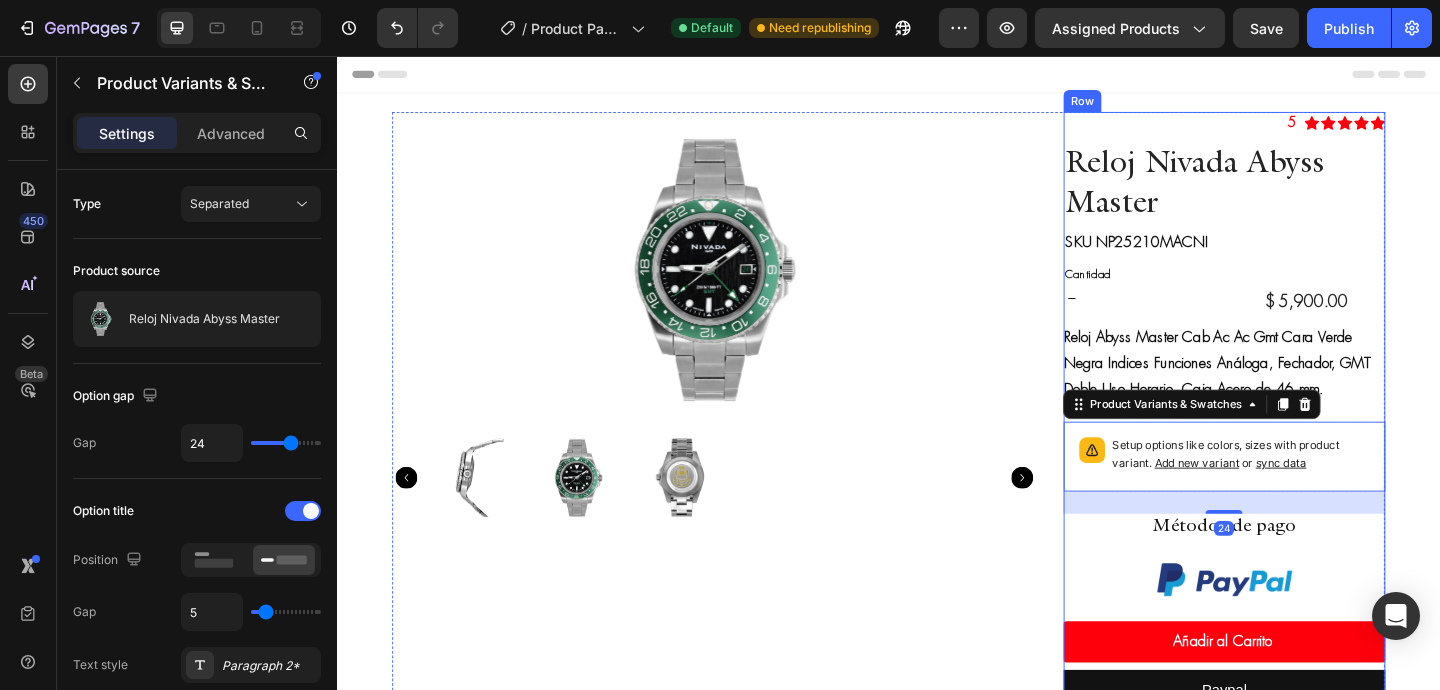 click on "Icon Icon Icon Icon Icon Icon List 5 Text Block Row Reloj Nivada Abyss Master Product Title SKU NP25210MACNI Product SKU Cantidad Text Block
1
Product Quantity $ 5,900.00 Product Price Product Price Row Setup options like colors, sizes with product variant.       Add new variant   or   sync data Product Variants & Swatches Reloj Abyss Master Cab Ac Ac Gmt Cara Verde Negra Indices Funciones Análoga, Fechador, GMT Doble Uso Horario, Caja Acero de 46 mm.   Product Description Setup options like colors, sizes with product variant.       Add new variant   or   sync data Product Variants & Swatches   24 Métodos de pago  Heading Image Añadir al Carrito Add to Cart Paypal Dynamic Checkout Compartir Heading
Custom Code *Tiempo de entregas 5 días hábiles Text Block Row
Icon *Envío gratis Heading
Icon Pago seguro Heading
Icon Heading Icon" at bounding box center [1302, 592] 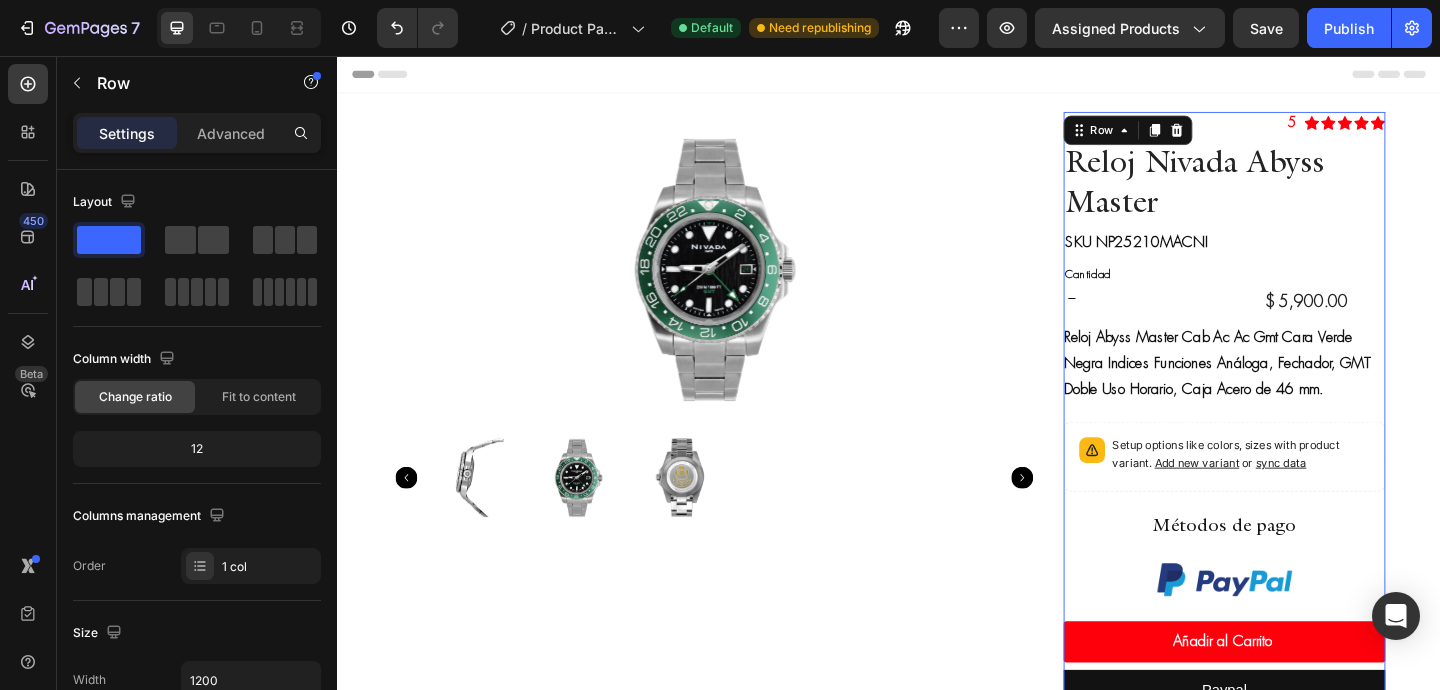 click on "Icon Icon Icon Icon Icon Icon List 5 Text Block Row Reloj Nivada Abyss Master Product Title SKU NP25210MACNI Product SKU Cantidad Text Block
1
Product Quantity $ 5,900.00 Product Price Product Price Row Setup options like colors, sizes with product variant.       Add new variant   or   sync data Product Variants & Swatches Reloj Abyss Master Cab Ac Ac Gmt Cara Verde Negra Indices Funciones Análoga, Fechador, GMT Doble Uso Horario, Caja Acero de 46 mm.   Product Description Setup options like colors, sizes with product variant.       Add new variant   or   sync data Product Variants & Swatches Métodos de pago  Heading Image Añadir al Carrito Add to Cart Paypal Dynamic Checkout Compartir Heading
Custom Code *Tiempo de entregas 5 días hábiles Text Block Row
Icon *Envío gratis Heading
Icon Pago seguro Heading
Icon Heading Icon" at bounding box center [1302, 592] 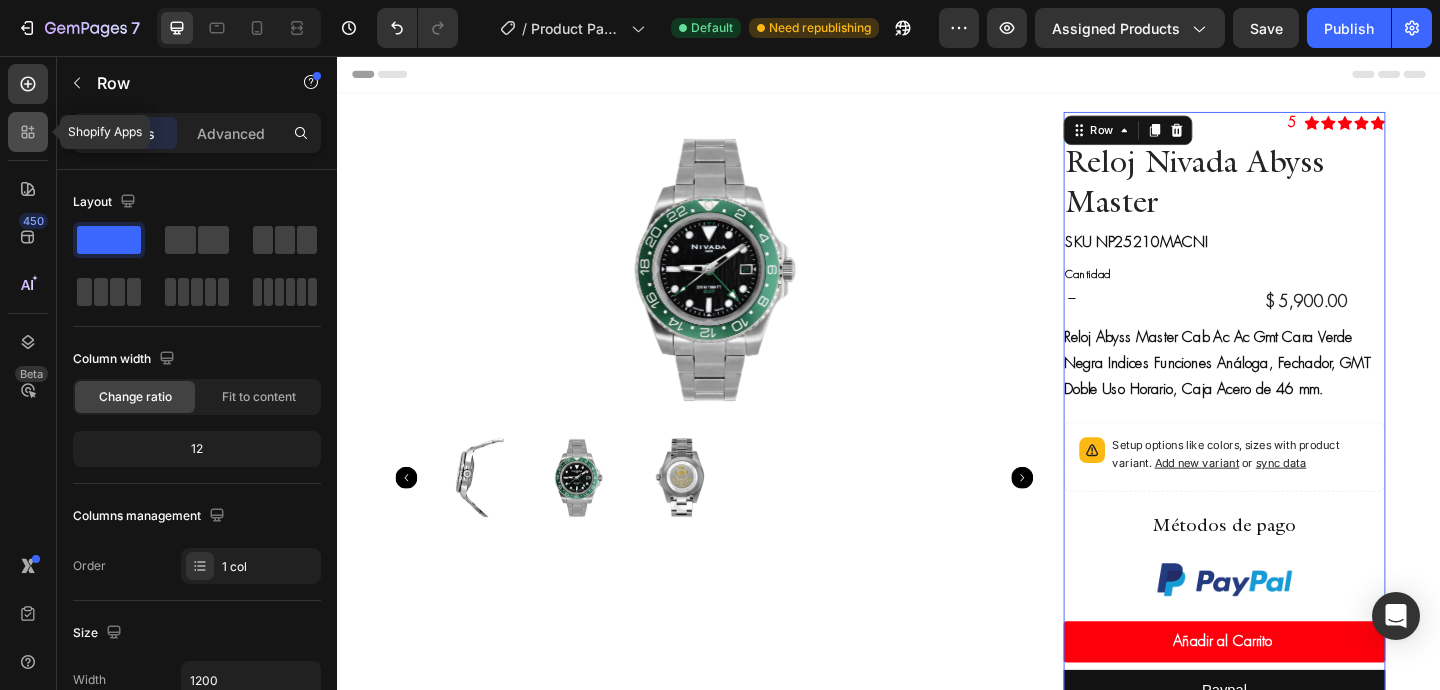click 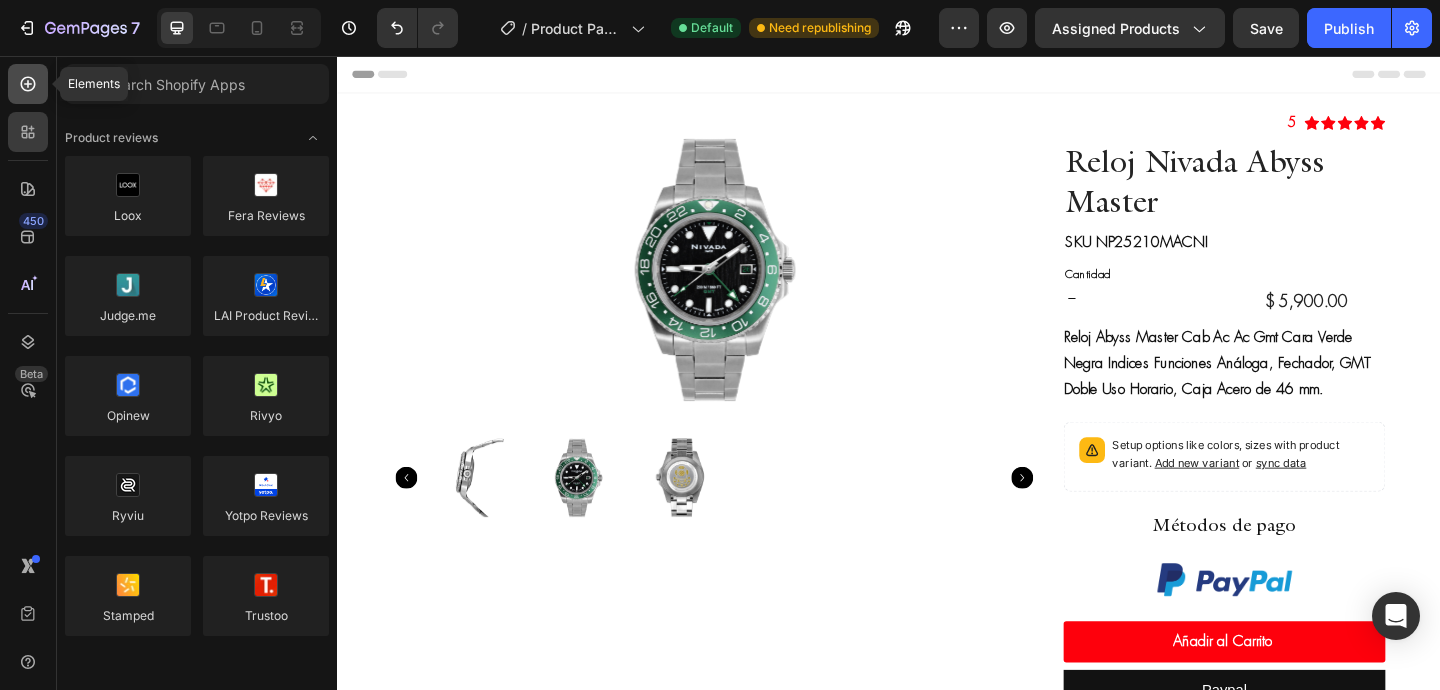 click 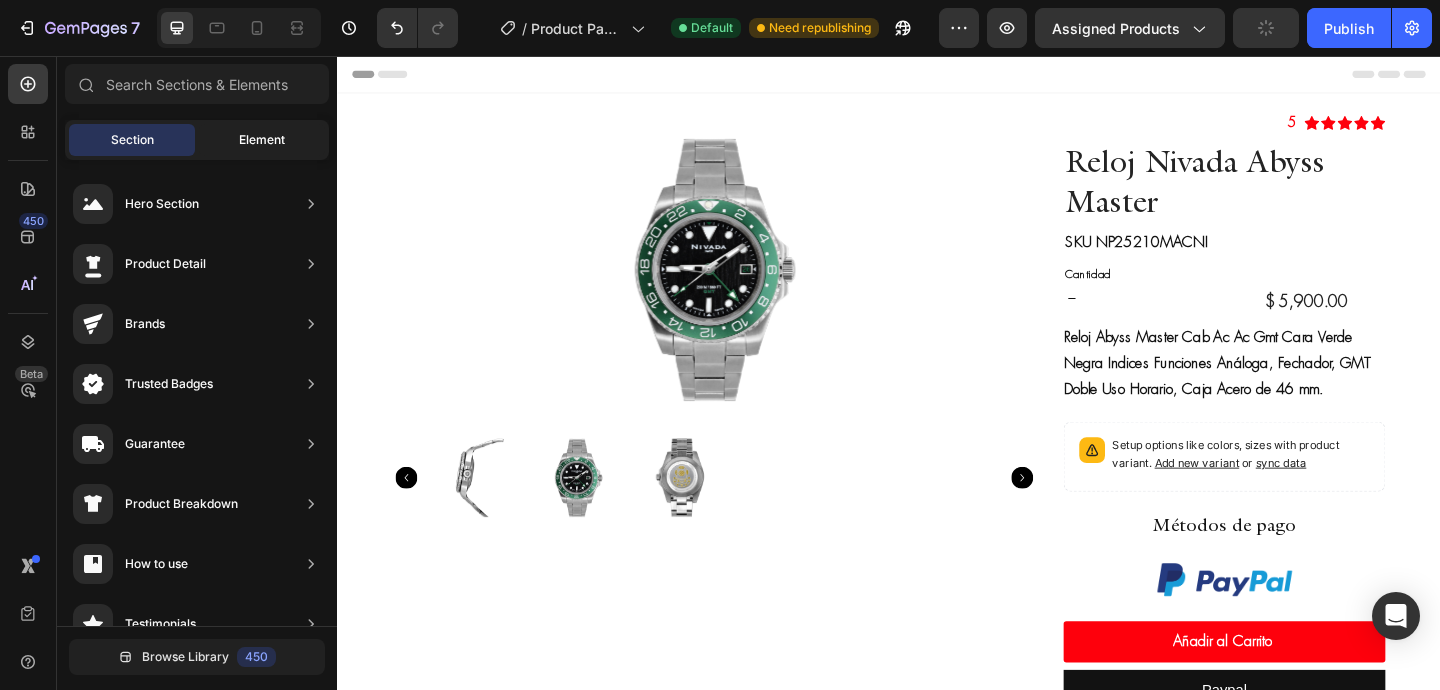 click on "Element" at bounding box center [262, 140] 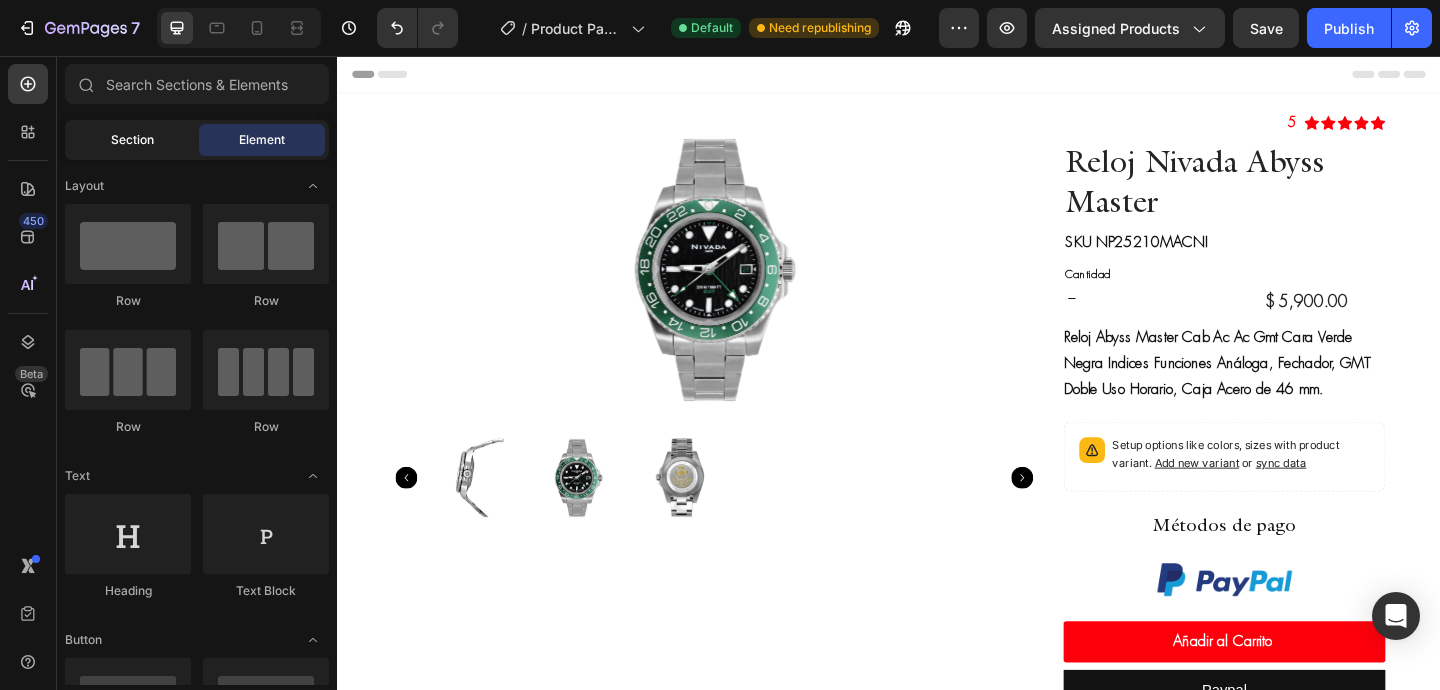 click on "Section" at bounding box center (132, 140) 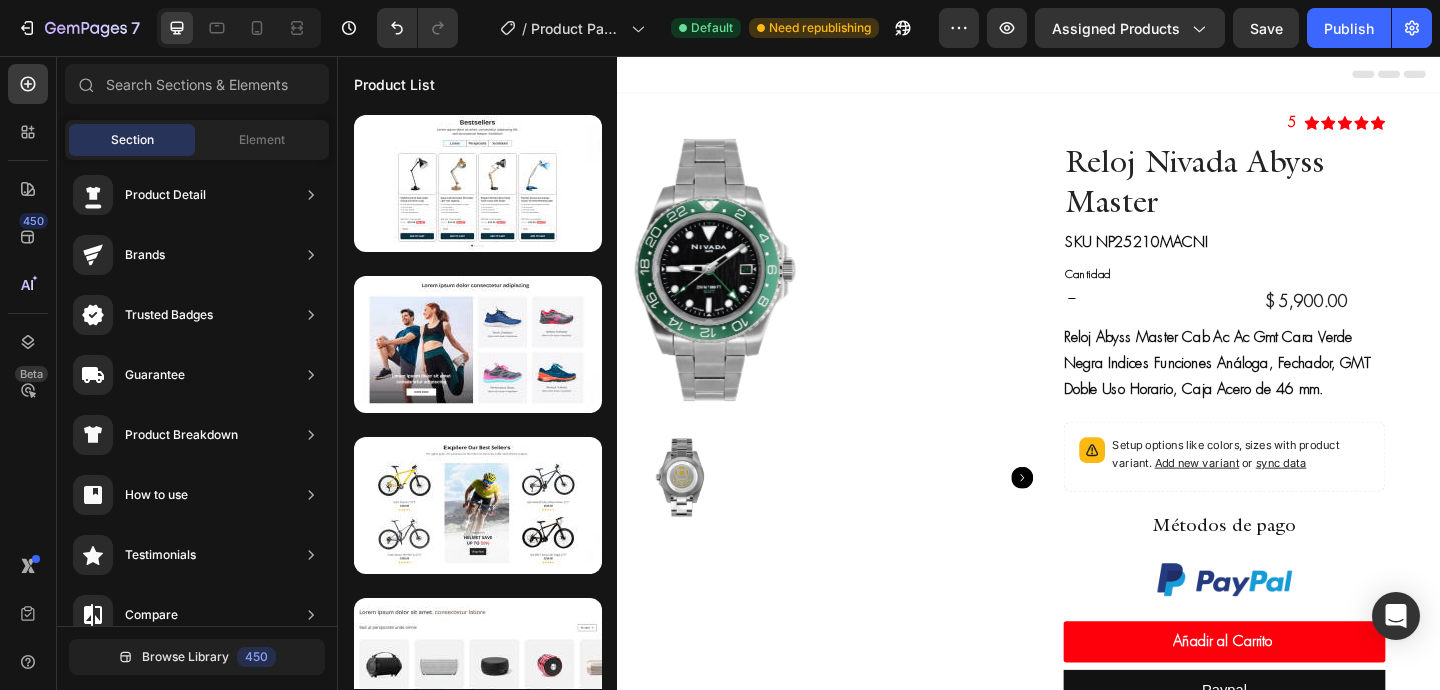 scroll, scrollTop: 0, scrollLeft: 0, axis: both 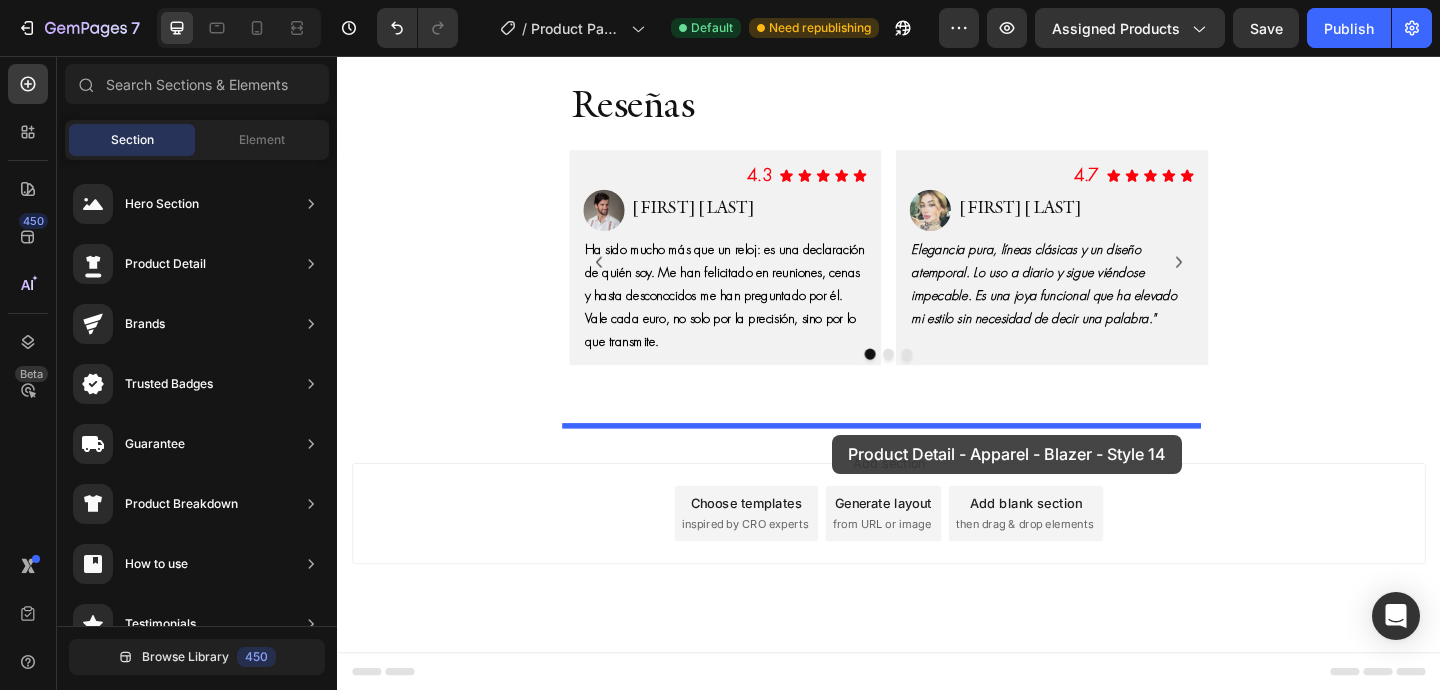 drag, startPoint x: 802, startPoint y: 249, endPoint x: 876, endPoint y: 468, distance: 231.16444 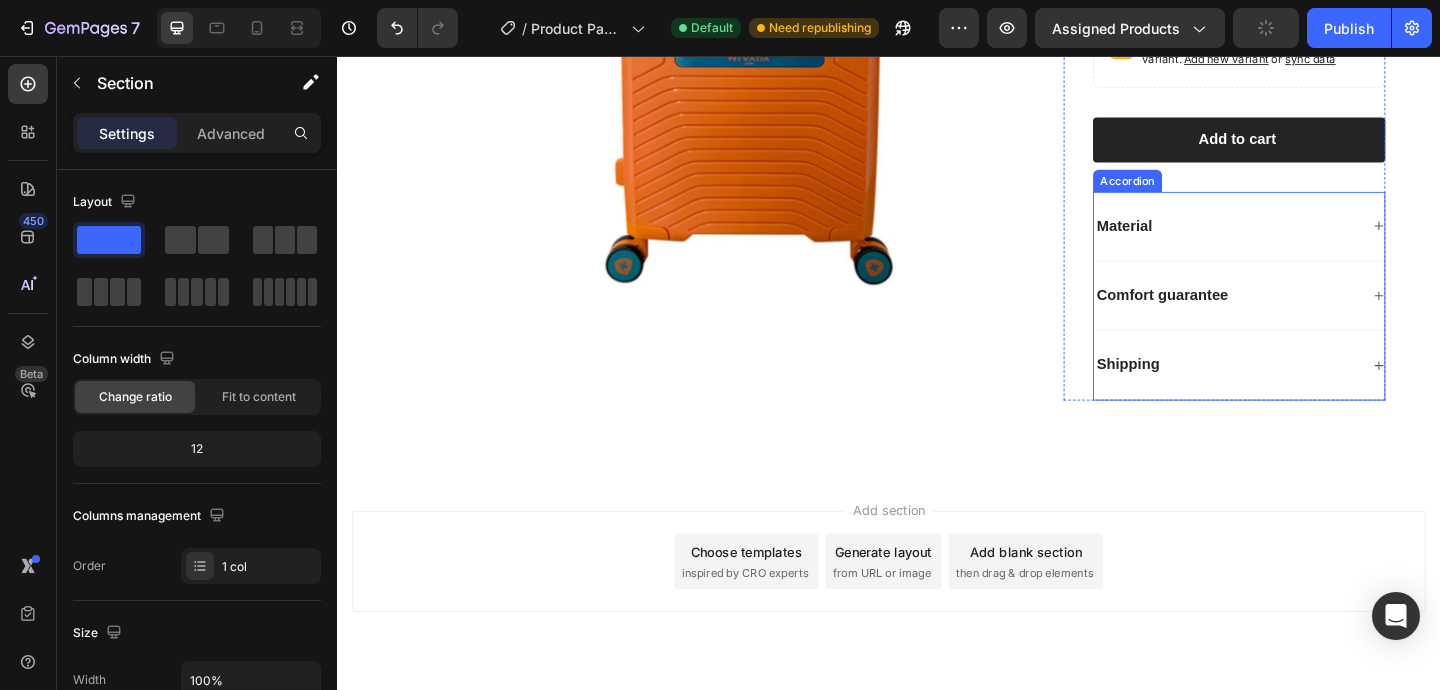 scroll, scrollTop: 2378, scrollLeft: 0, axis: vertical 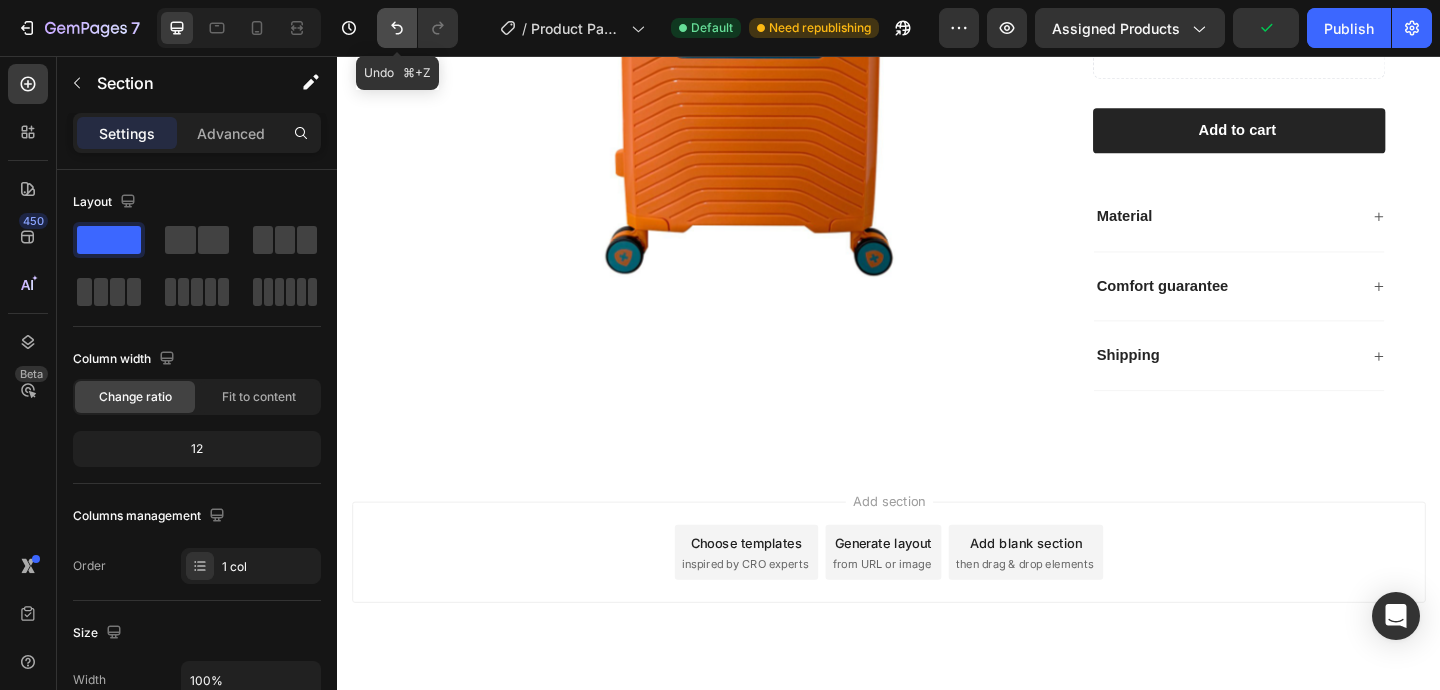 click 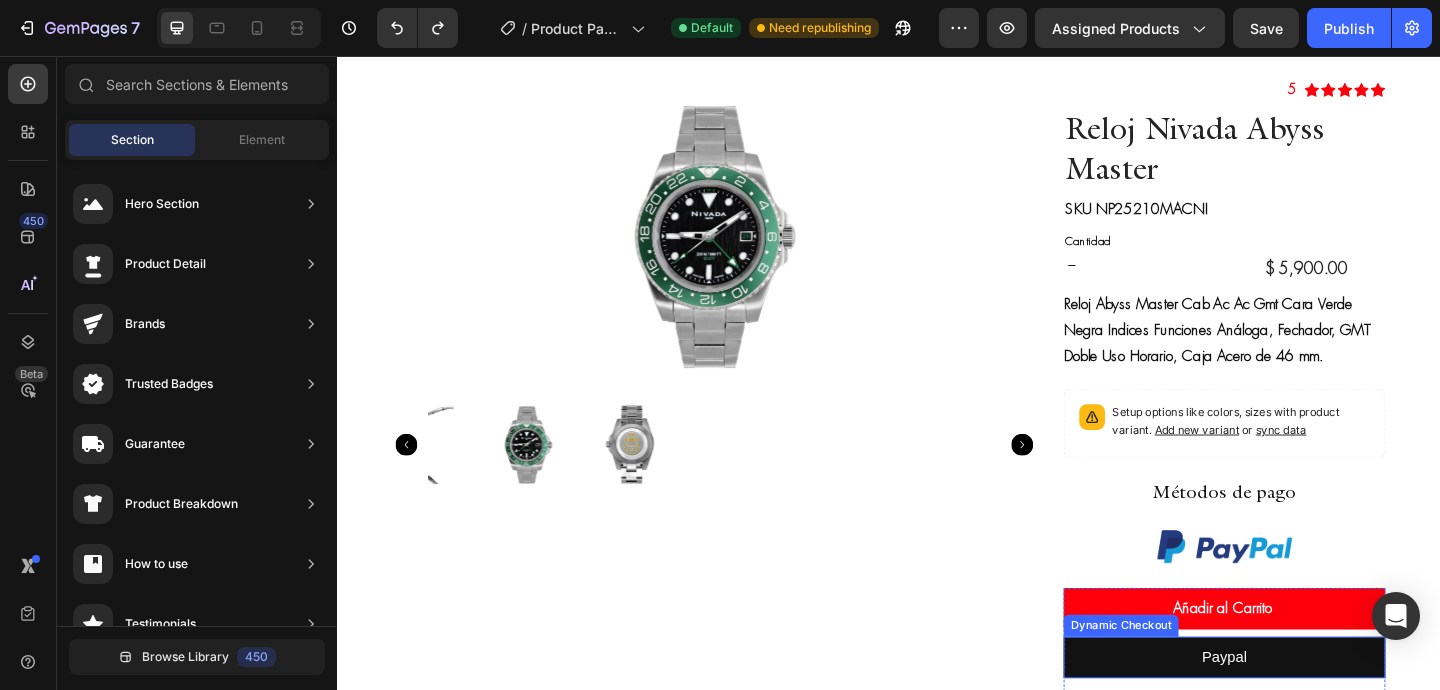scroll, scrollTop: 0, scrollLeft: 0, axis: both 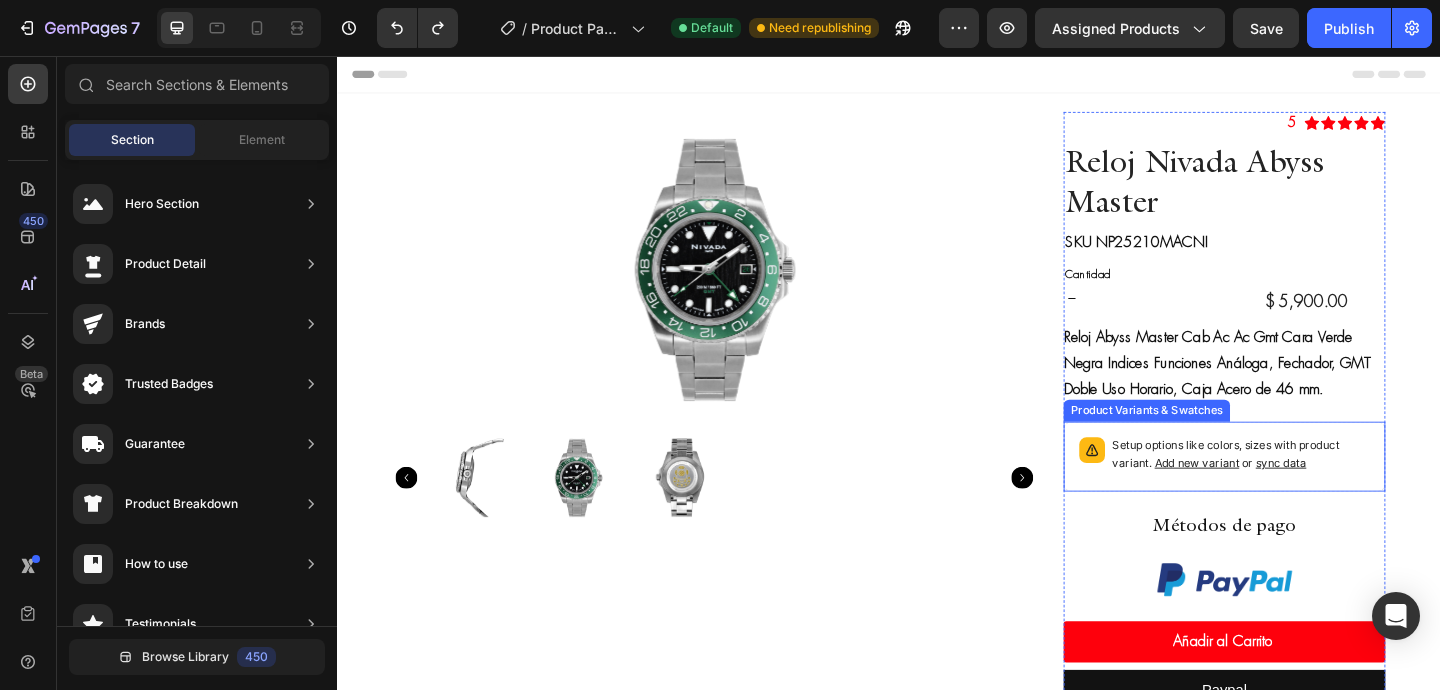 click on "sync data" at bounding box center [1363, 498] 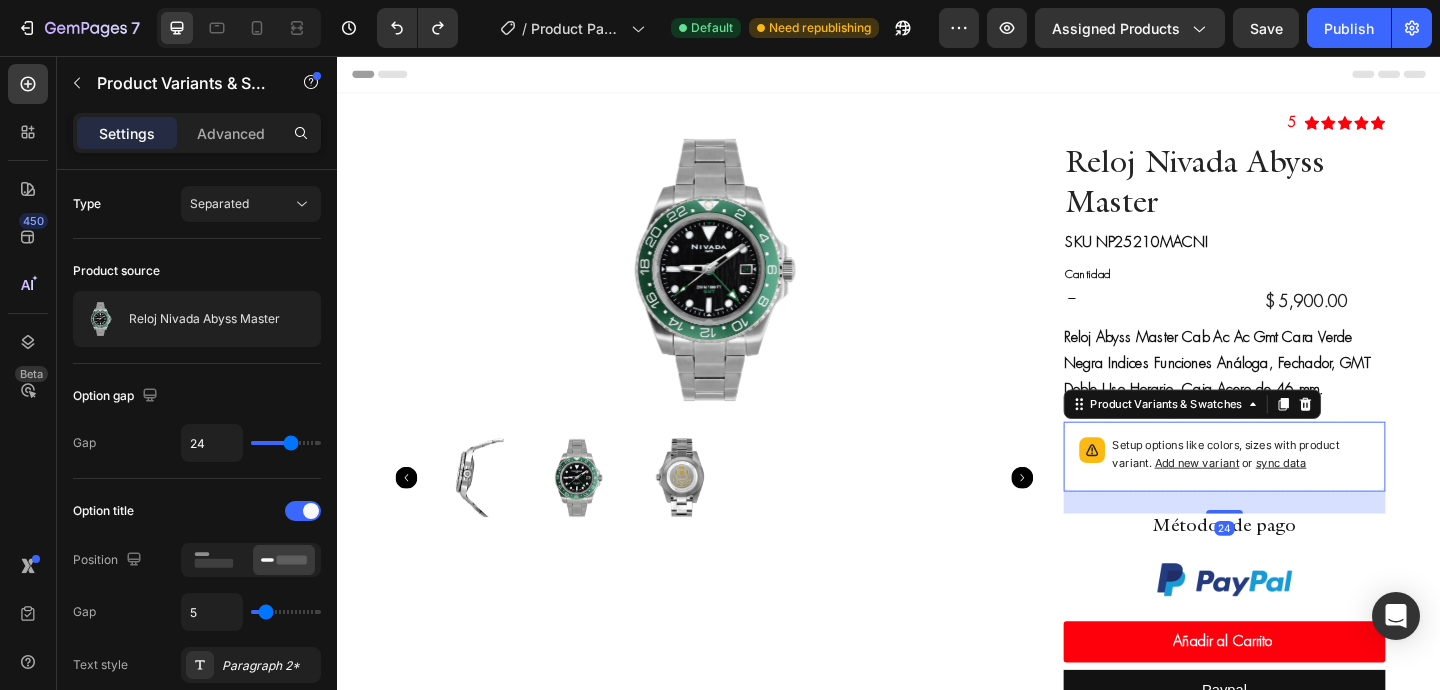 click on "sync data" at bounding box center (1363, 498) 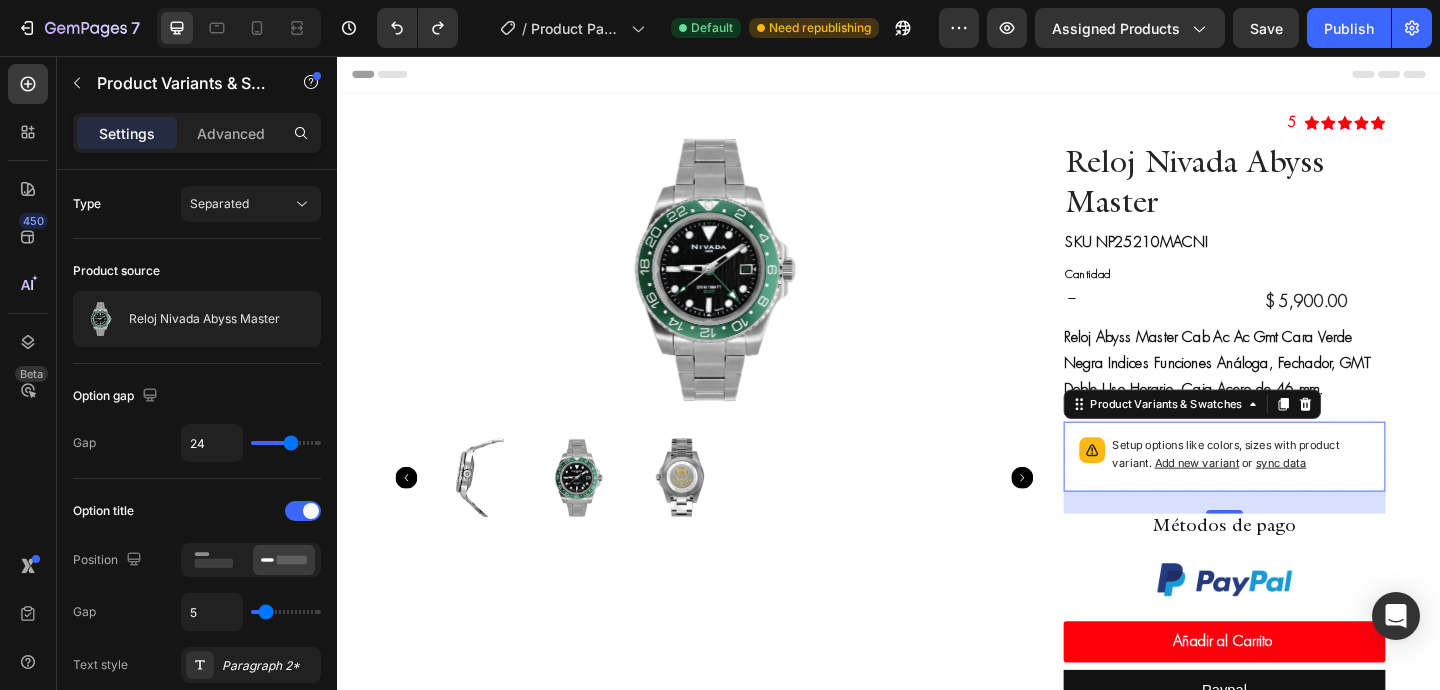 click on "sync data" at bounding box center [1363, 498] 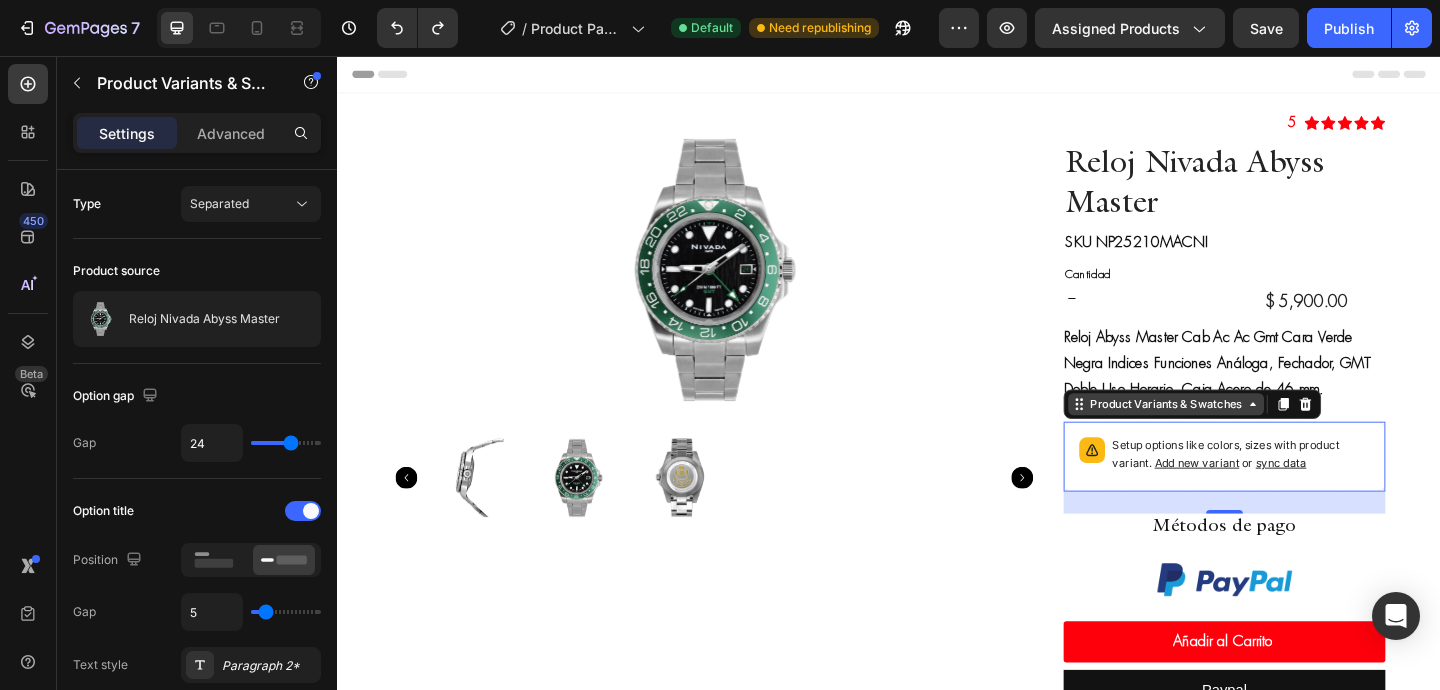 click on "Product Variants & Swatches" at bounding box center (1238, 435) 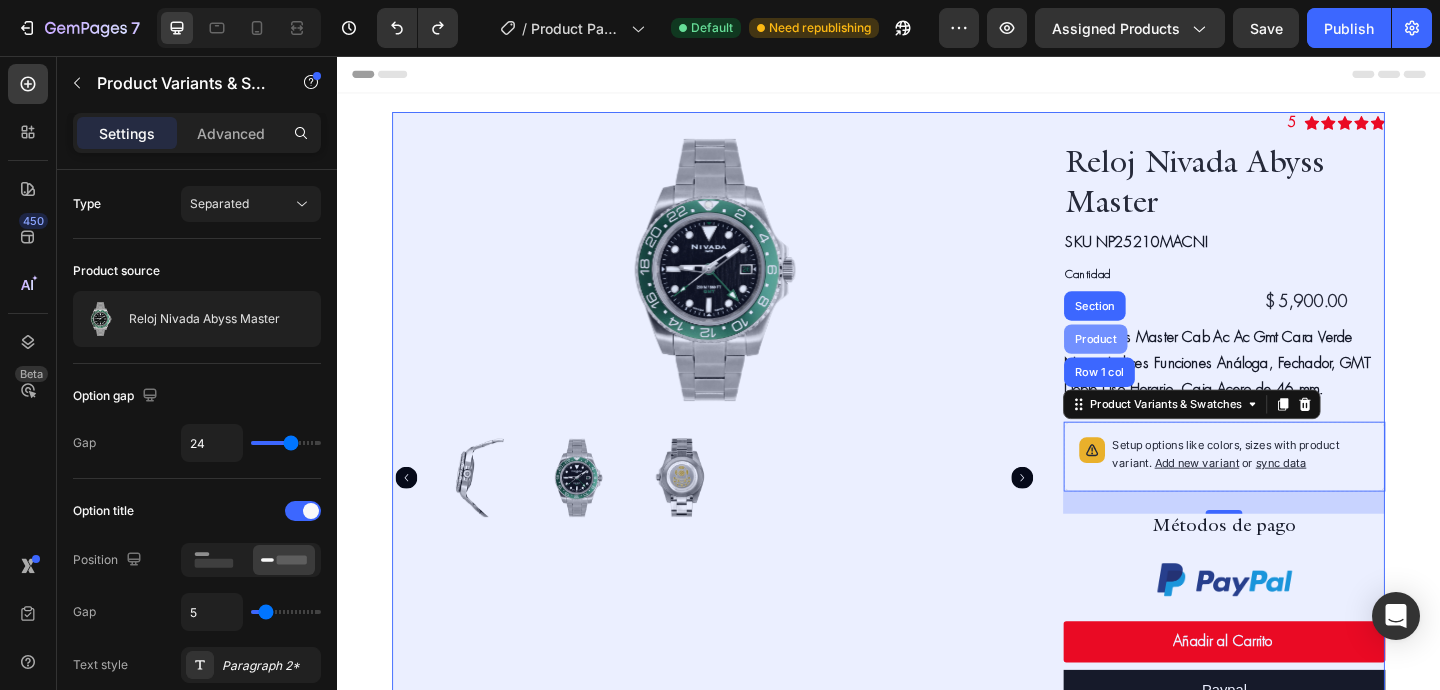 click on "Product" at bounding box center (1162, 364) 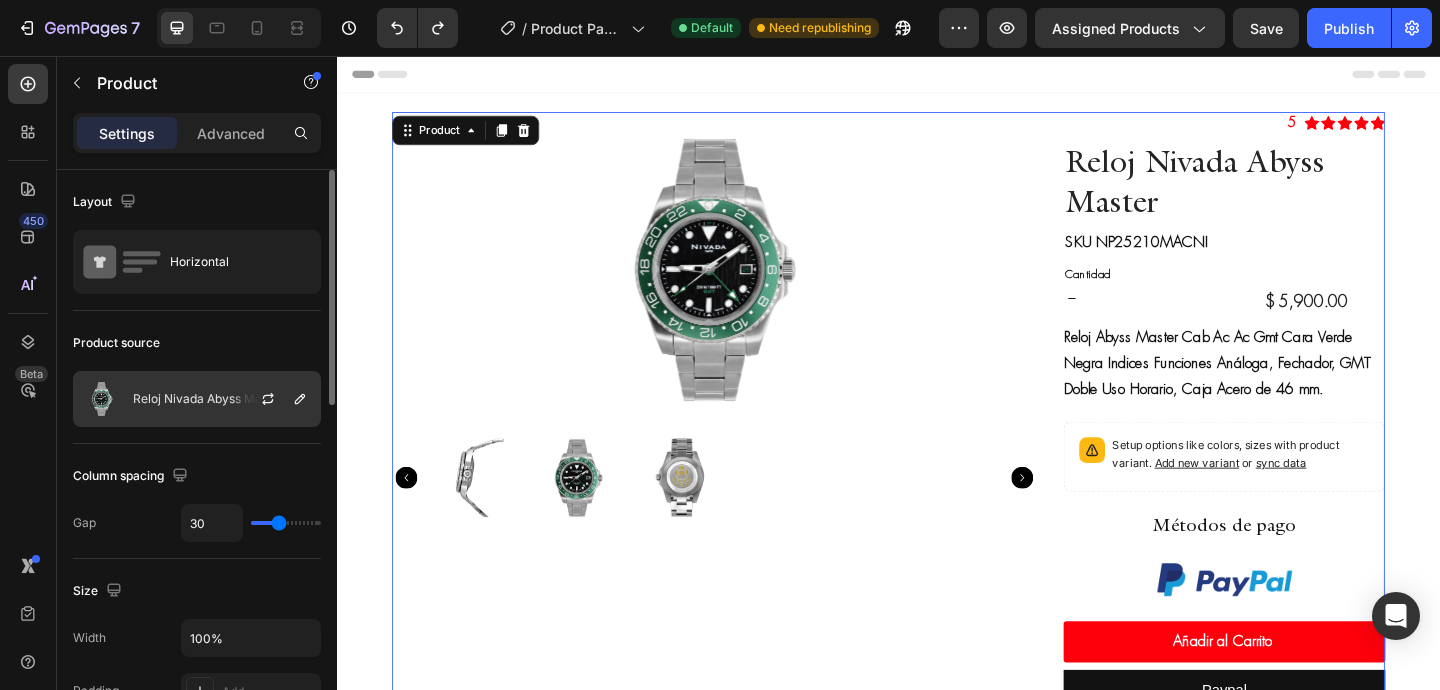 click on "Reloj Nivada Abyss Master" at bounding box center (208, 399) 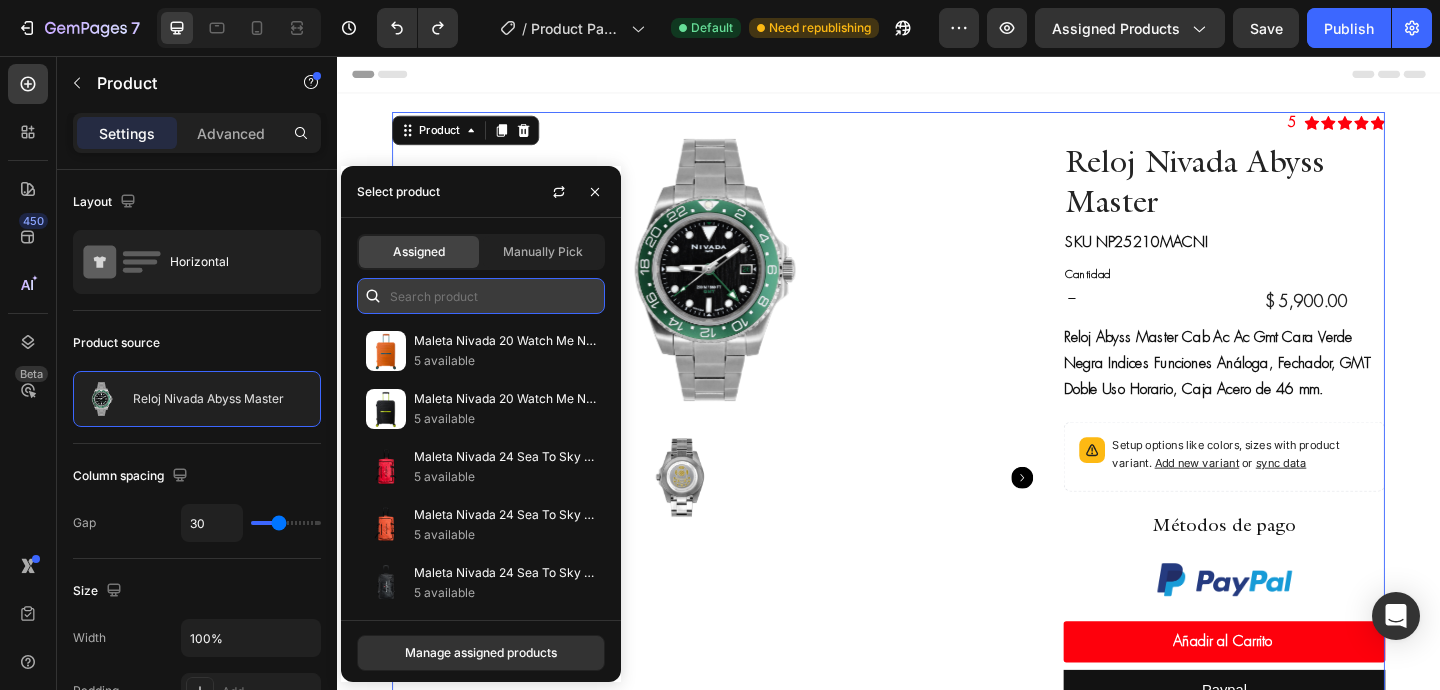 click at bounding box center [481, 296] 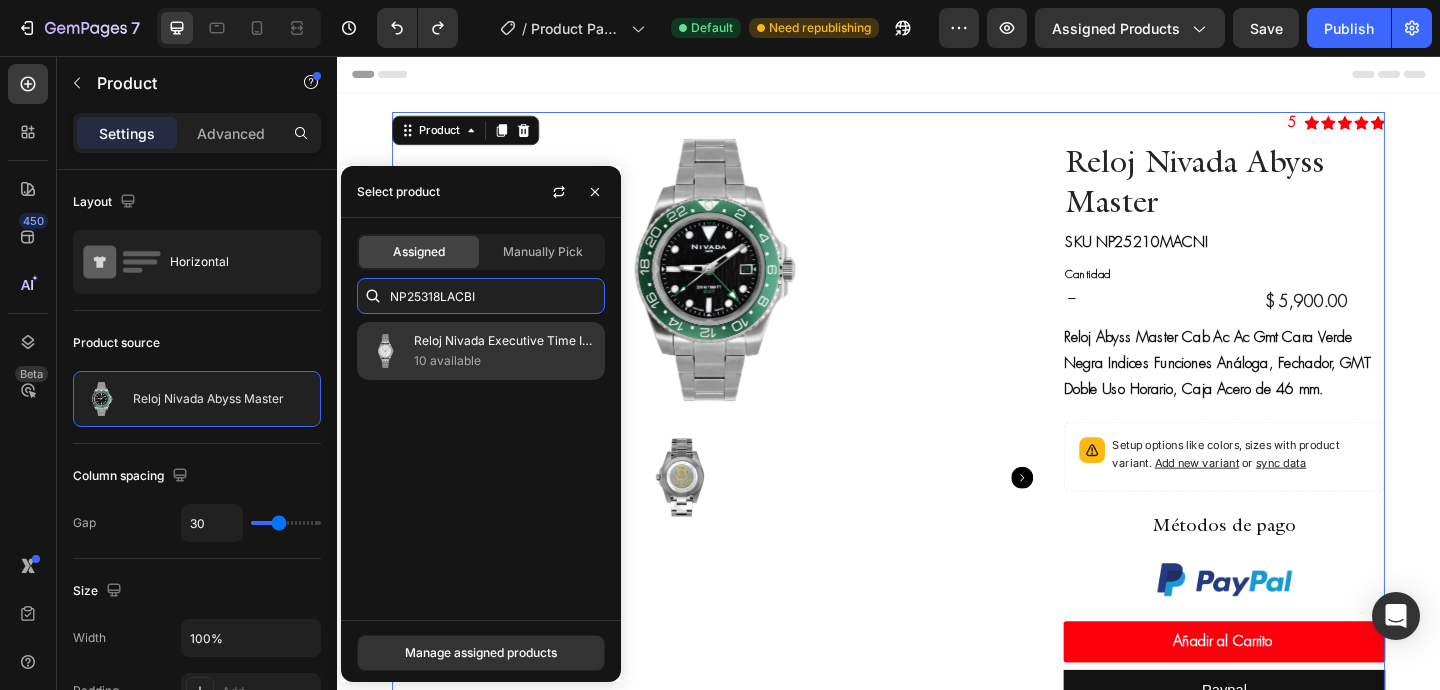 type on "NP25318LACBI" 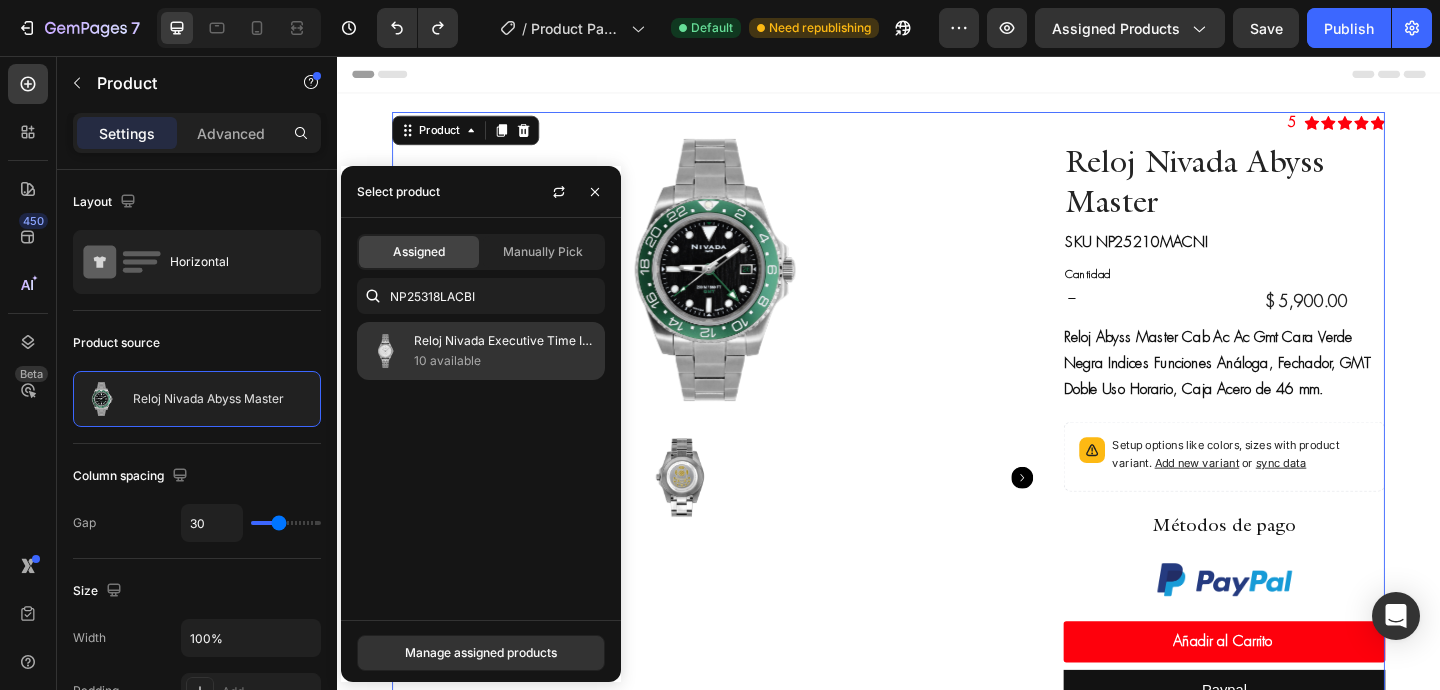 click on "Reloj Nivada Executive Time Is Mine" at bounding box center [505, 341] 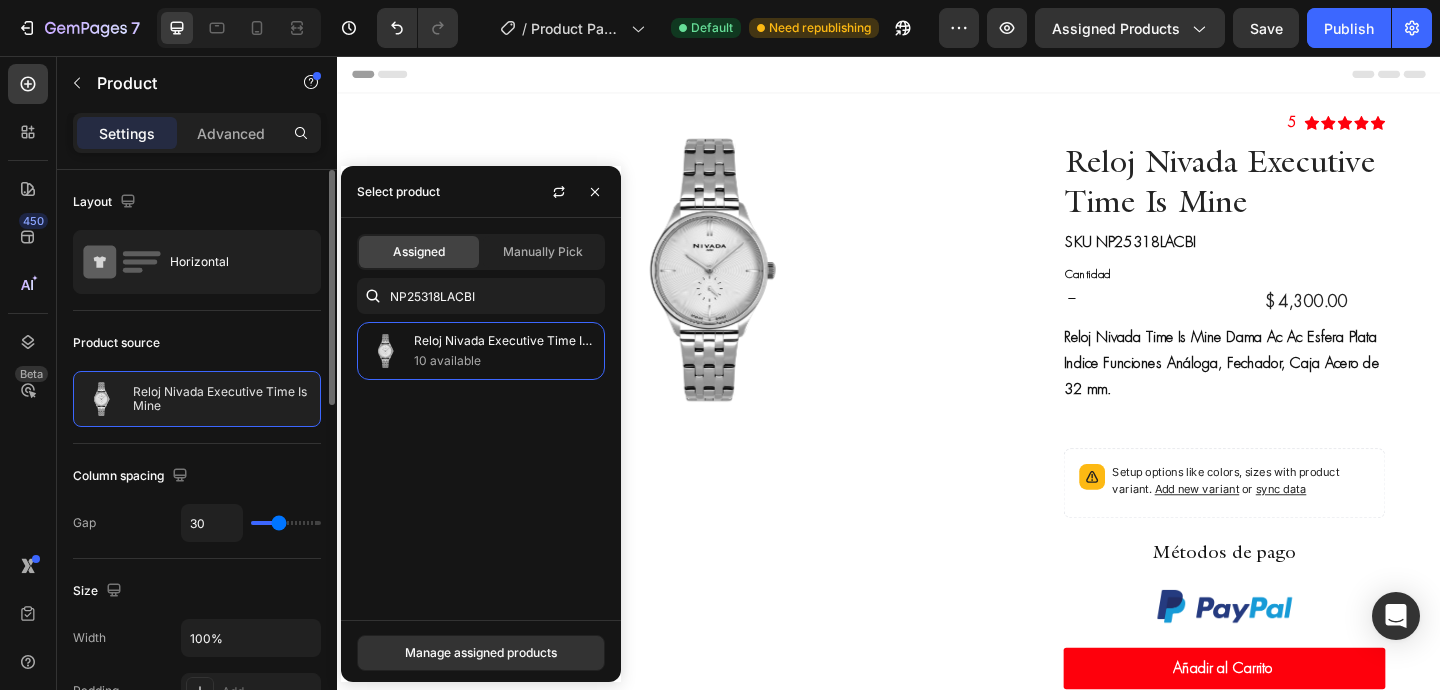 click on "Product source" at bounding box center (197, 343) 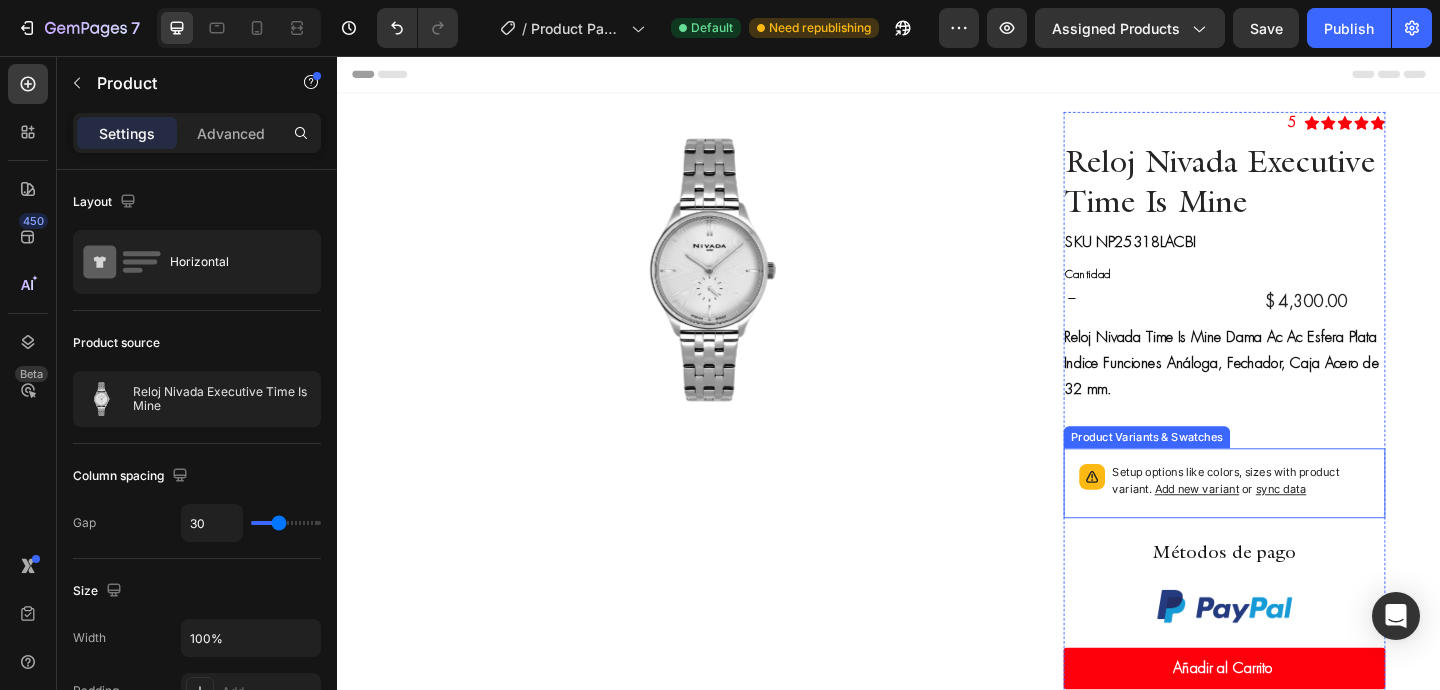 click on "sync data" at bounding box center [1363, 527] 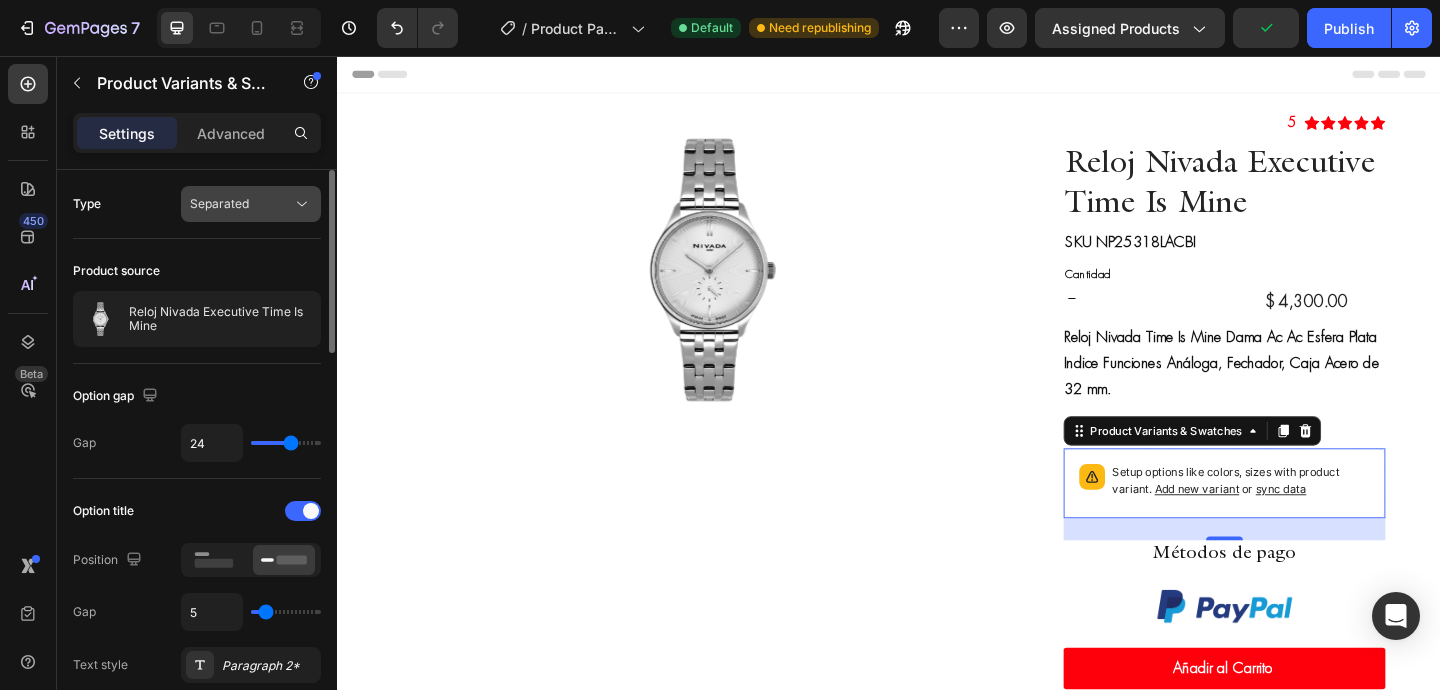 click on "Separated" at bounding box center (241, 204) 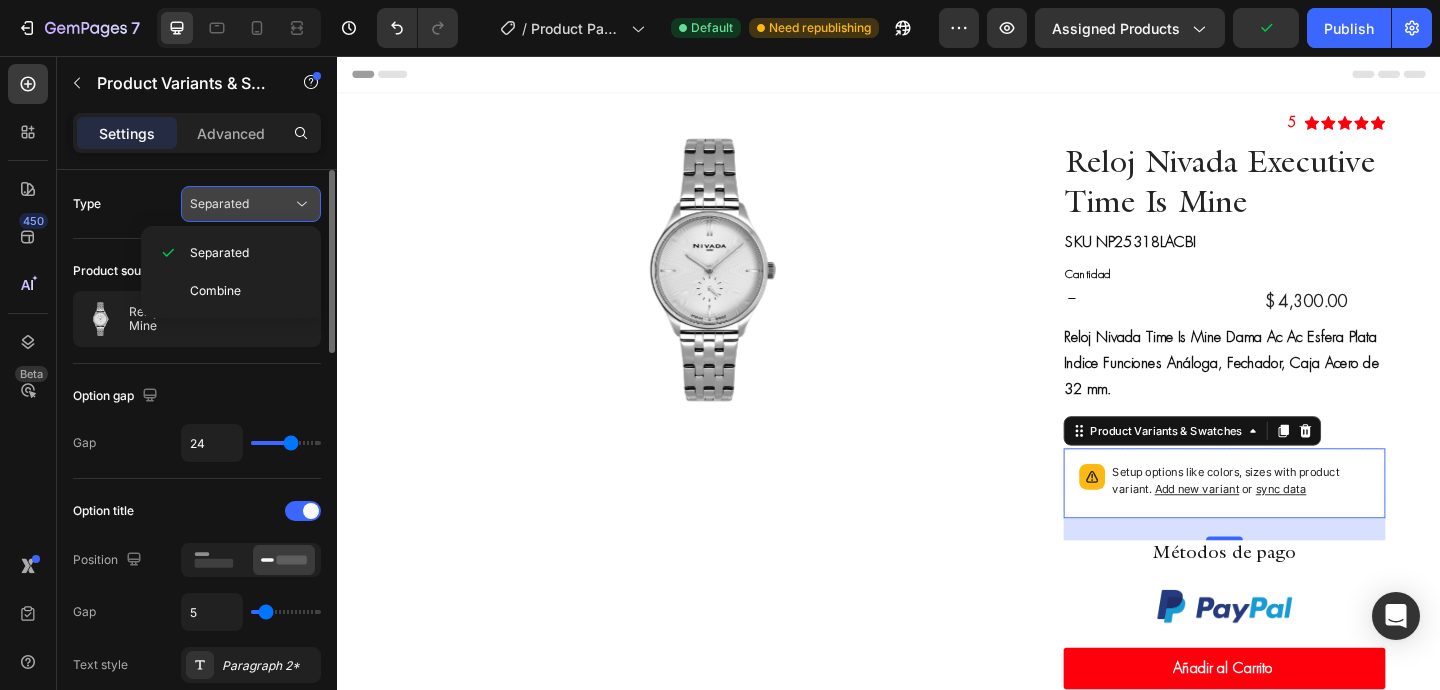 click on "Separated" at bounding box center (241, 204) 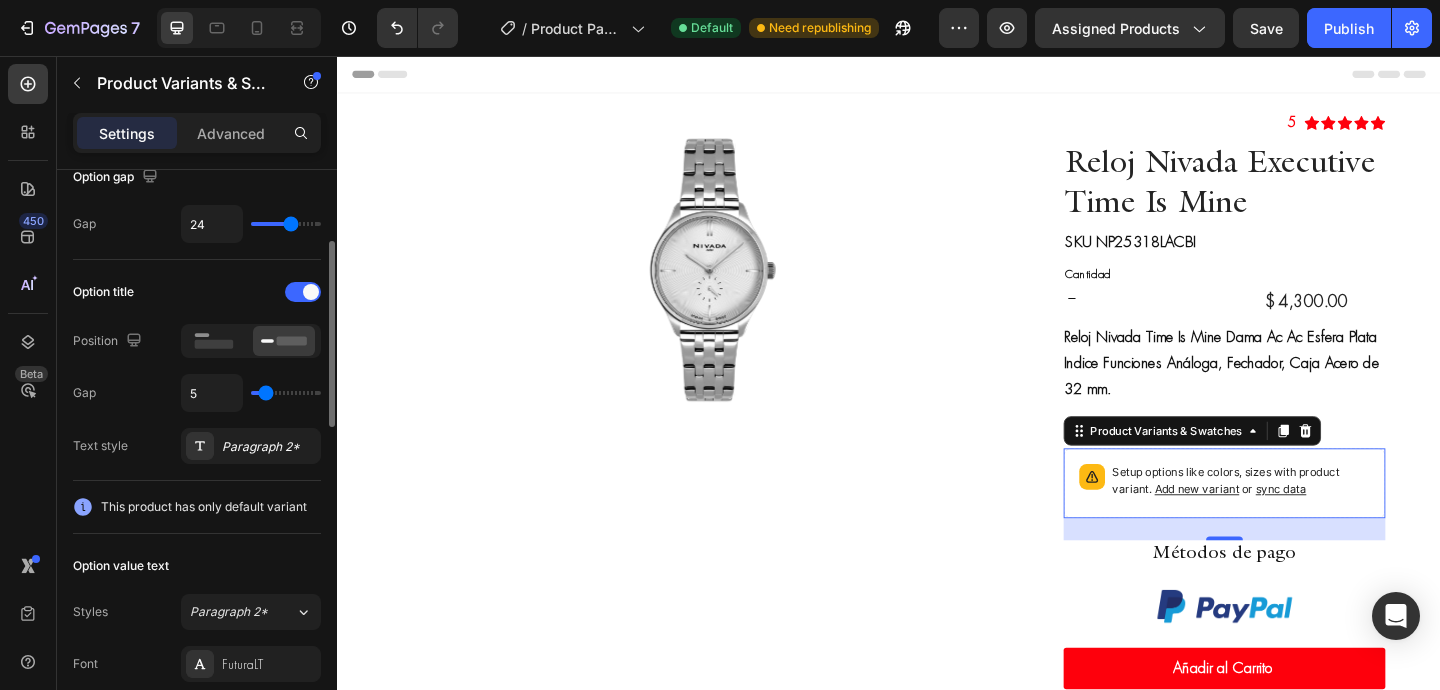 scroll, scrollTop: 0, scrollLeft: 0, axis: both 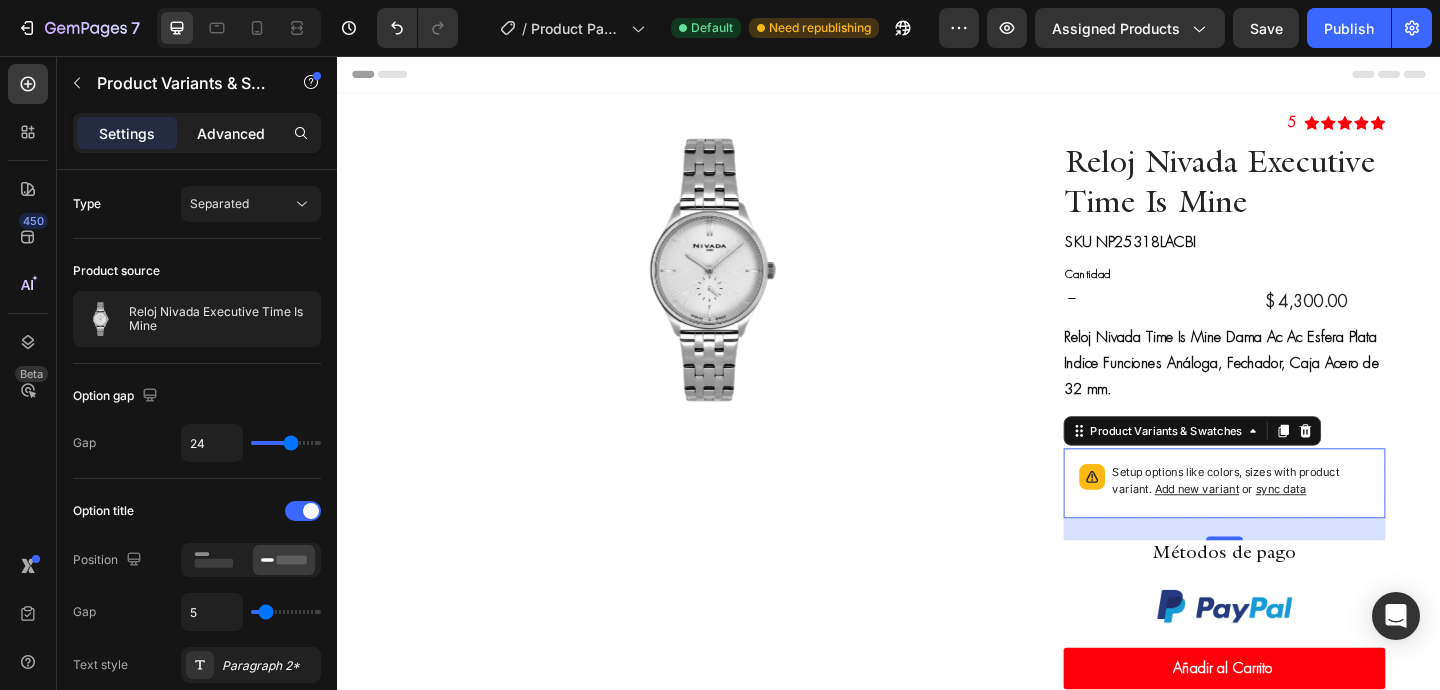 click on "Advanced" 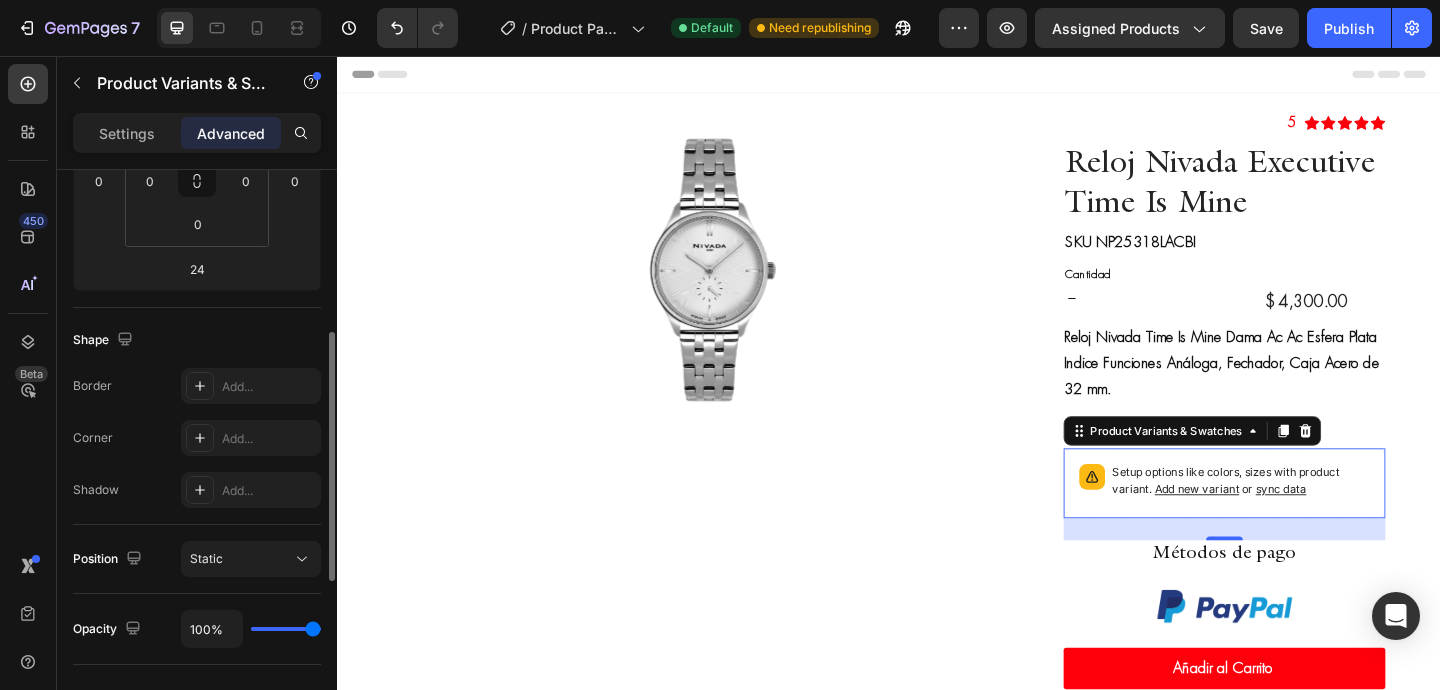 scroll, scrollTop: 757, scrollLeft: 0, axis: vertical 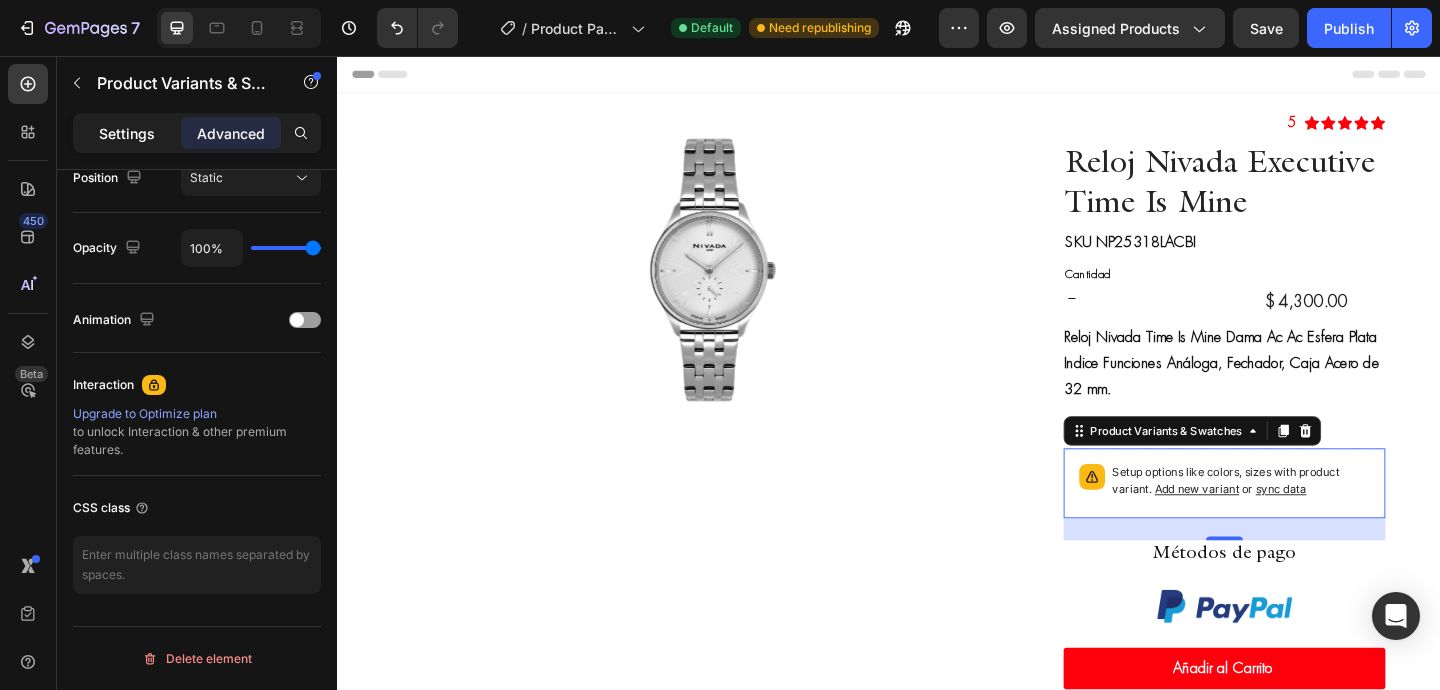 click on "Settings" at bounding box center [127, 133] 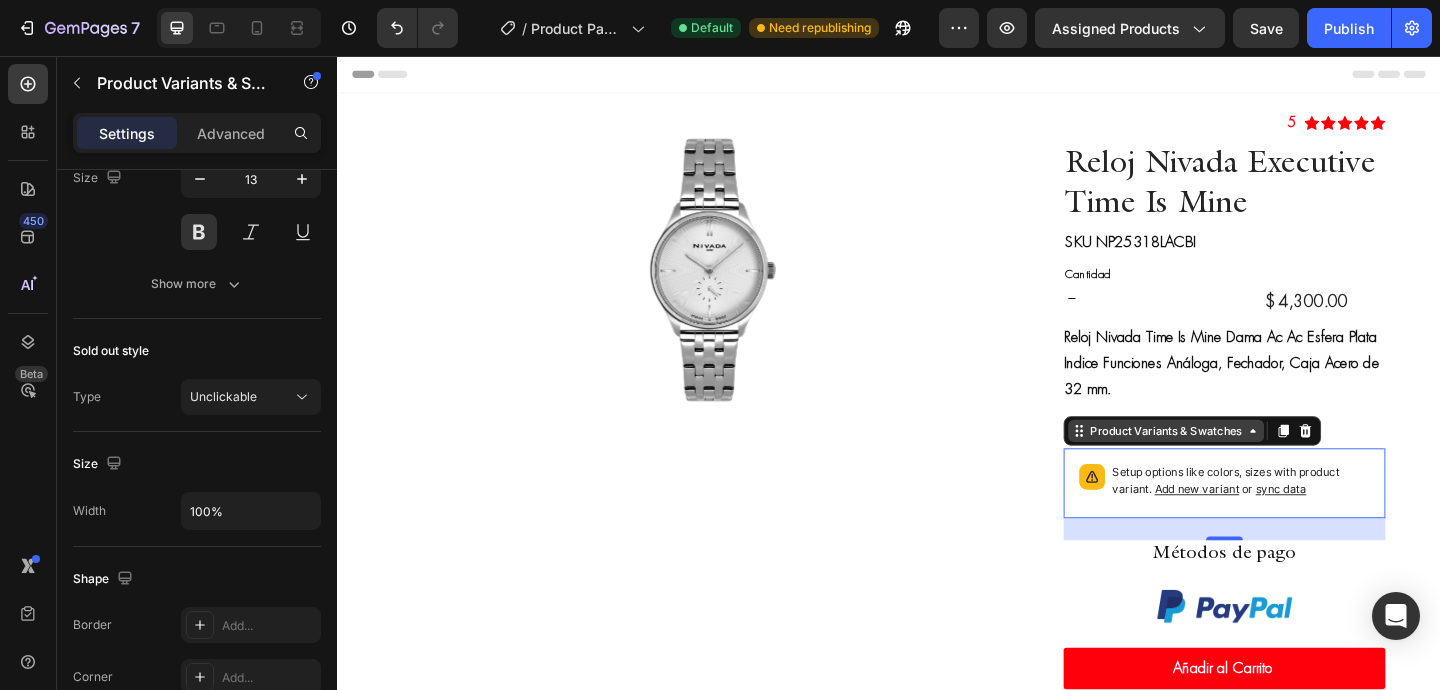 click on "Product Variants & Swatches" at bounding box center (1238, 464) 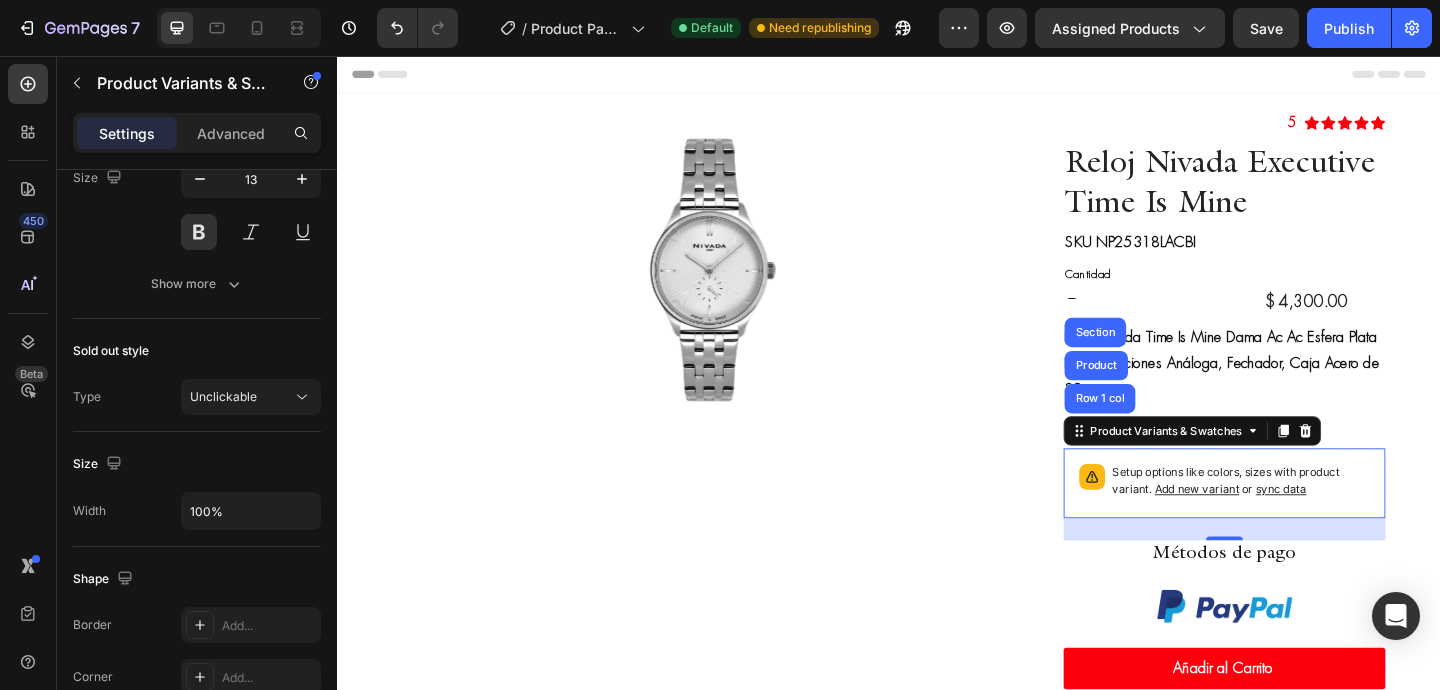 click on "Setup options like colors, sizes with product variant.       Add new variant   or   sync data" at bounding box center [1320, 519] 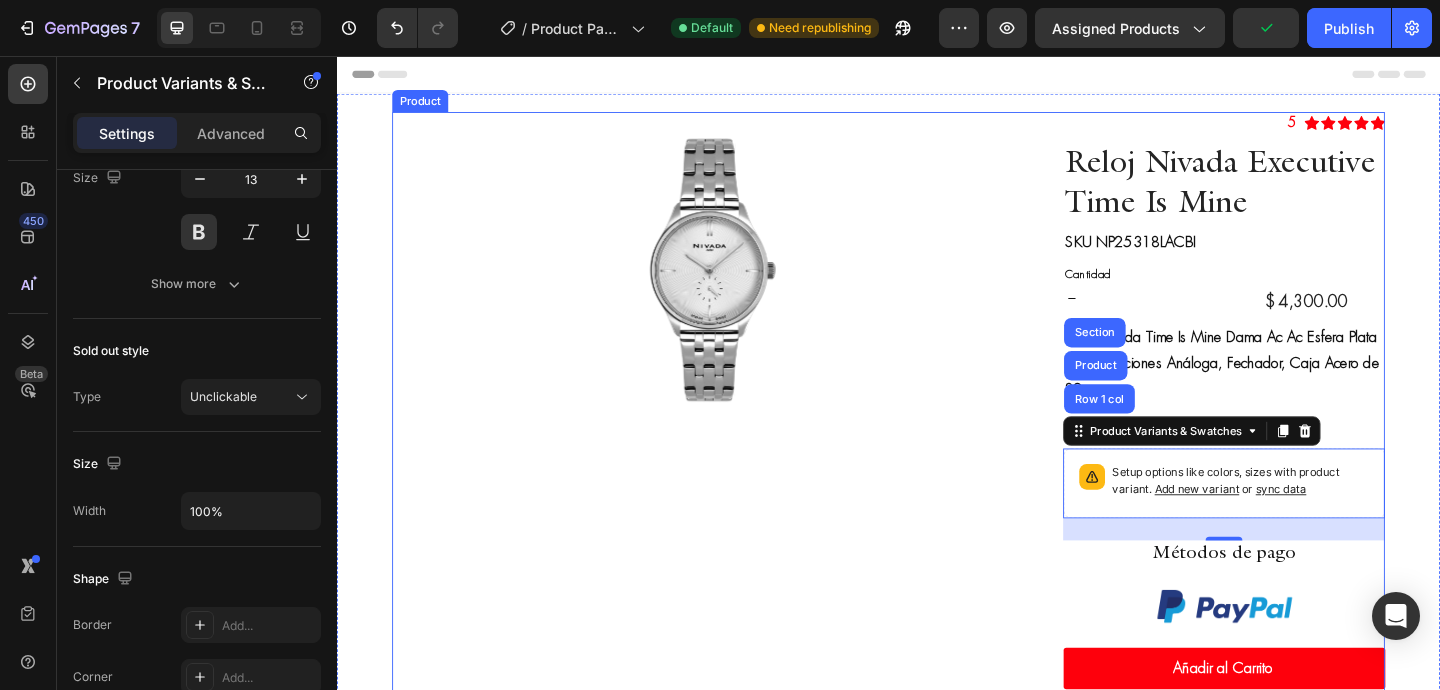 click on "Product Images" at bounding box center (747, 606) 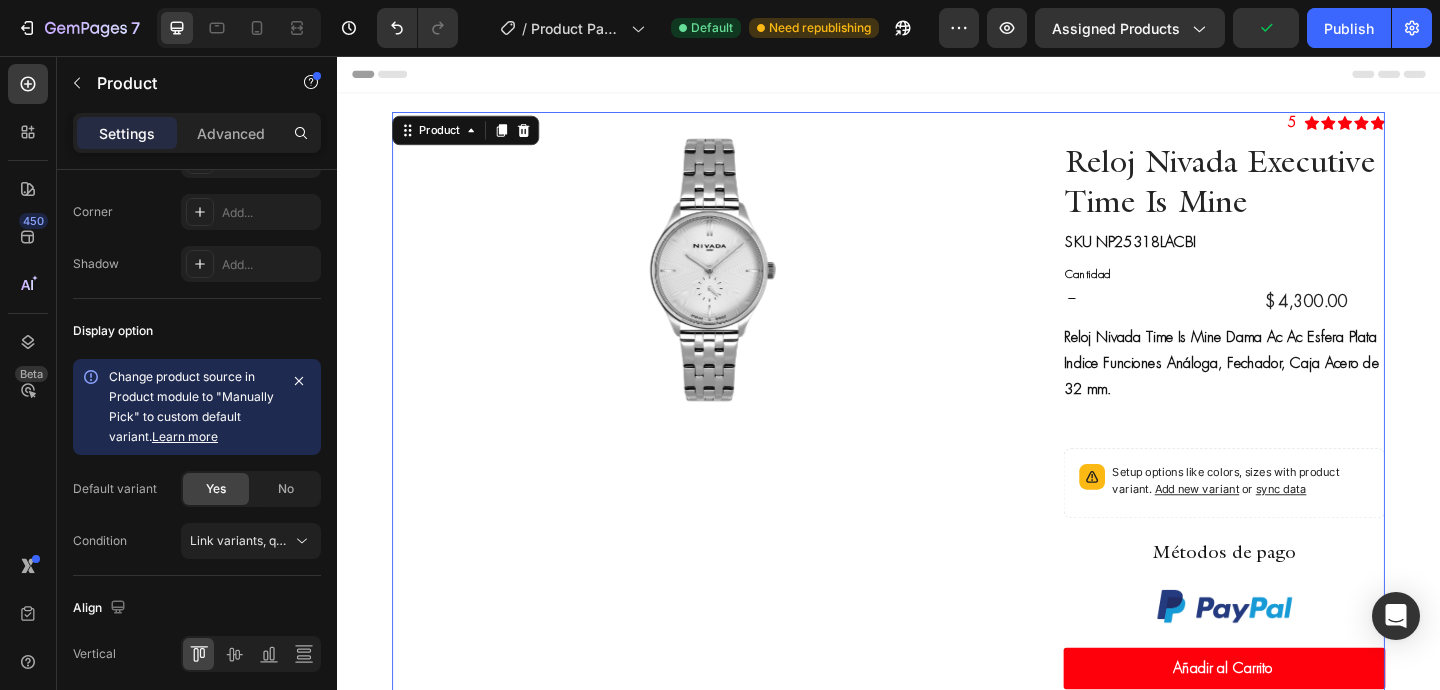 scroll, scrollTop: 0, scrollLeft: 0, axis: both 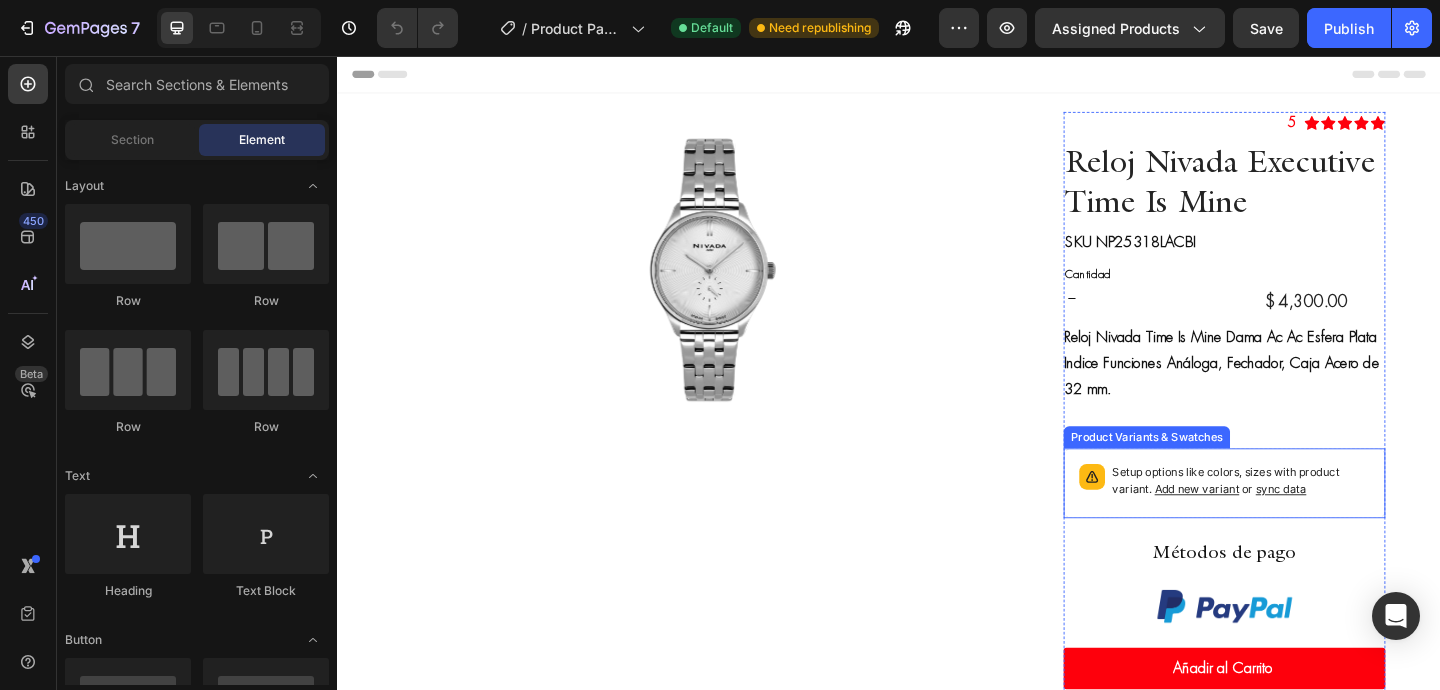 click on "sync data" at bounding box center (1363, 527) 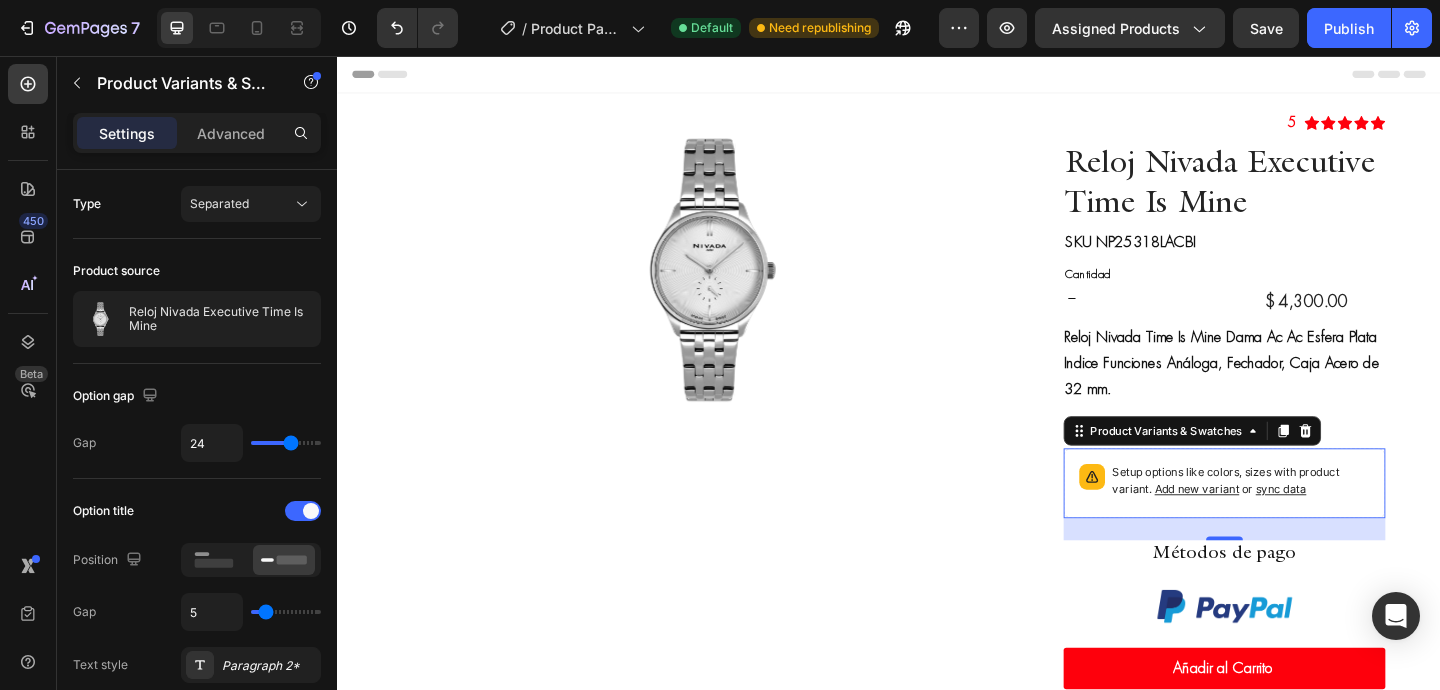 click on "sync data" at bounding box center (1363, 527) 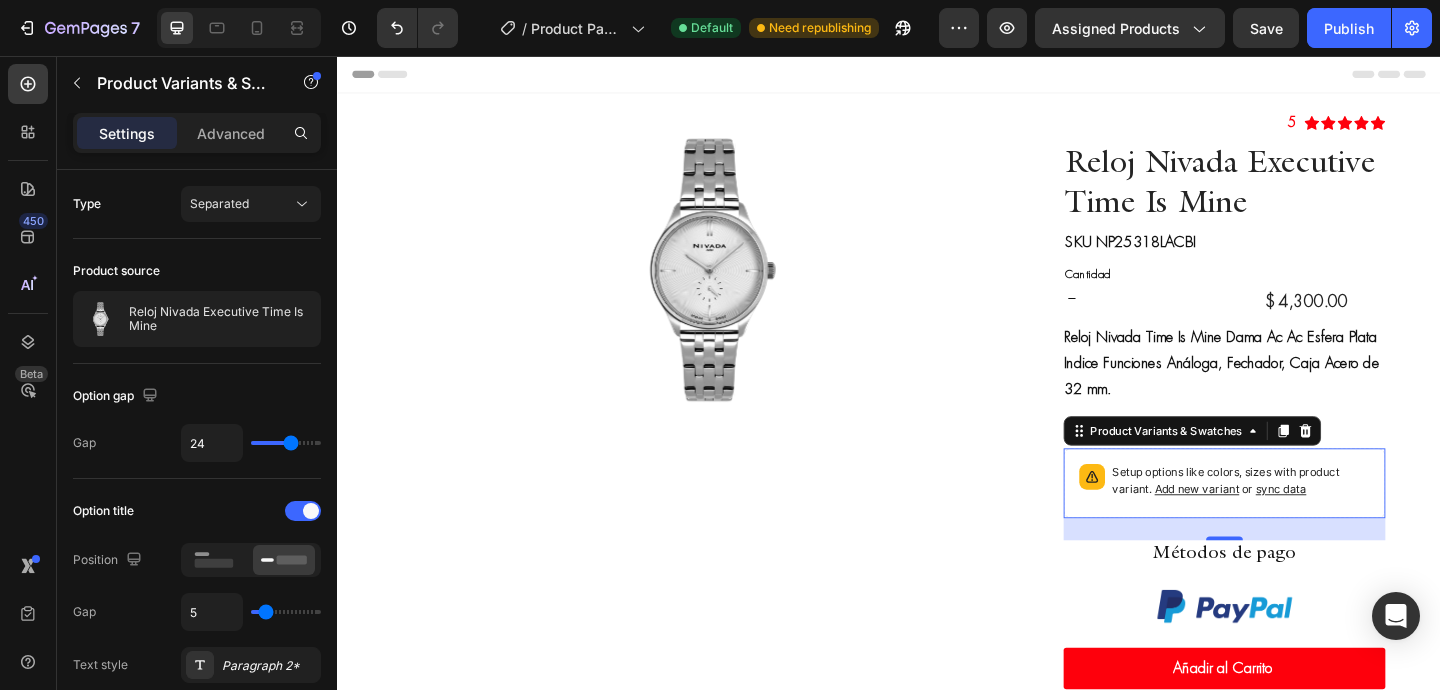 click on "sync data" at bounding box center [1363, 527] 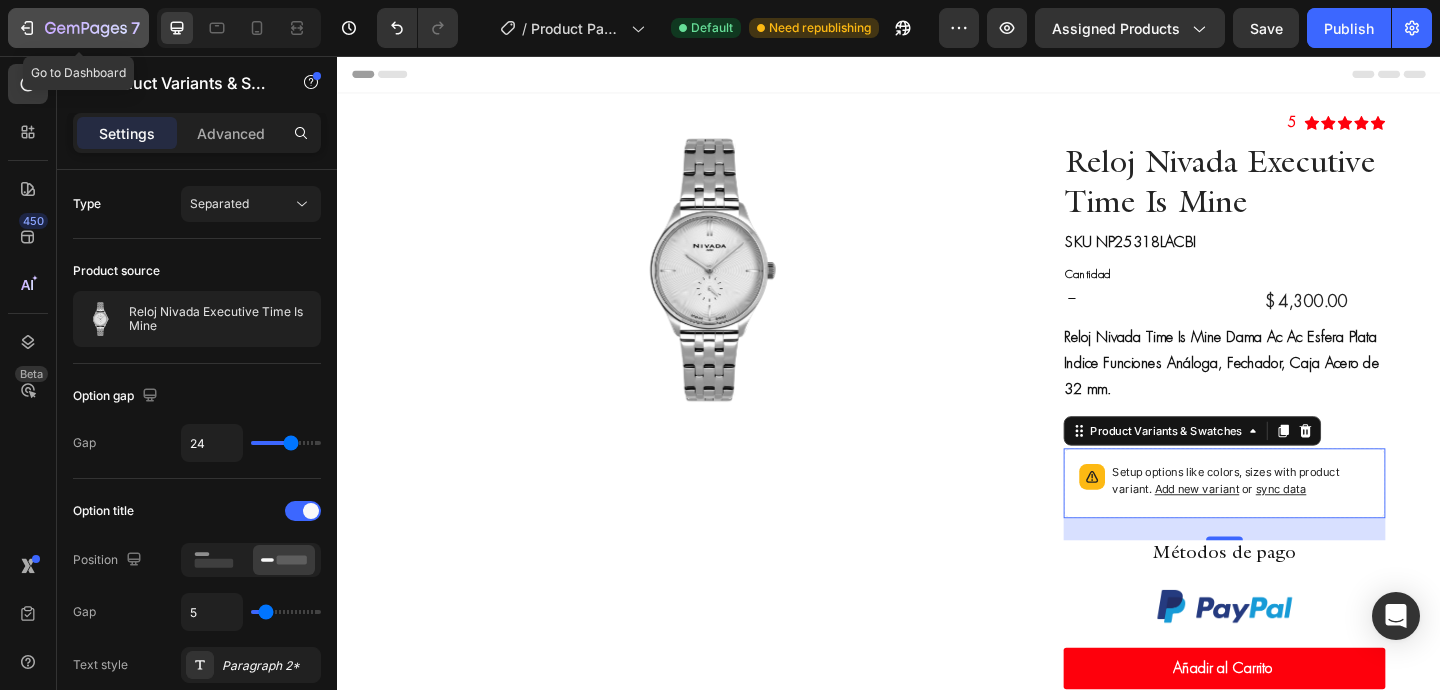 click on "7" 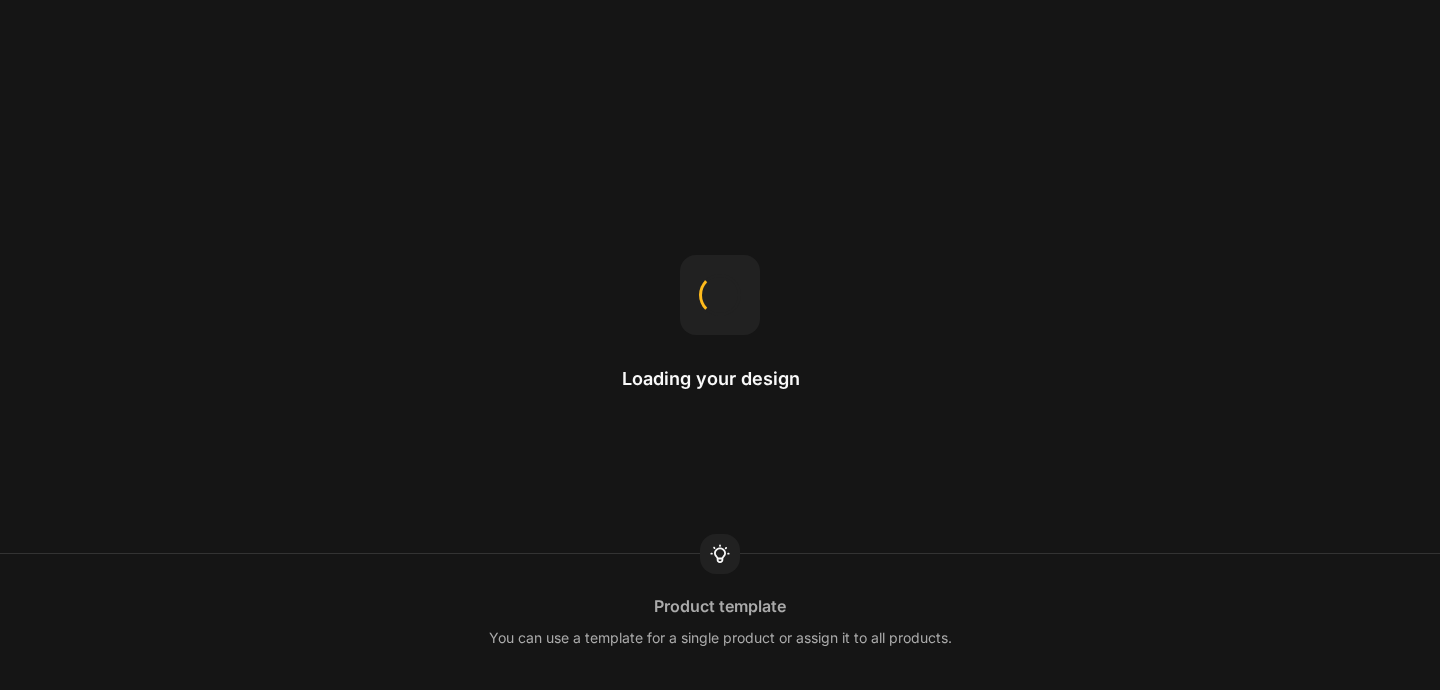 scroll, scrollTop: 0, scrollLeft: 0, axis: both 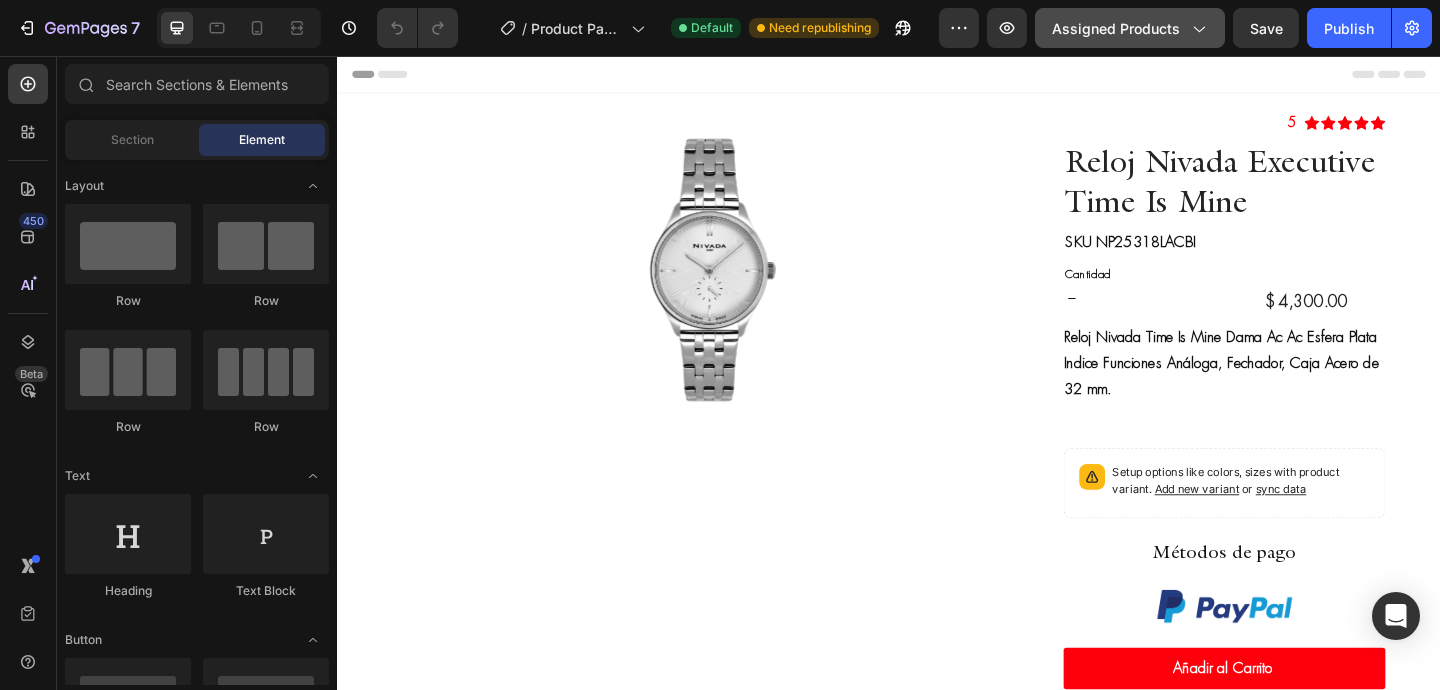 click on "Assigned Products" at bounding box center [1130, 28] 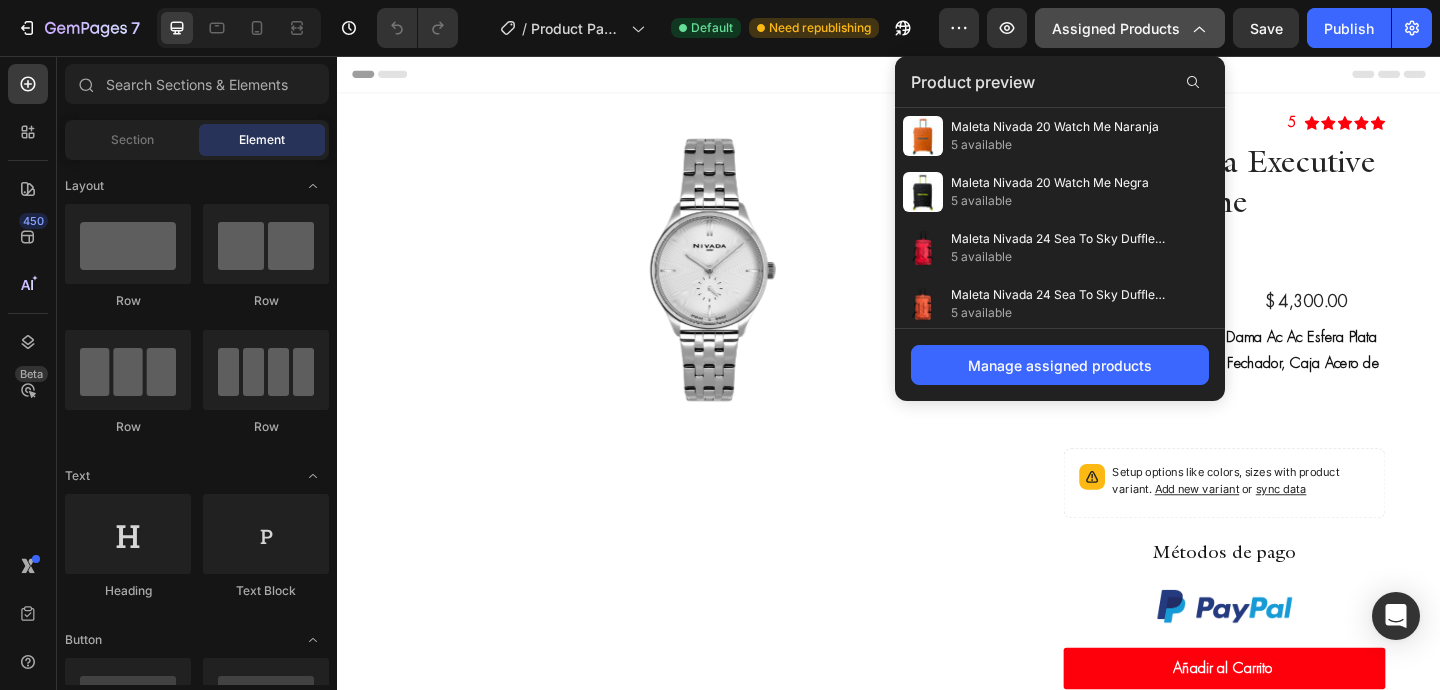 click on "Assigned Products" at bounding box center [1130, 28] 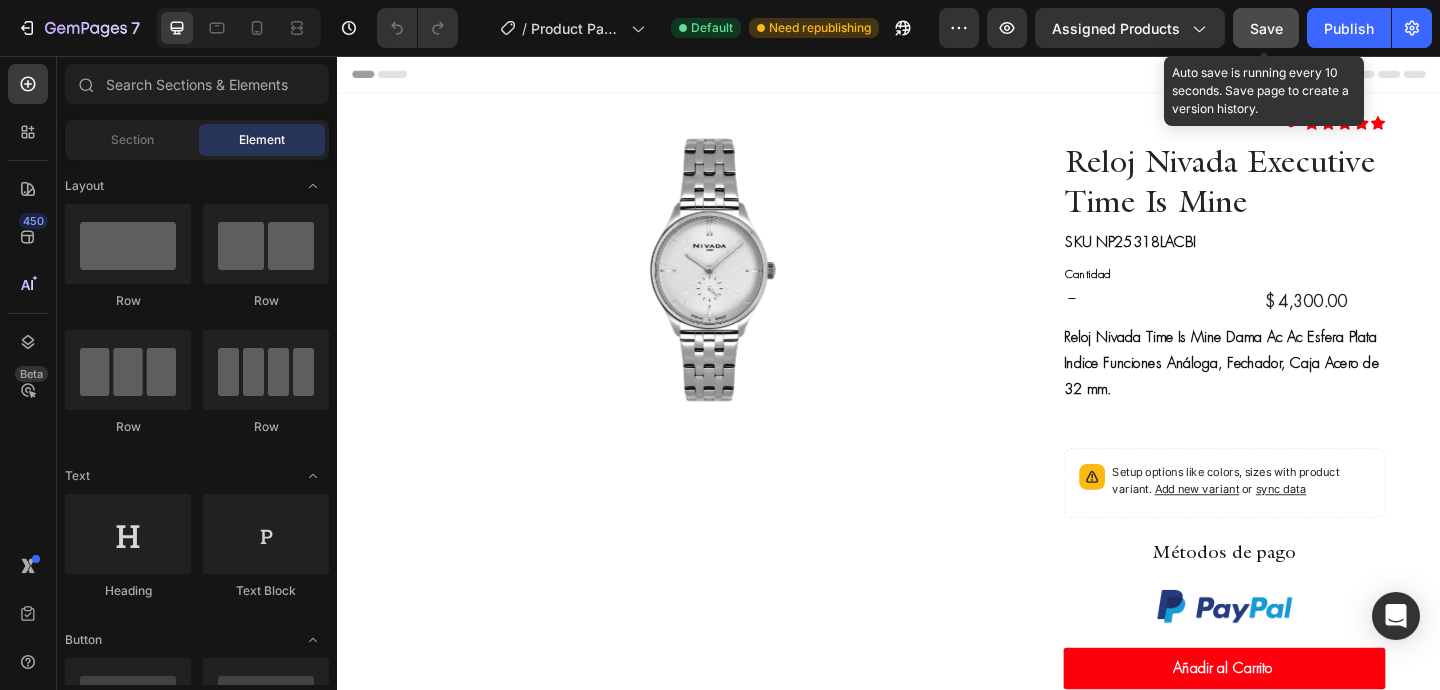 click on "Save" at bounding box center (1266, 28) 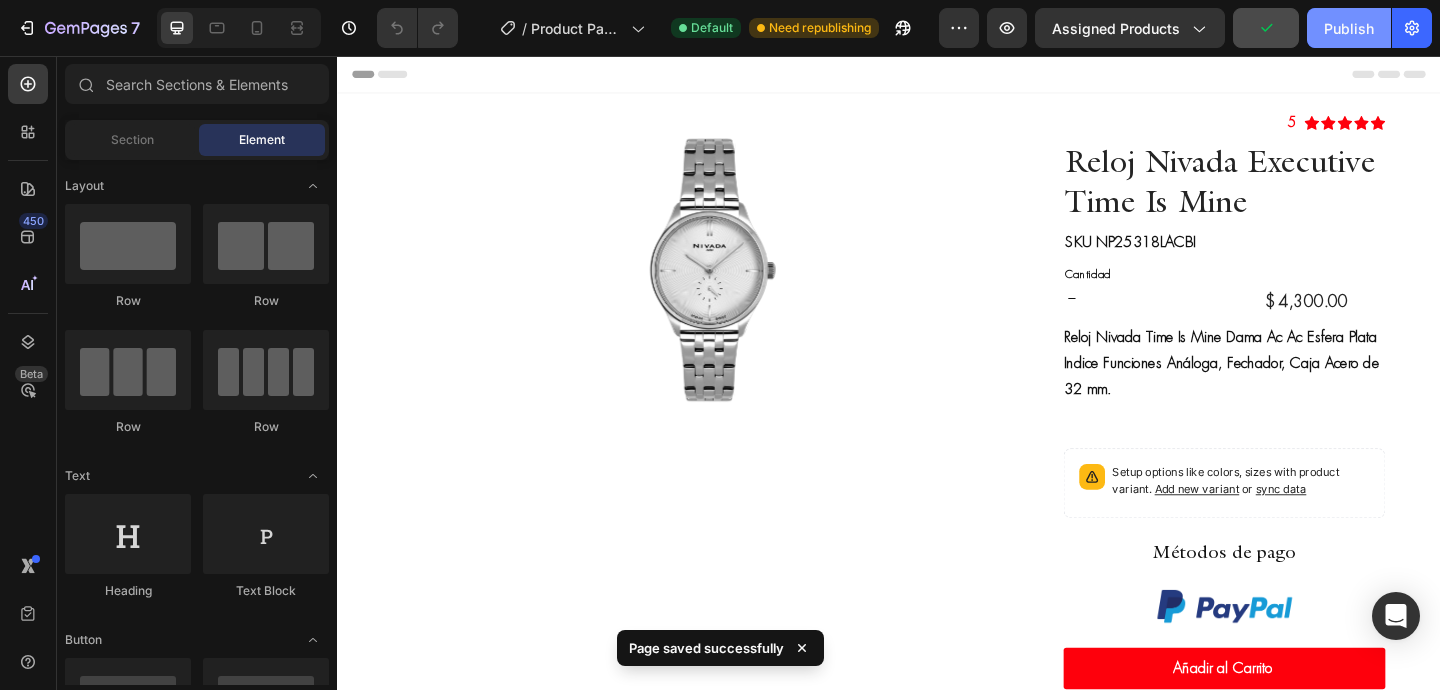 click on "Publish" at bounding box center [1349, 28] 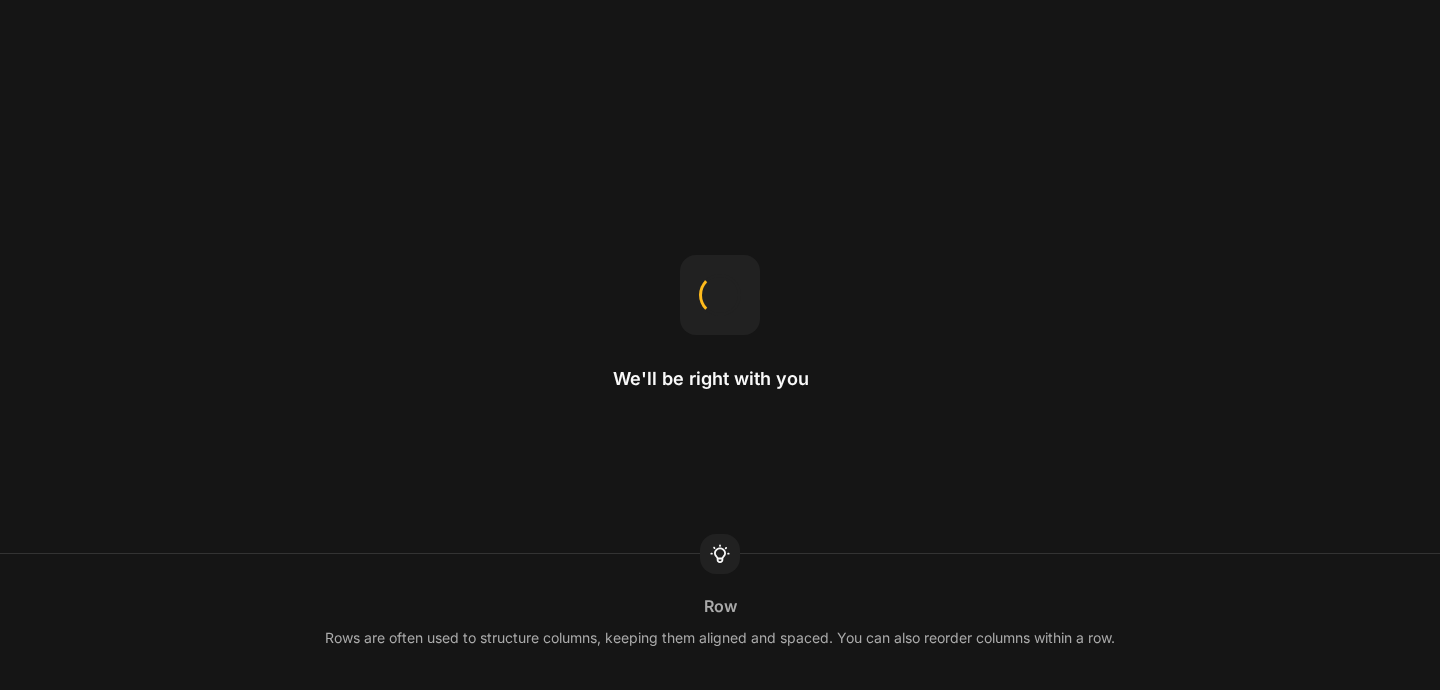 scroll, scrollTop: 0, scrollLeft: 0, axis: both 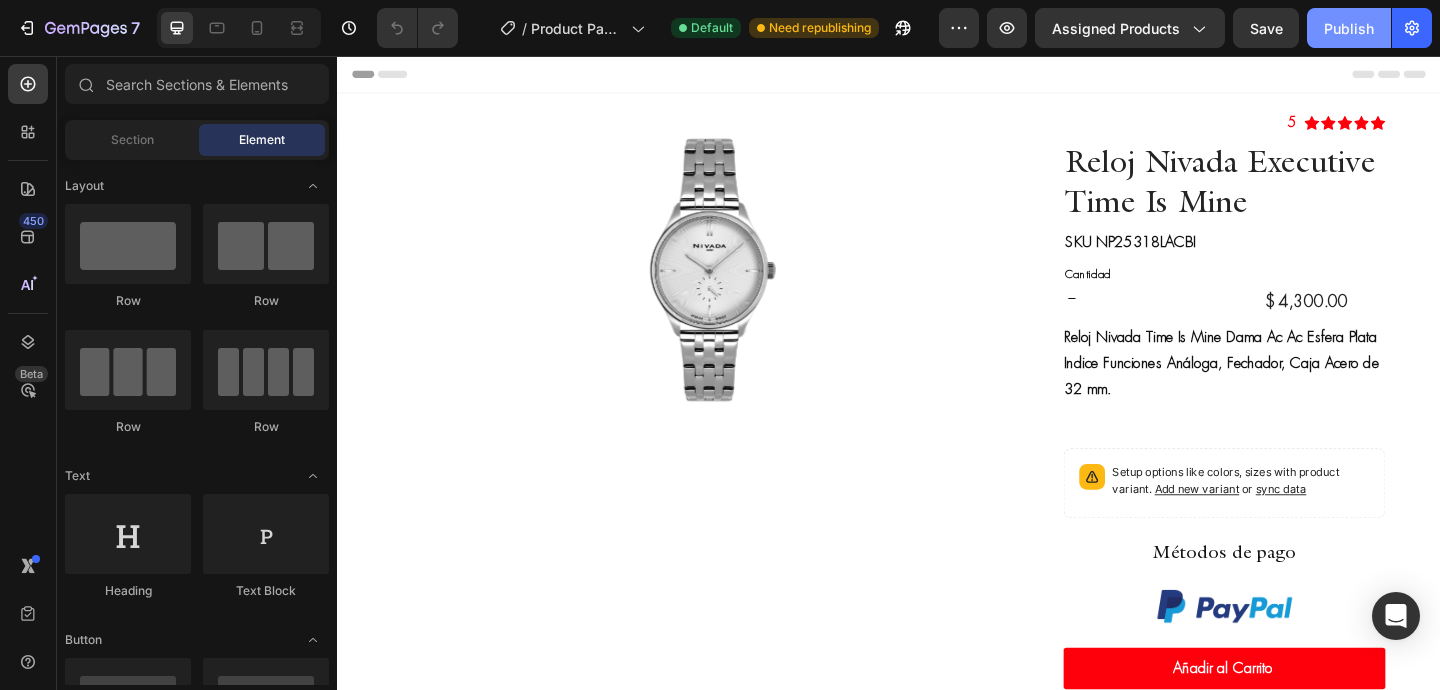 click on "Publish" at bounding box center [1349, 28] 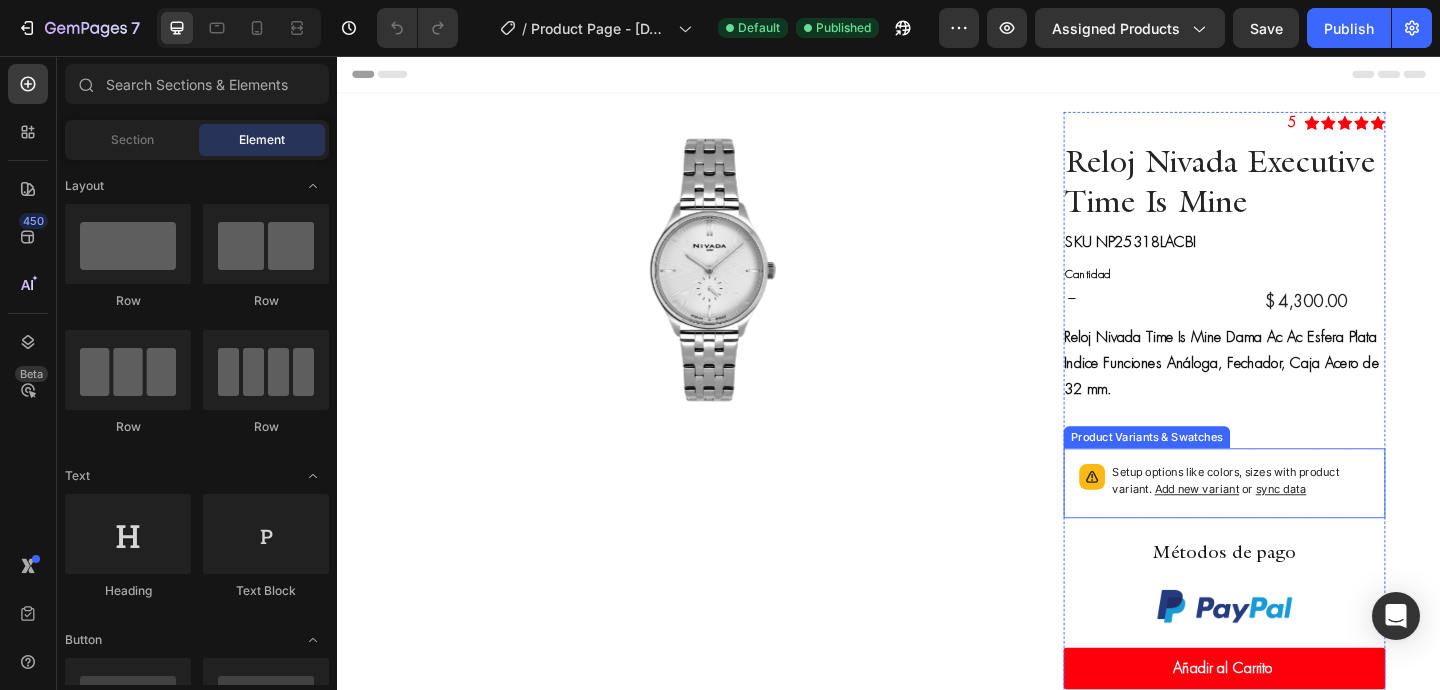 click on "Setup options like colors, sizes with product variant.       Add new variant   or   sync data" at bounding box center [1320, 519] 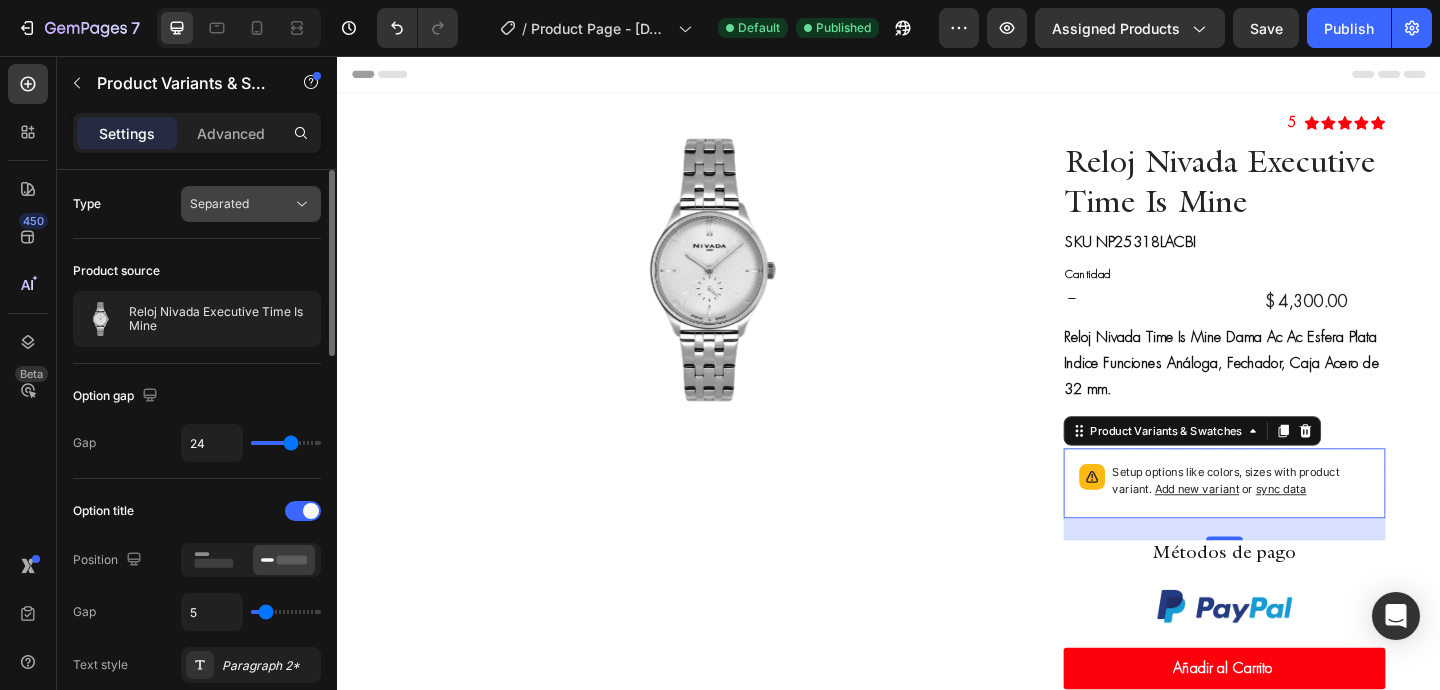 click on "Separated" at bounding box center (219, 204) 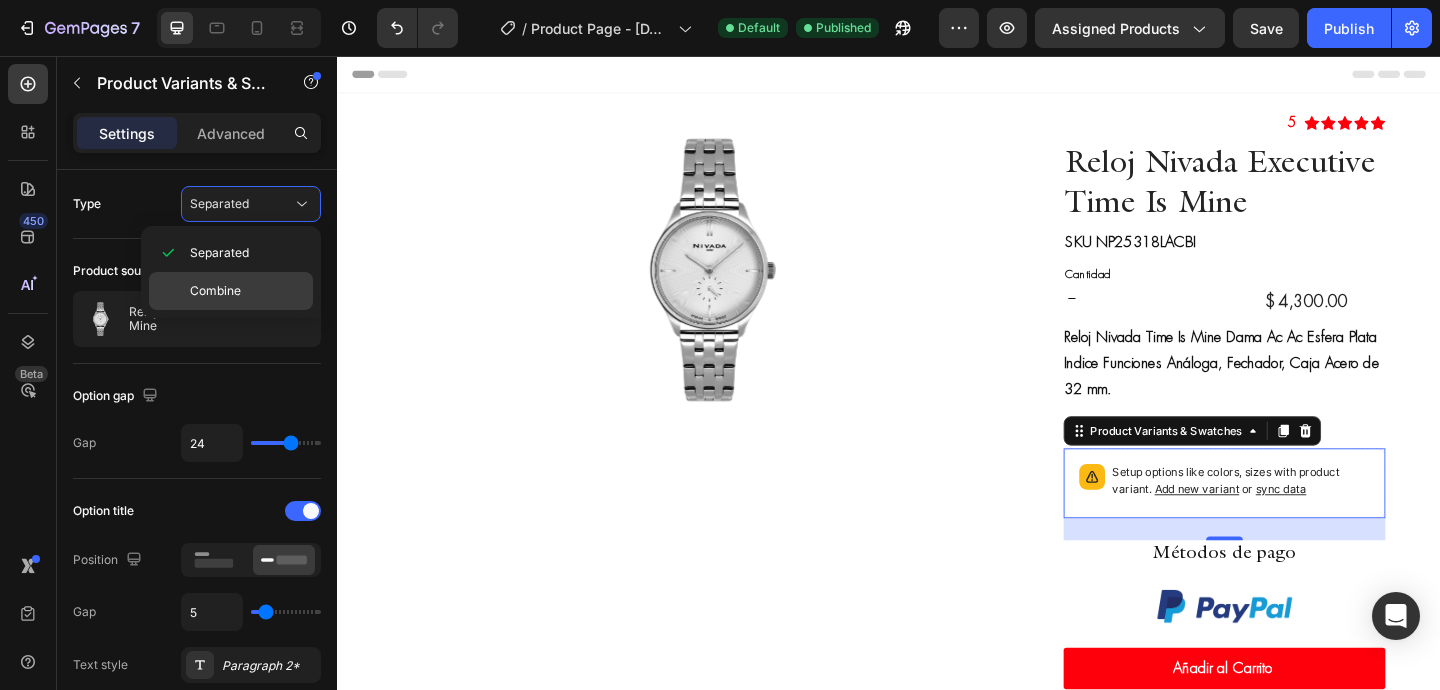 click on "Combine" at bounding box center (215, 291) 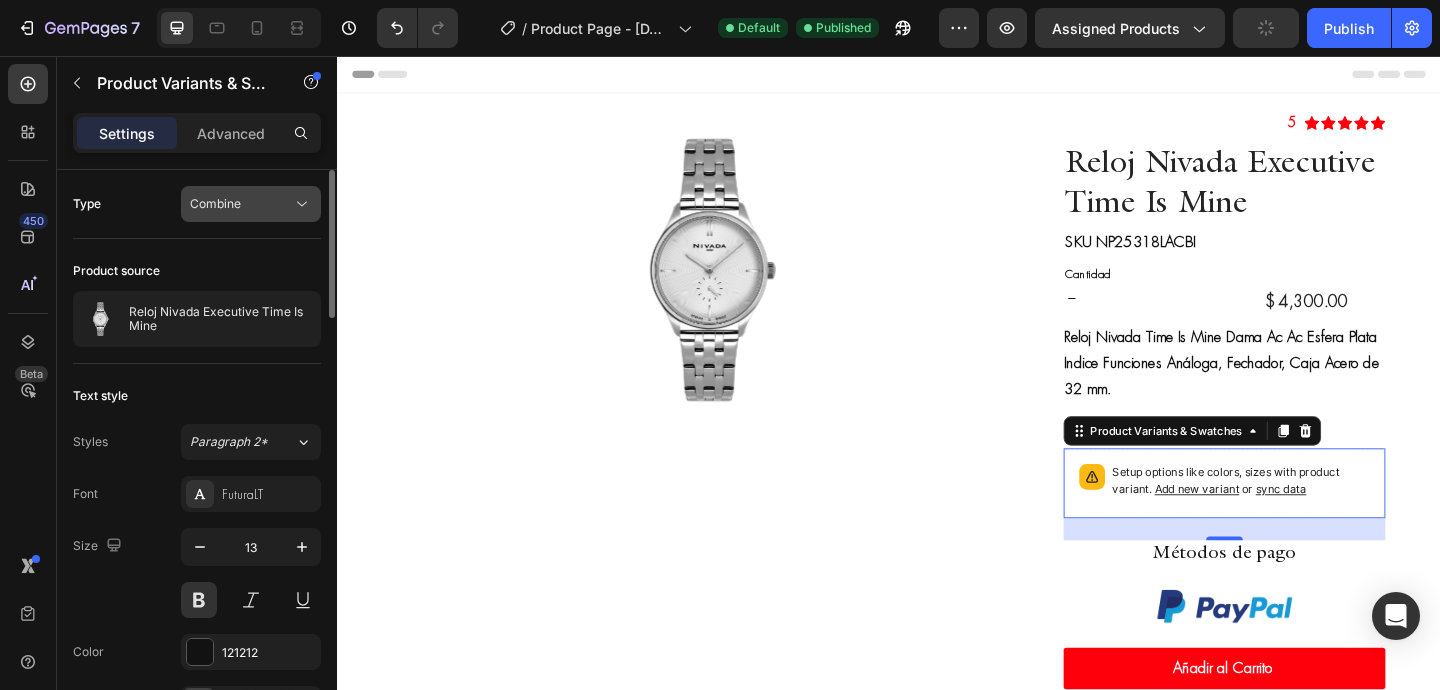 click on "Combine" at bounding box center (215, 203) 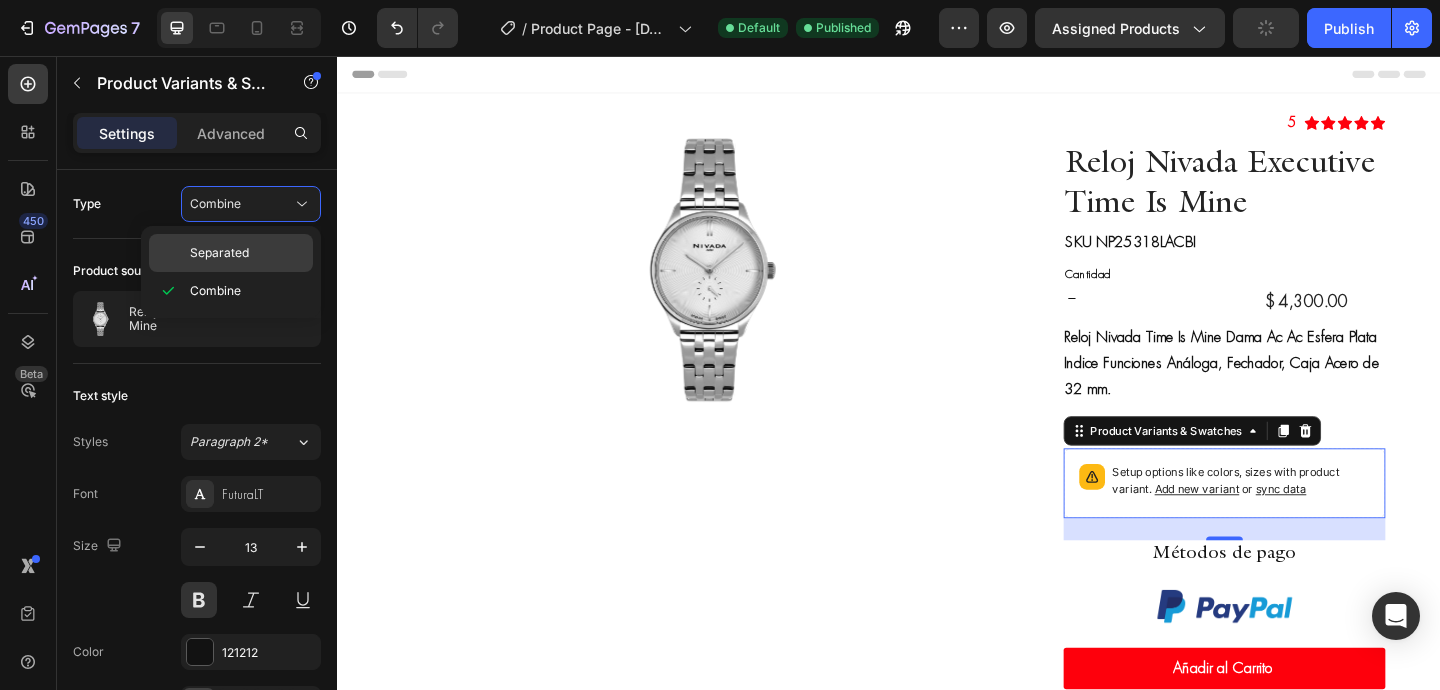 click on "Separated" 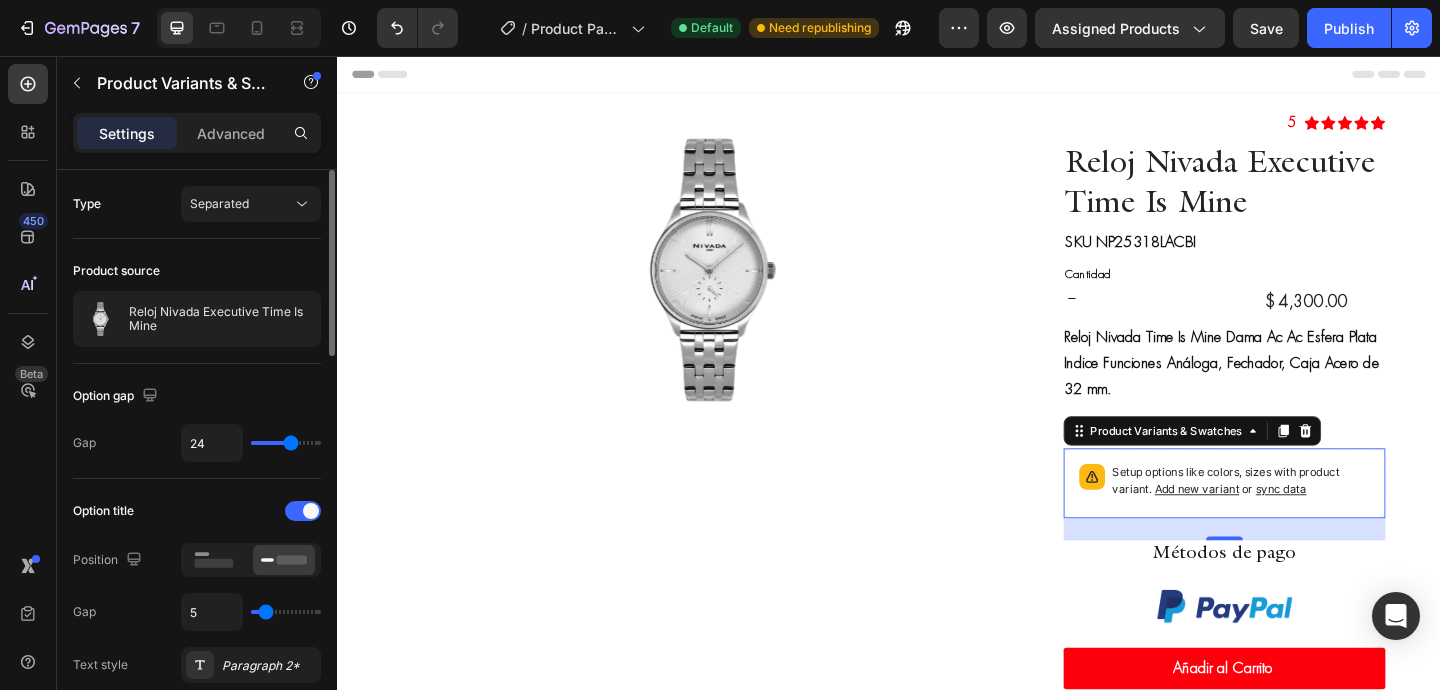 click on "Product source Reloj Nivada Executive Time Is Mine" 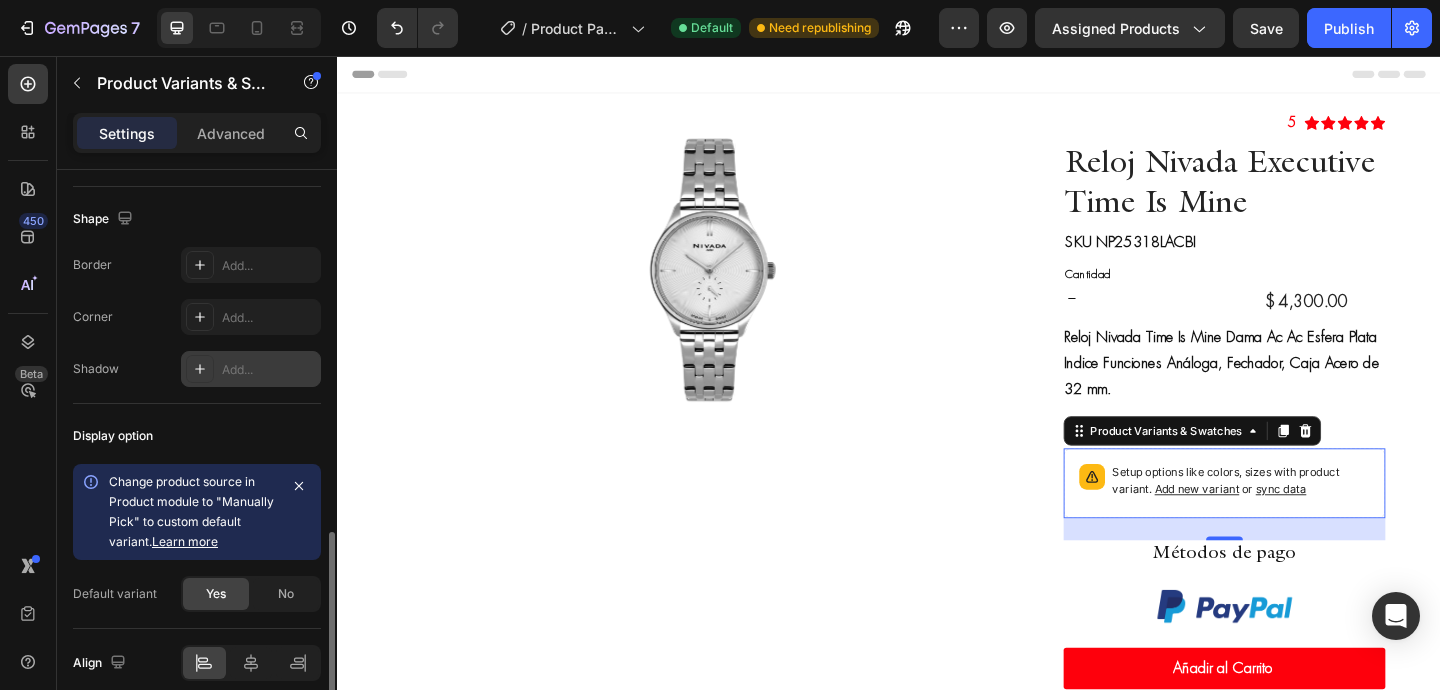 scroll, scrollTop: 1204, scrollLeft: 0, axis: vertical 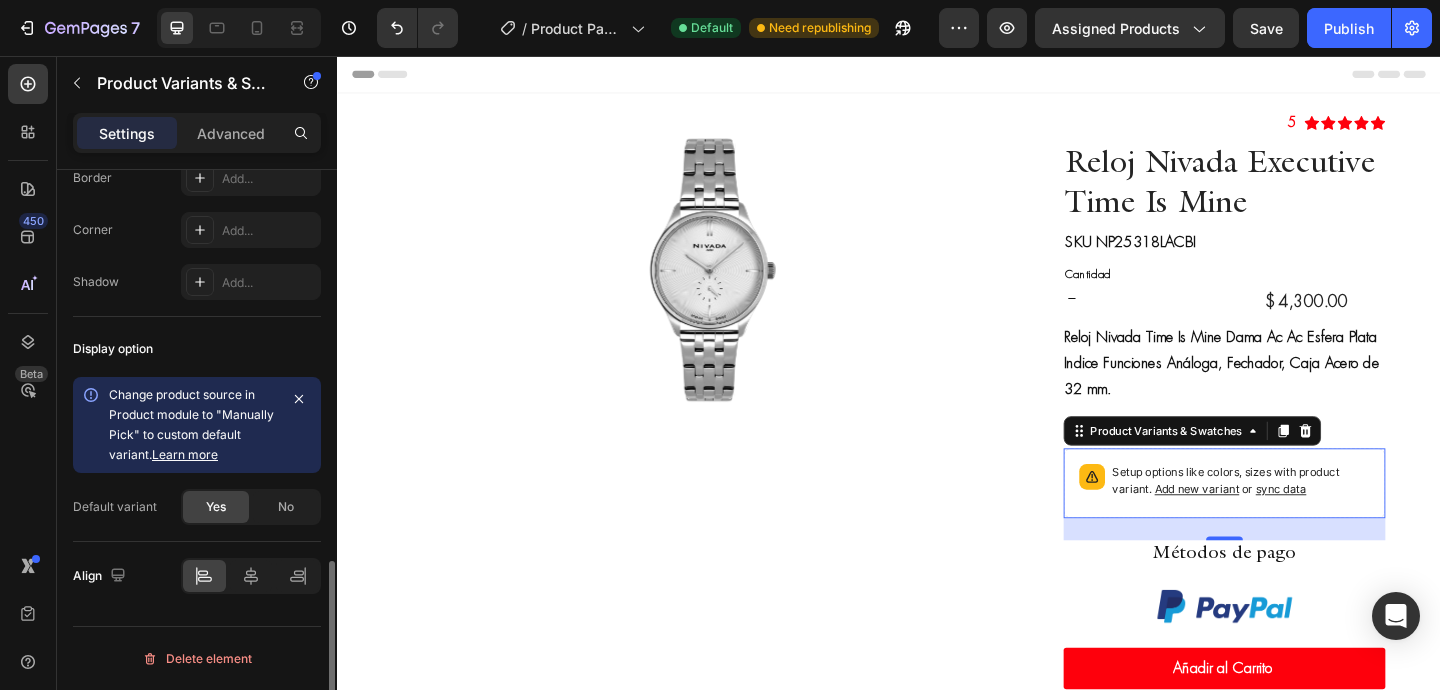 click on "Learn more" at bounding box center [185, 454] 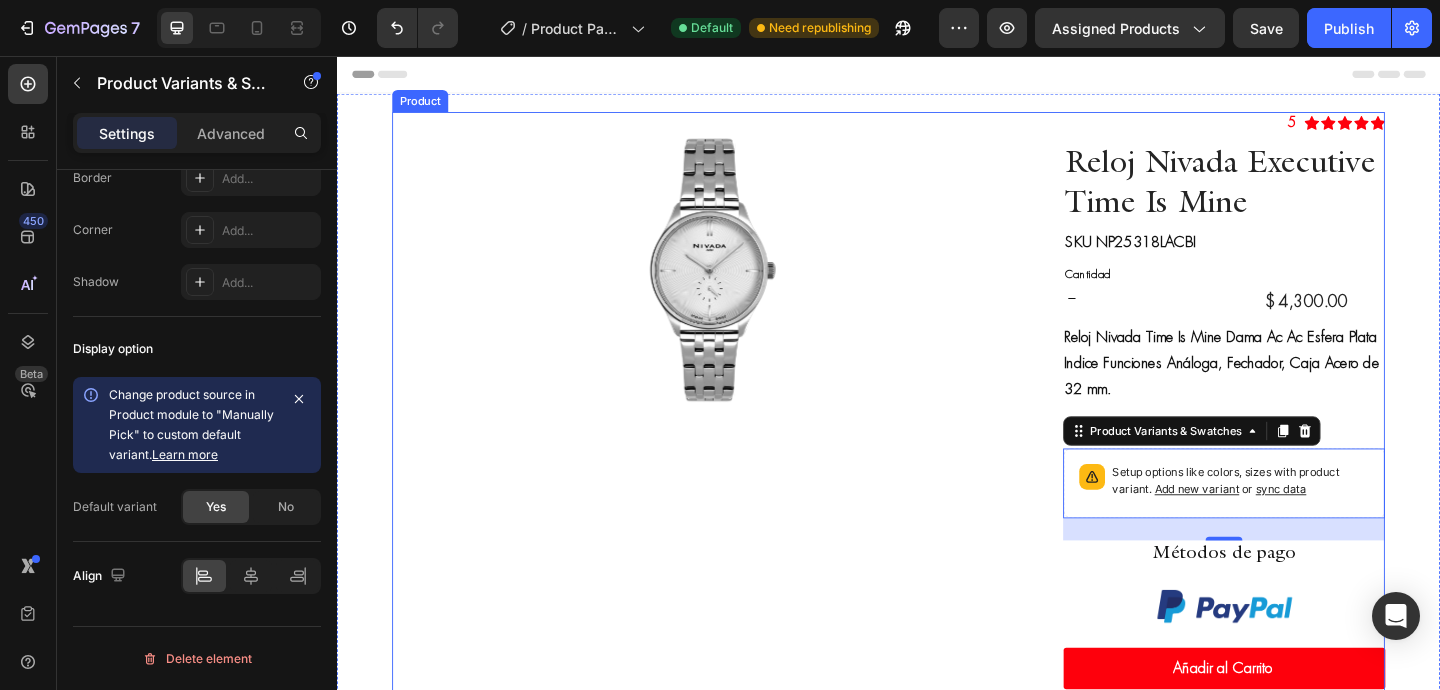 scroll, scrollTop: 4, scrollLeft: 0, axis: vertical 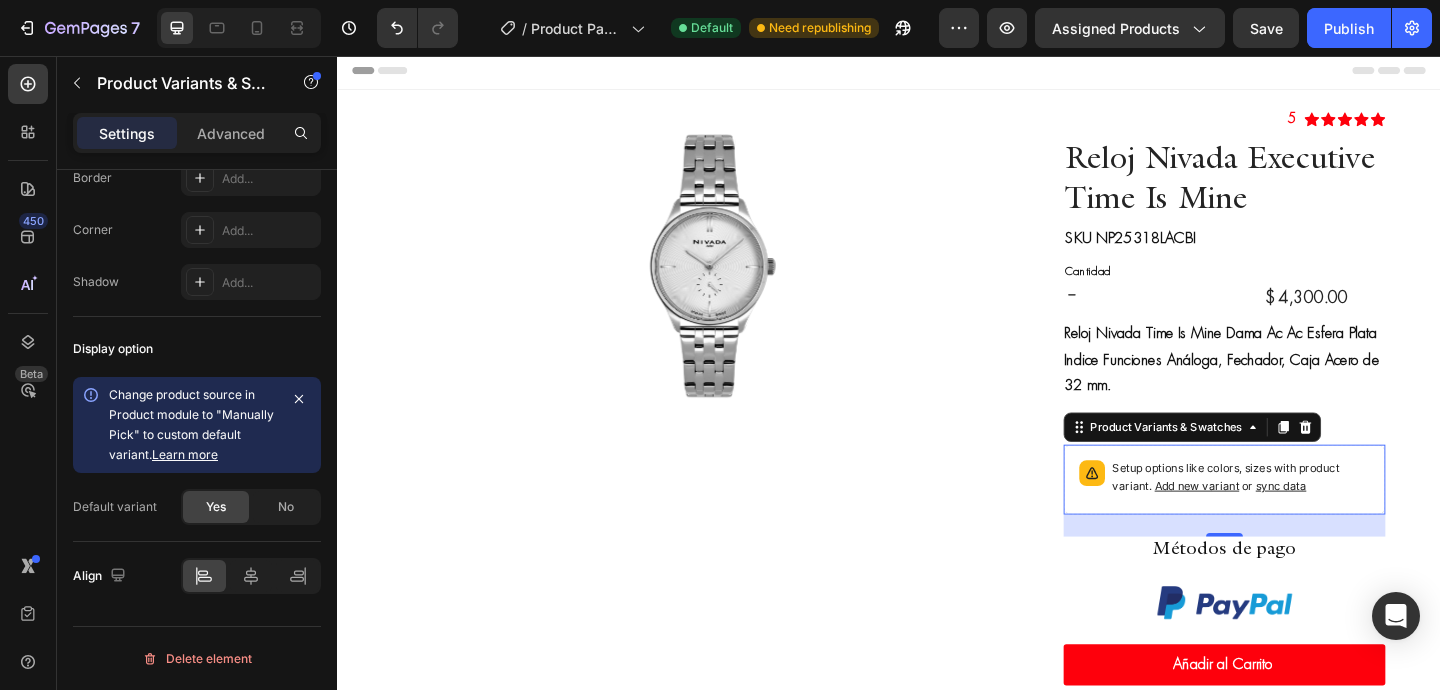 click on "sync data" at bounding box center [1363, 523] 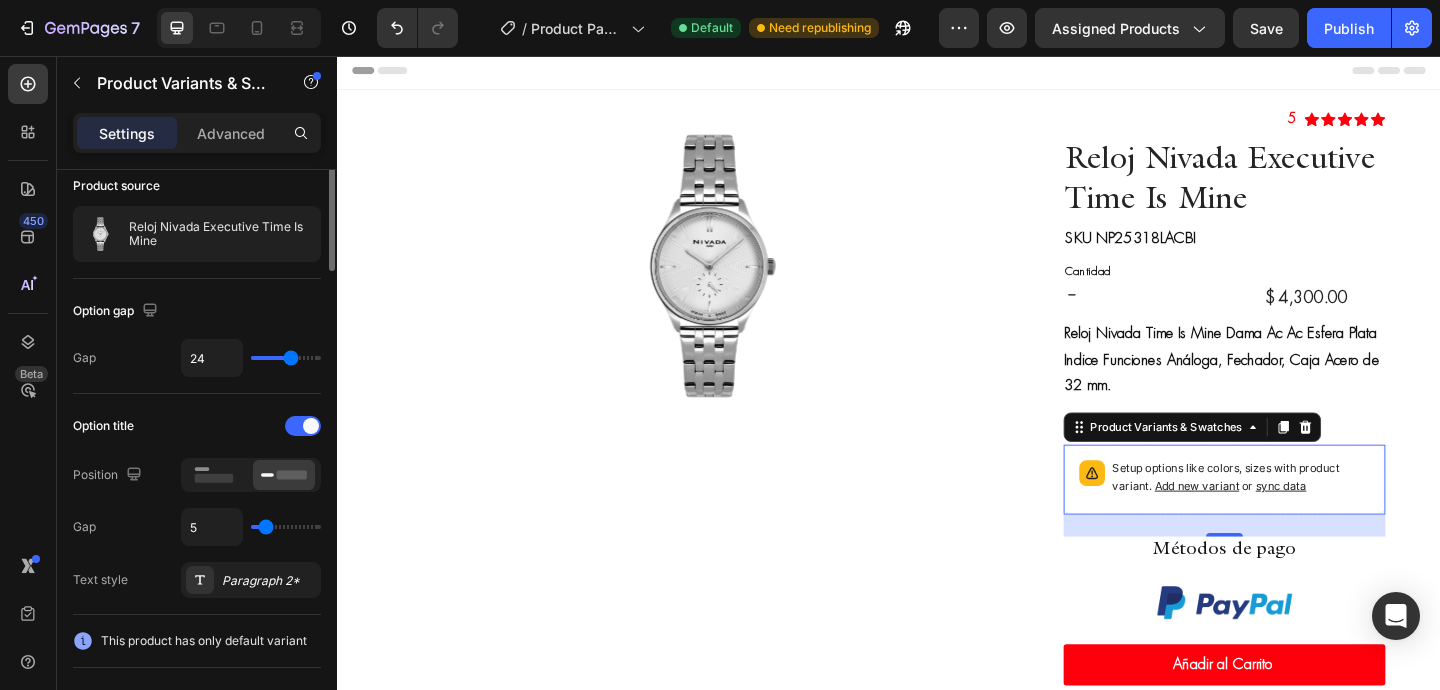 scroll, scrollTop: 0, scrollLeft: 0, axis: both 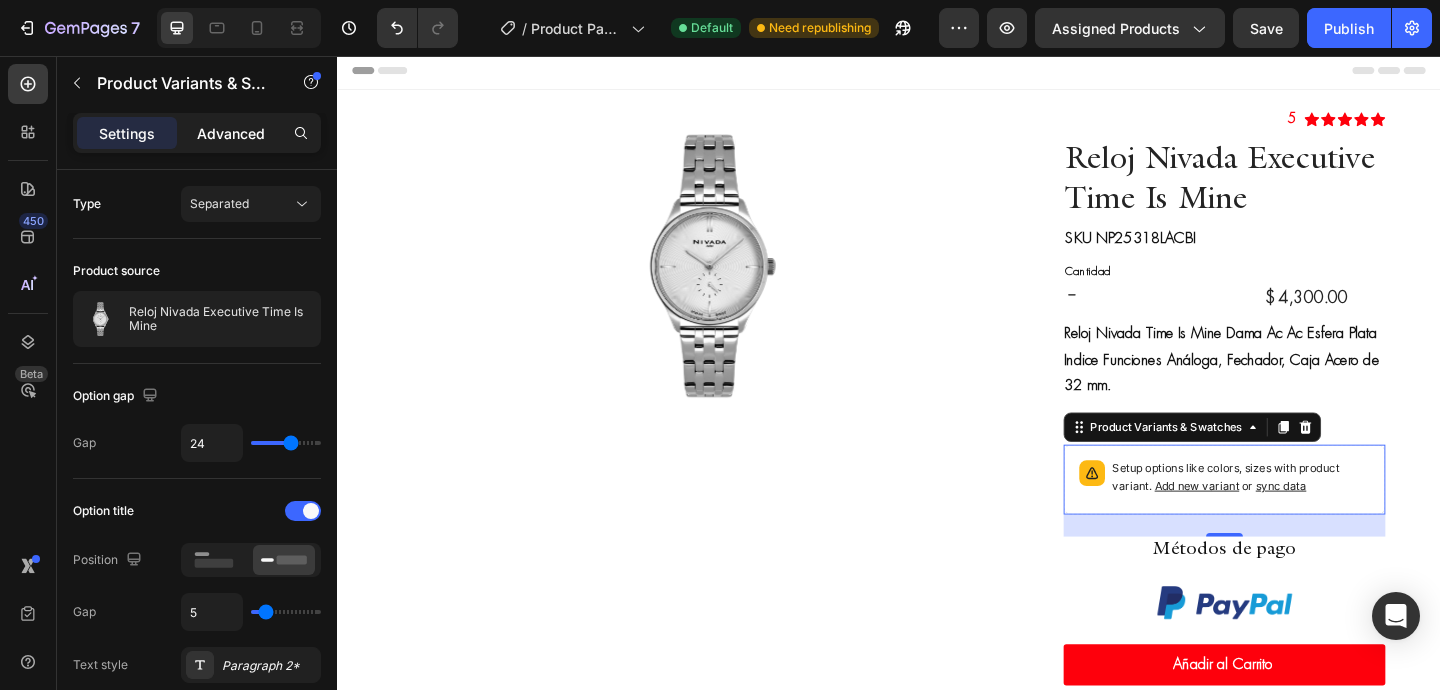 click on "Advanced" at bounding box center [231, 133] 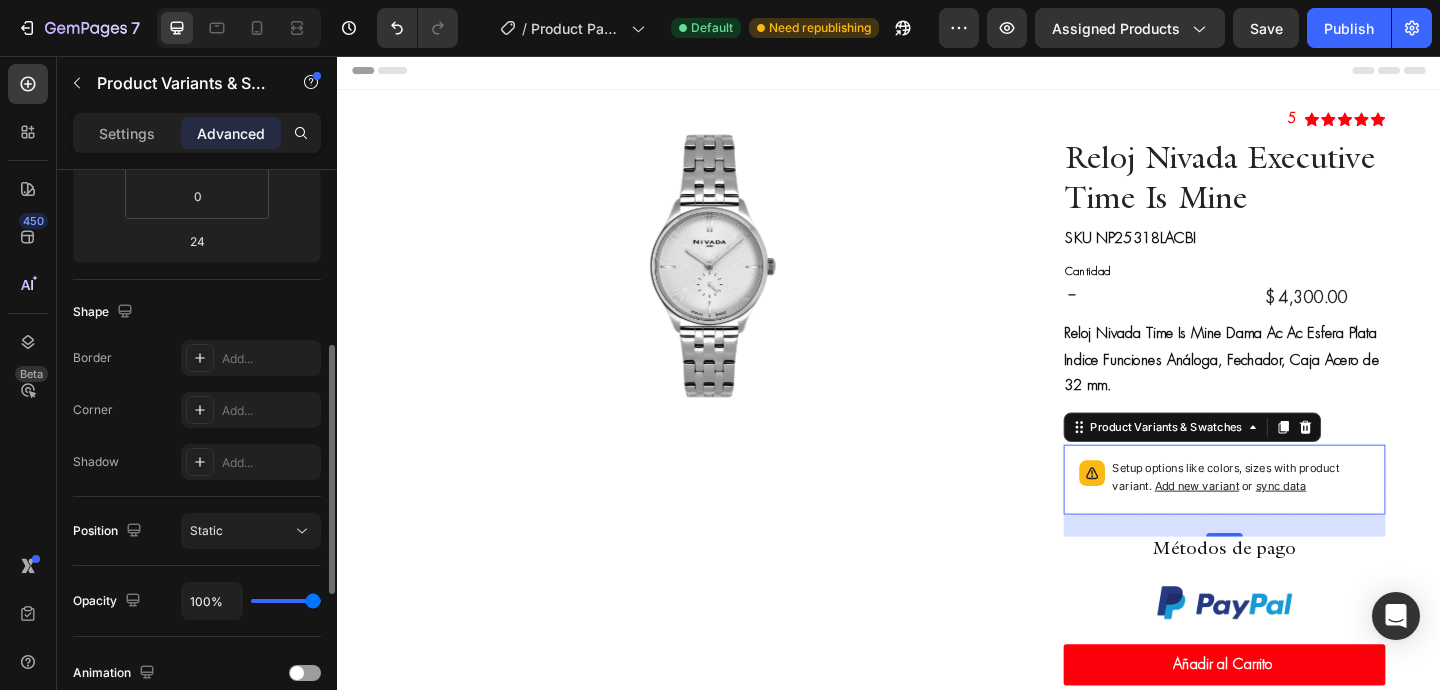 scroll, scrollTop: 535, scrollLeft: 0, axis: vertical 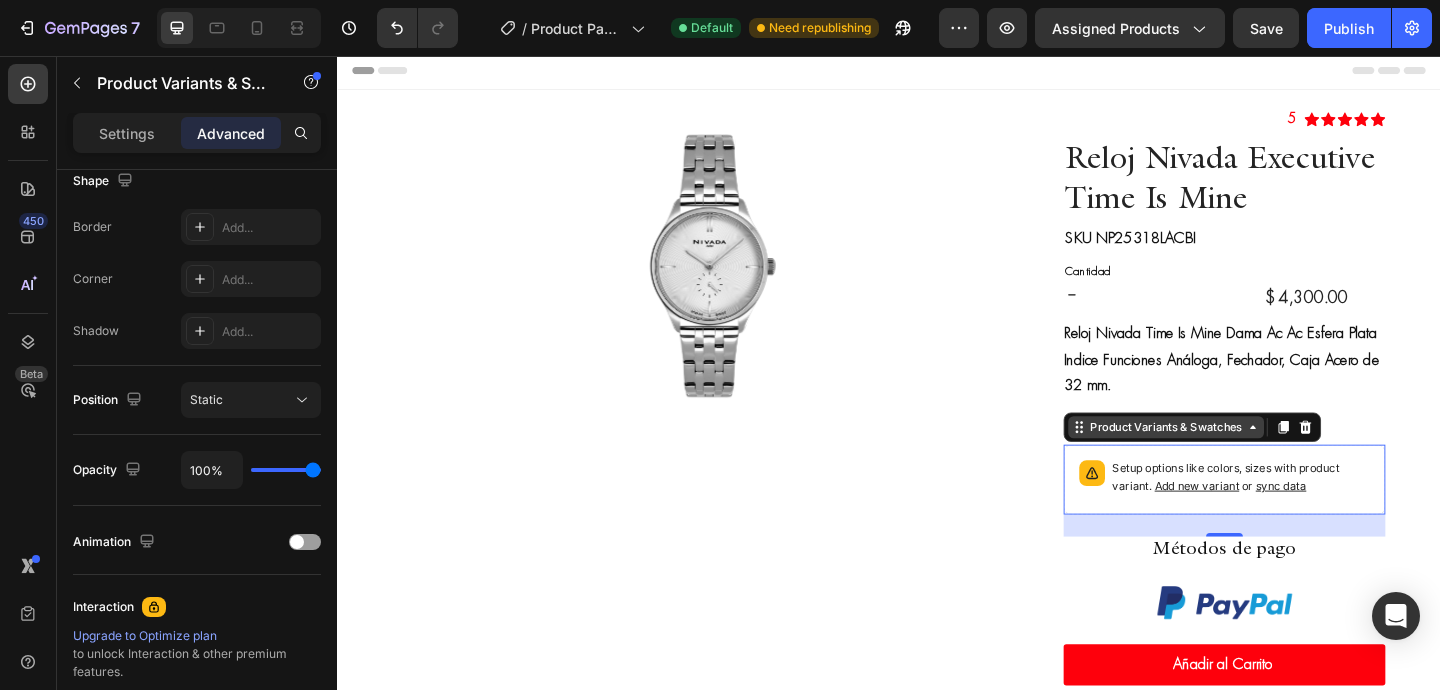 click on "Product Variants & Swatches" at bounding box center [1238, 460] 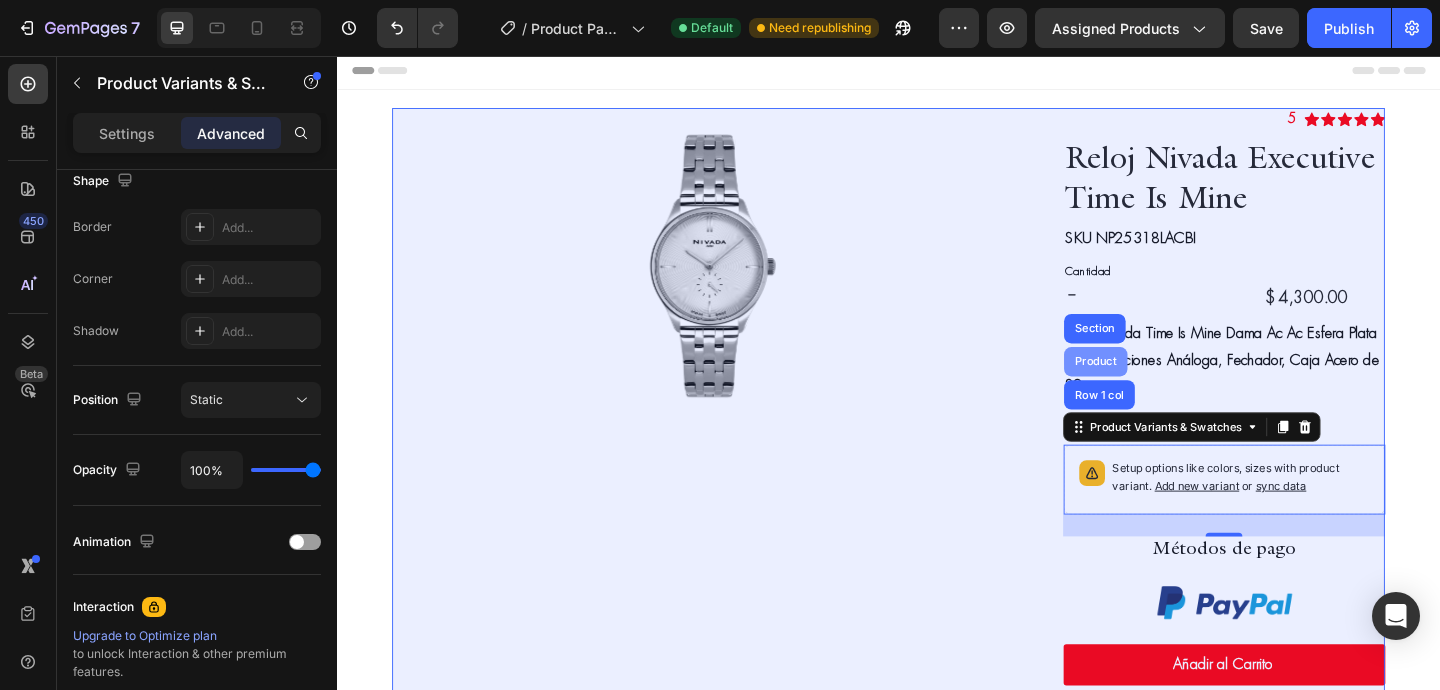 click on "Product" at bounding box center (1162, 389) 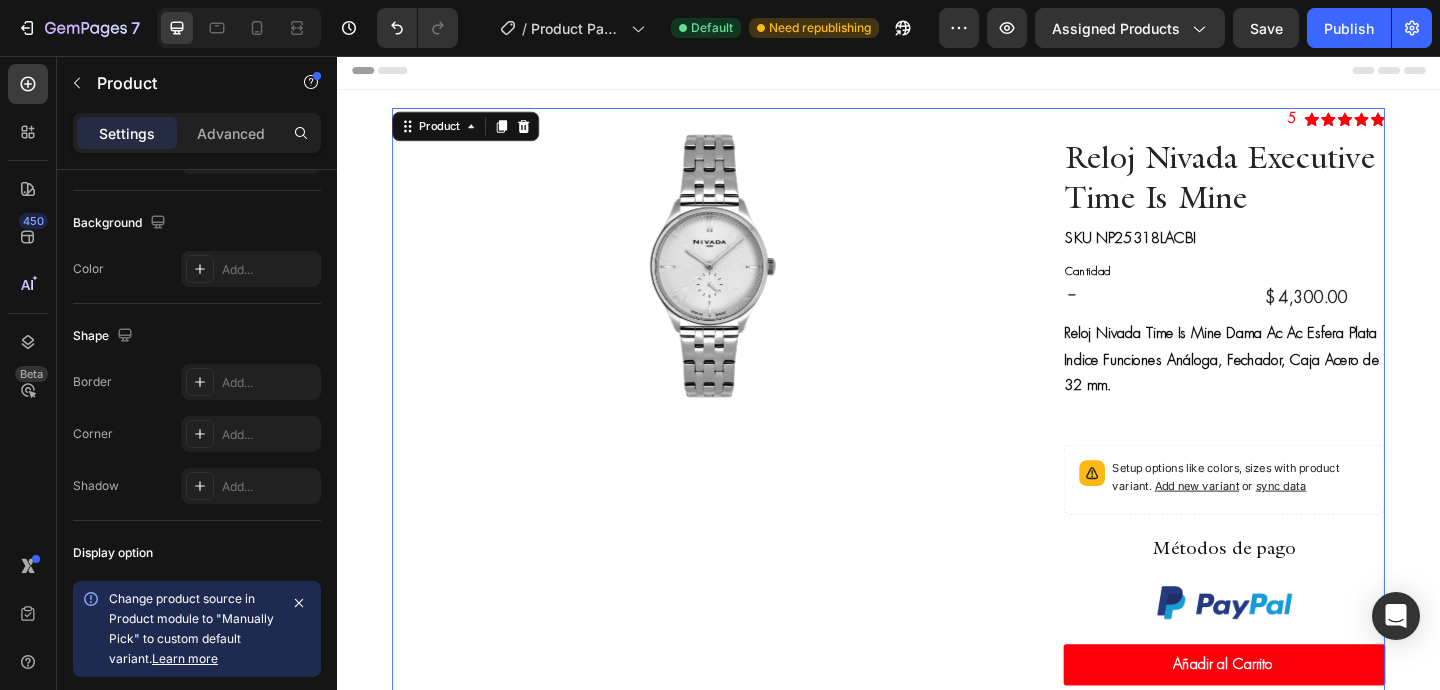 scroll, scrollTop: 0, scrollLeft: 0, axis: both 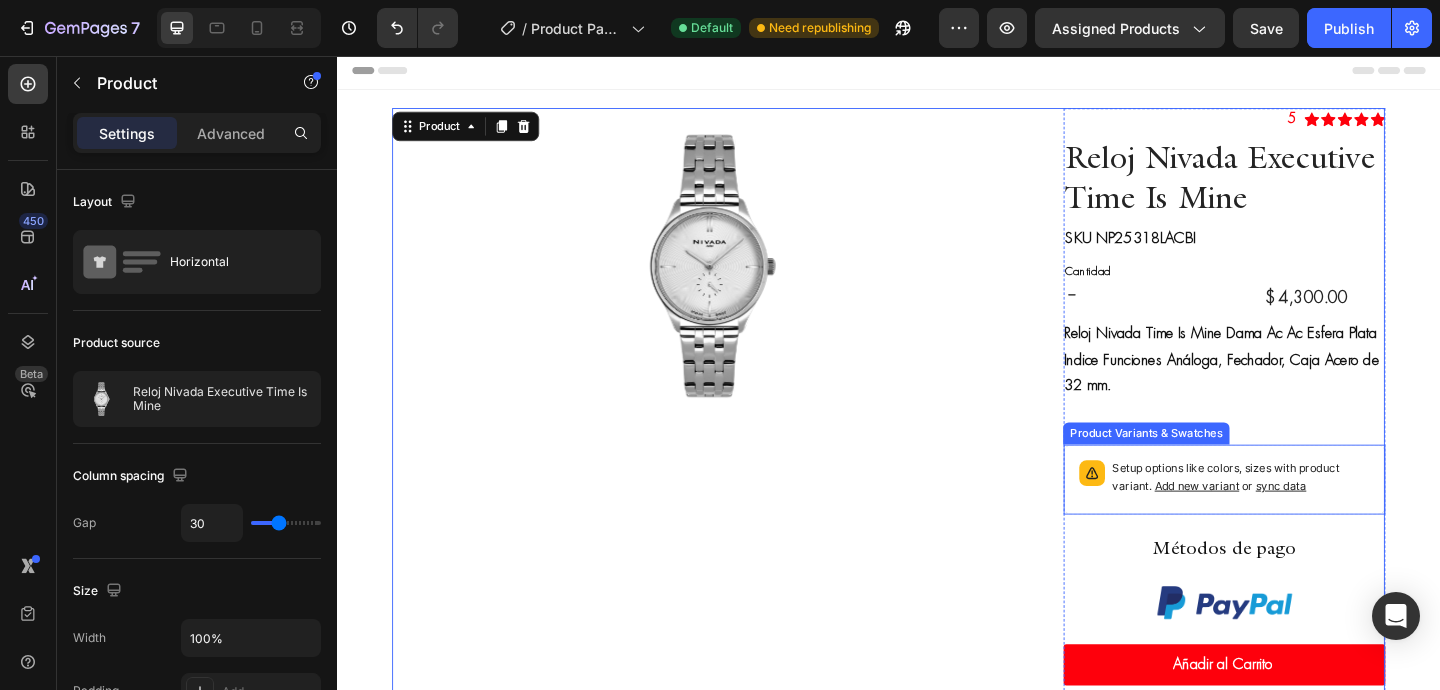 click on "Setup options like colors, sizes with product variant.       Add new variant   or   sync data" at bounding box center [1320, 515] 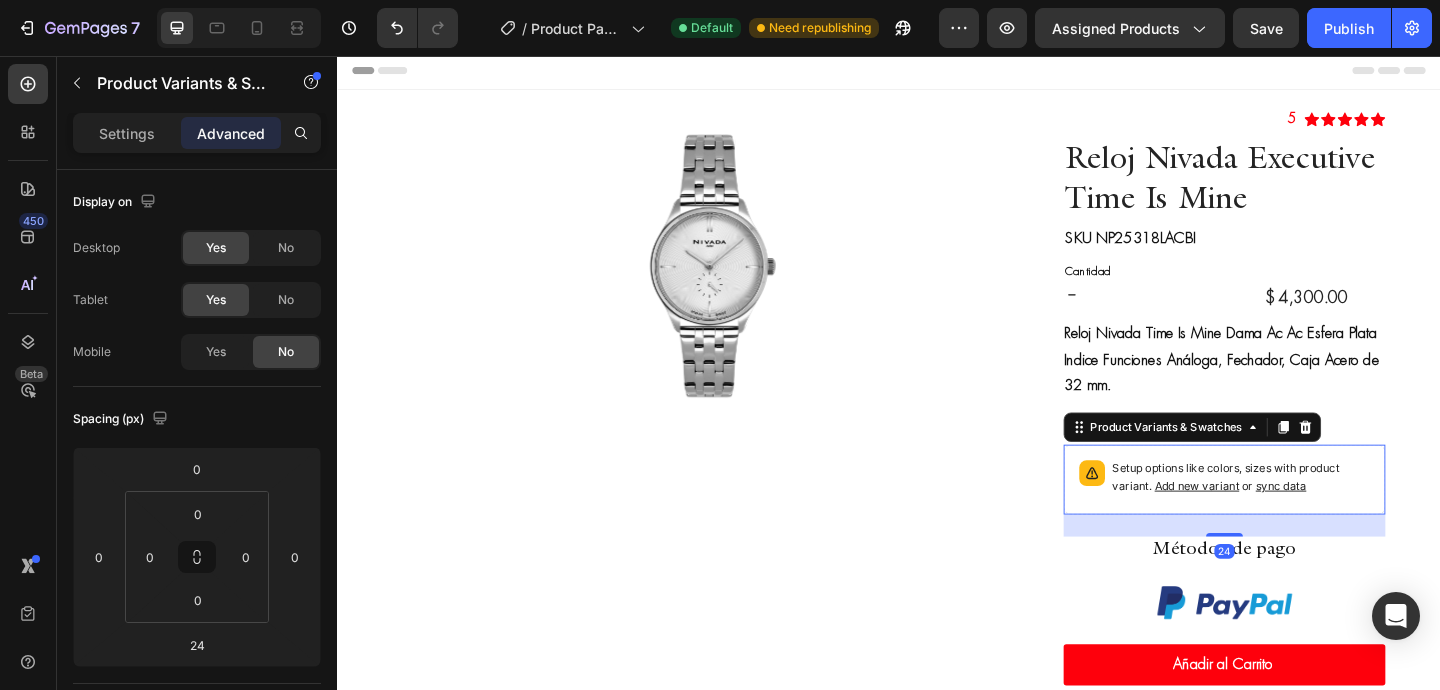 click on "Setup options like colors, sizes with product variant.       Add new variant   or   sync data" at bounding box center [1320, 515] 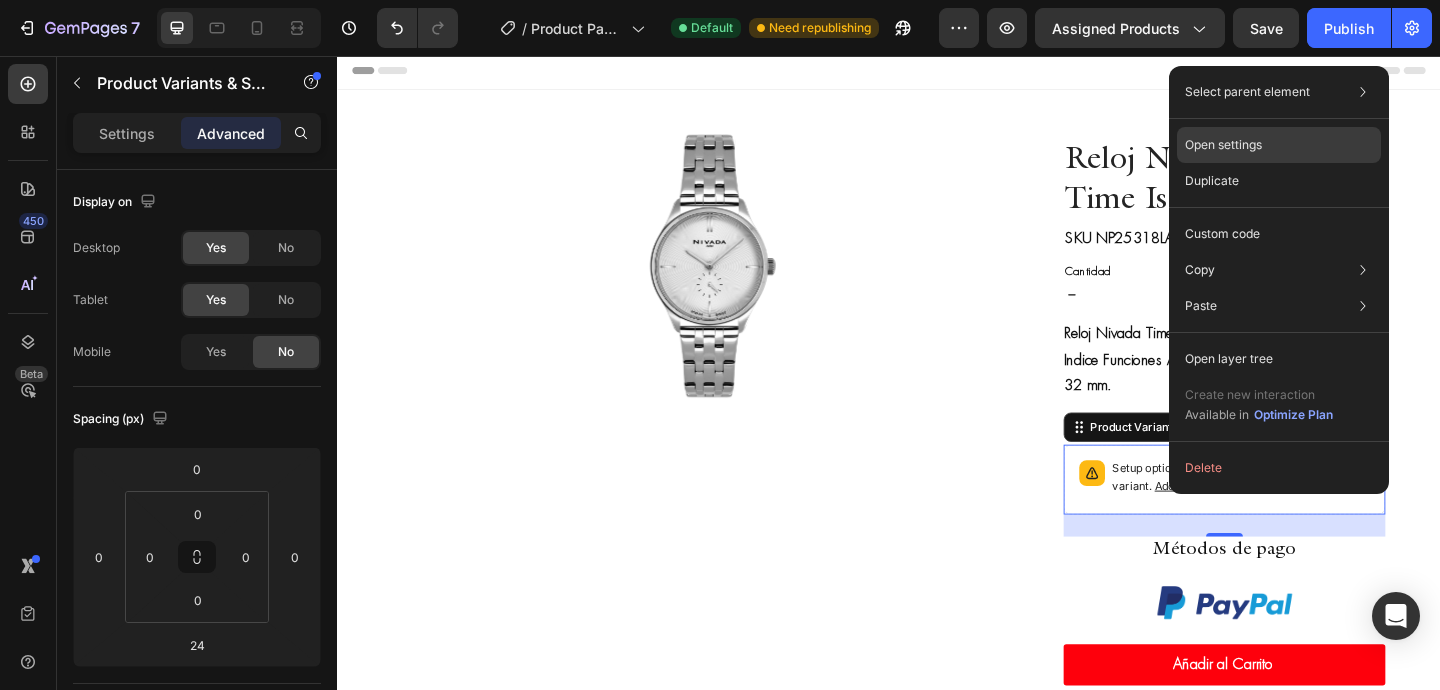 click on "Open settings" 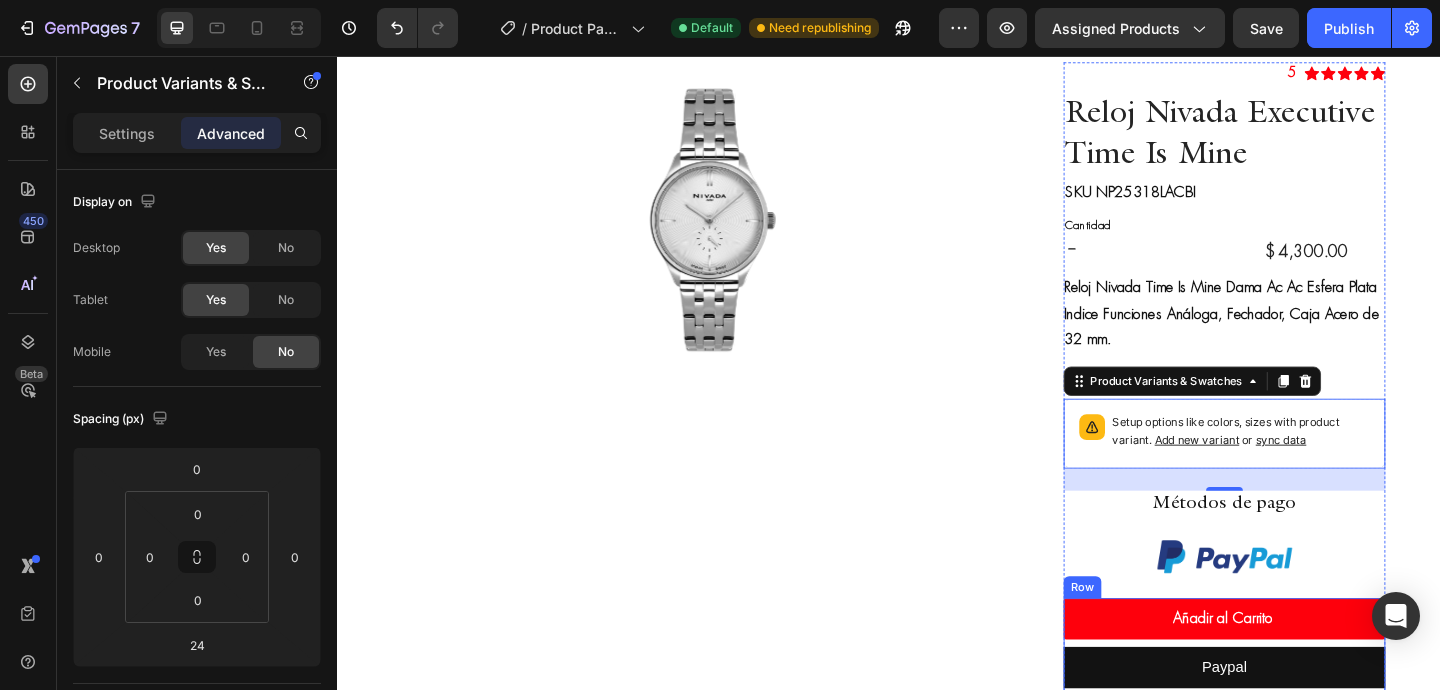 scroll, scrollTop: 306, scrollLeft: 0, axis: vertical 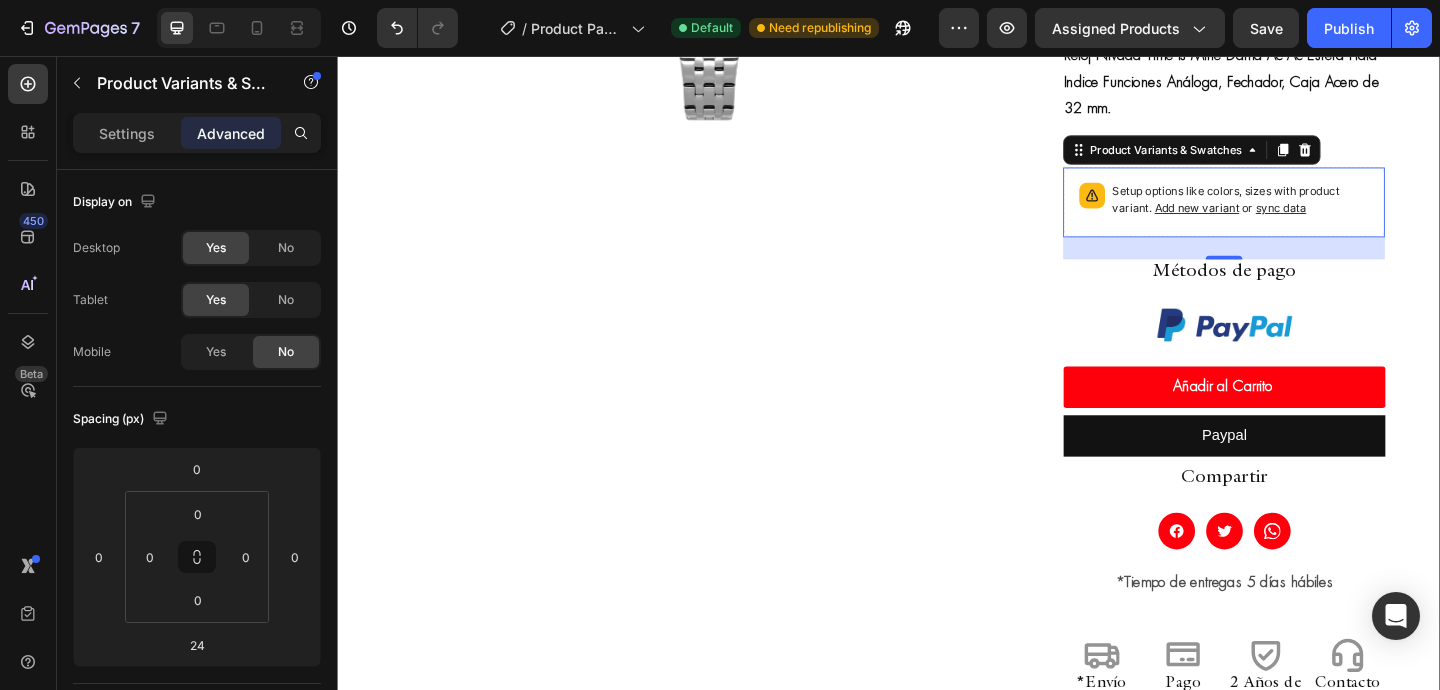 click on "Custom Code *Tiempo de entregas 5 días hábiles Text Block Row
Icon *Envío gratis Heading
Icon Pago seguro Heading
Icon Heading" at bounding box center [937, 297] 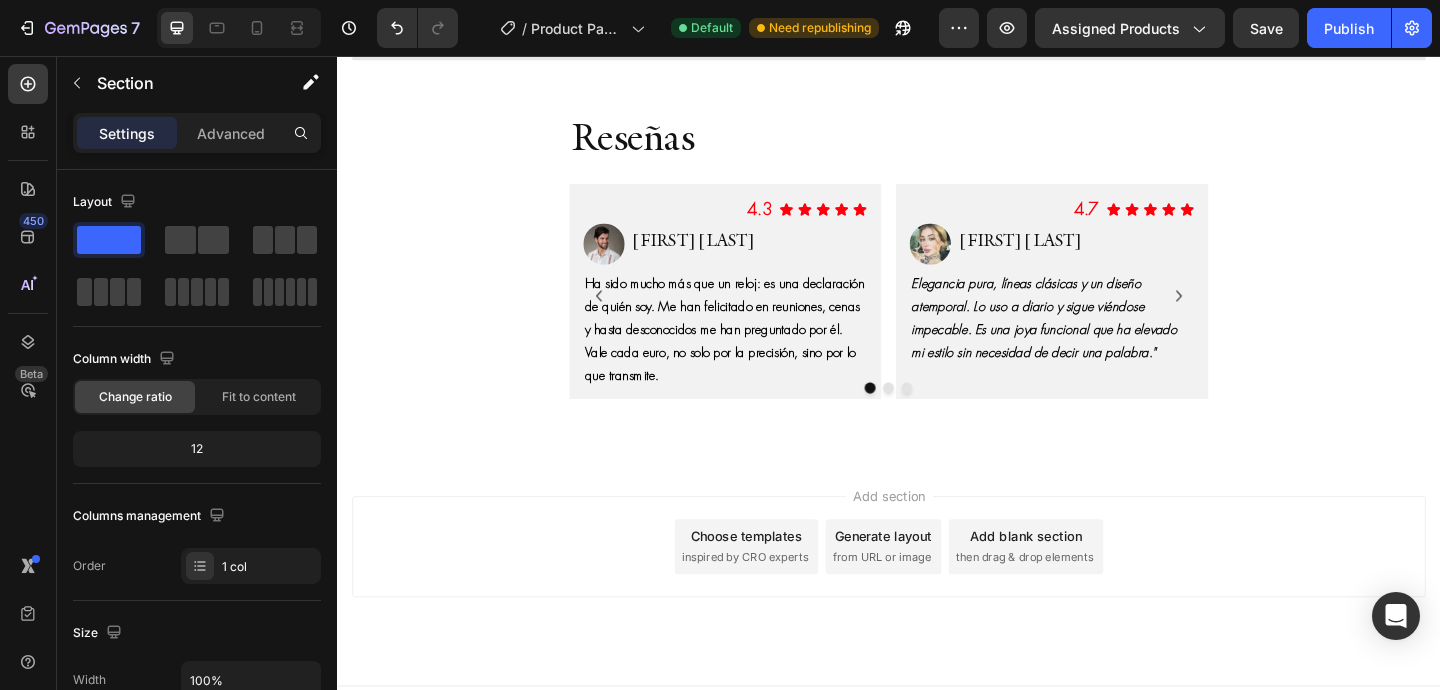 scroll, scrollTop: 1197, scrollLeft: 0, axis: vertical 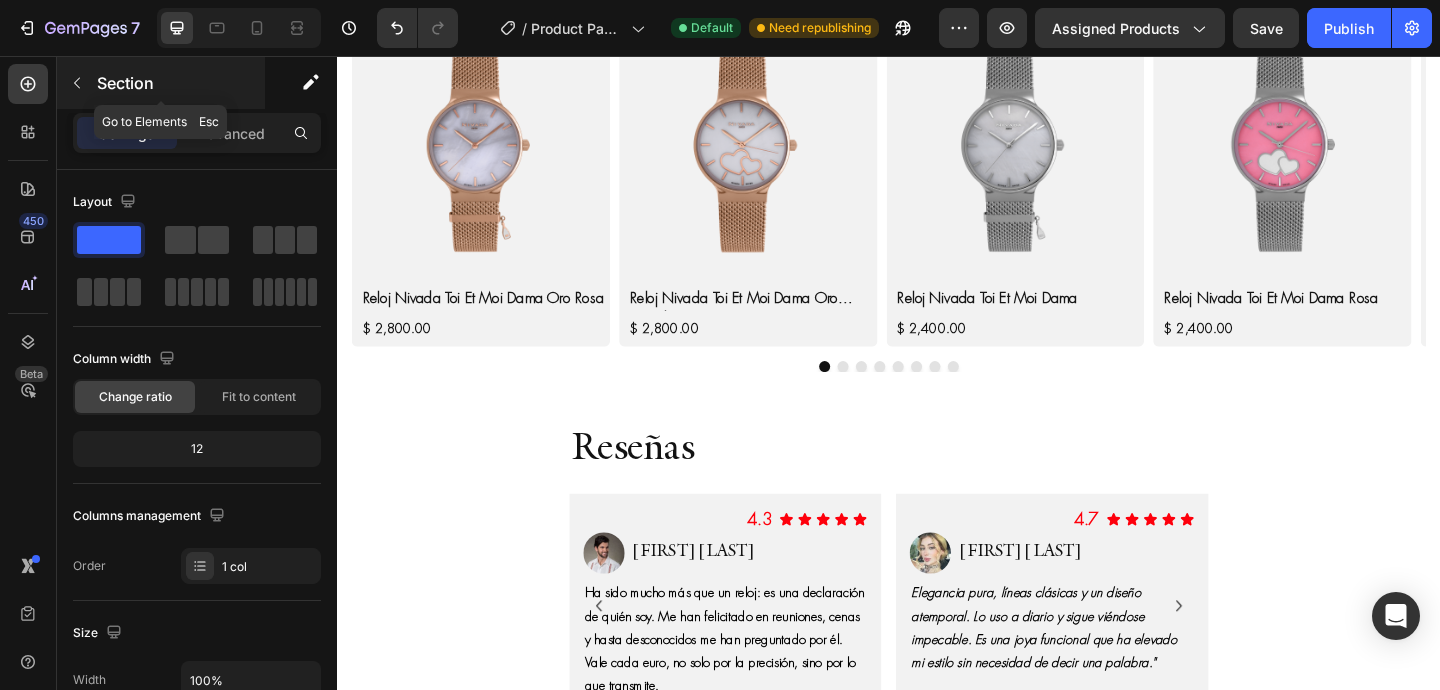 click at bounding box center (77, 83) 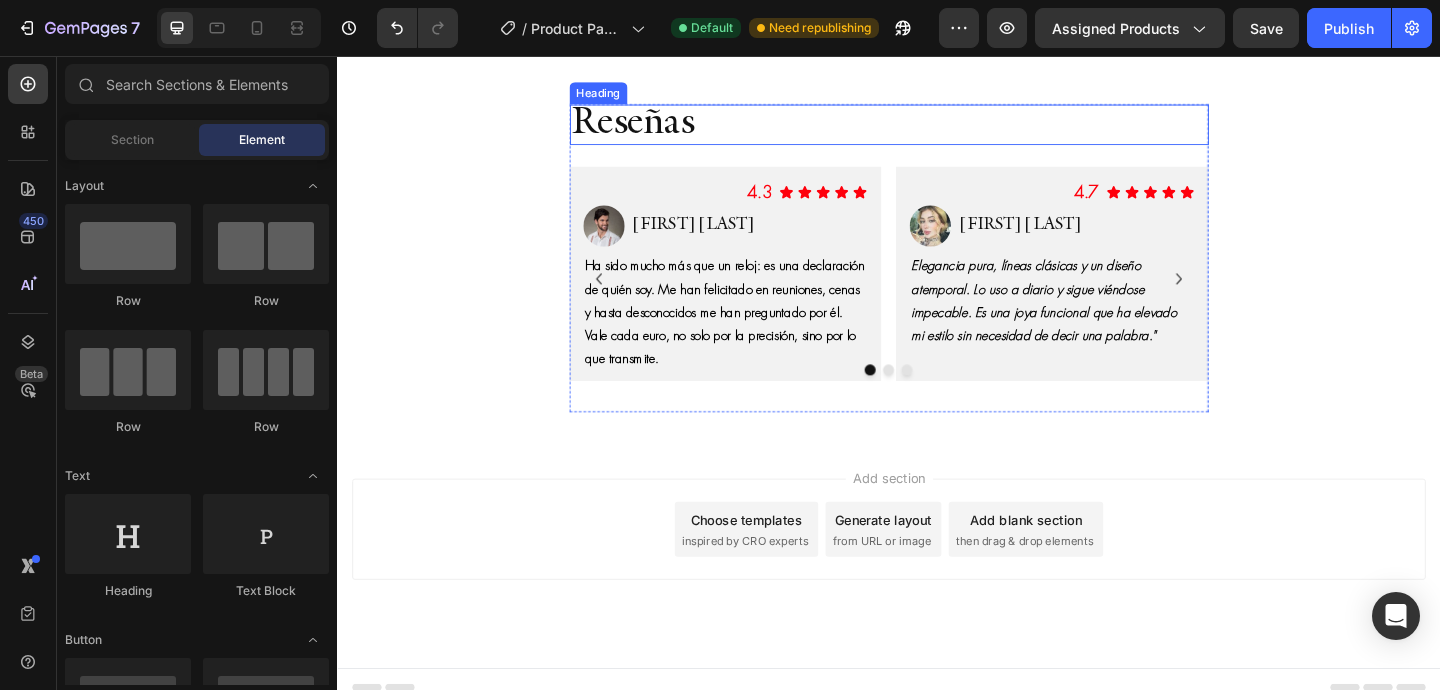 scroll, scrollTop: 1570, scrollLeft: 0, axis: vertical 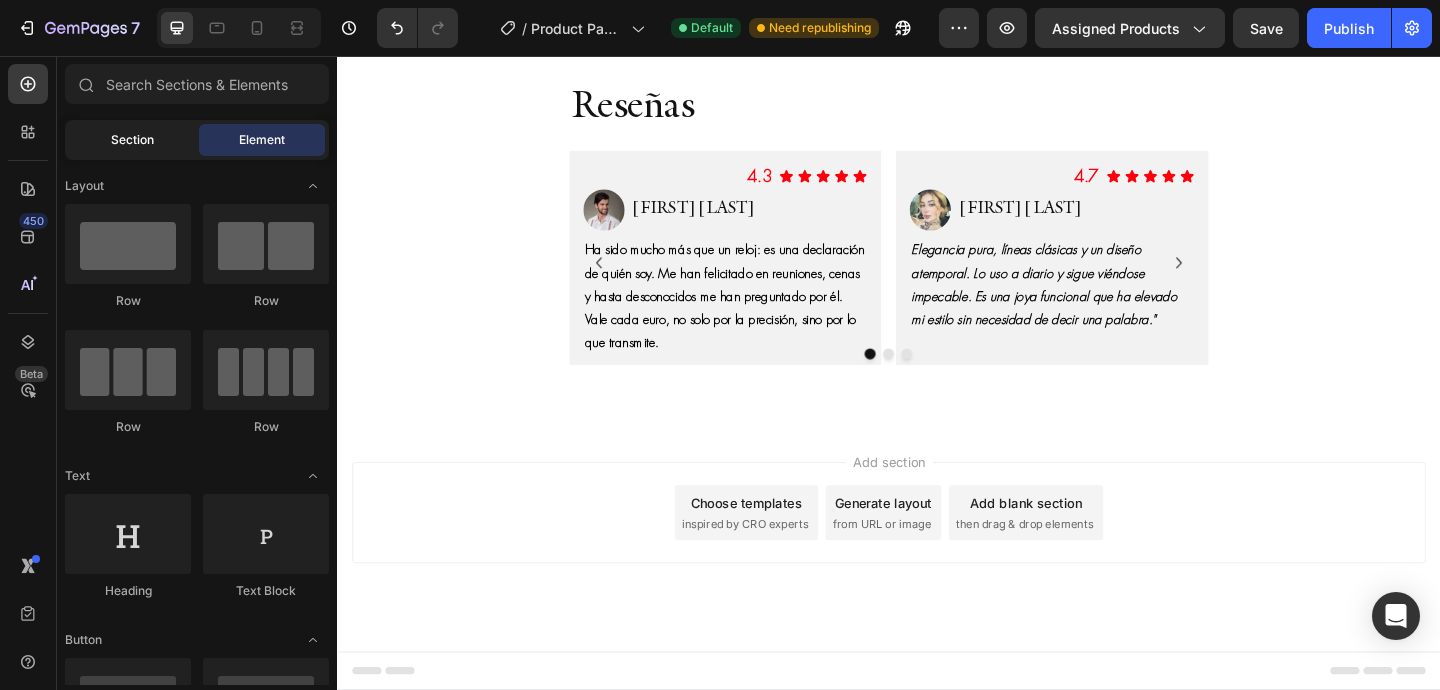 click on "Section" 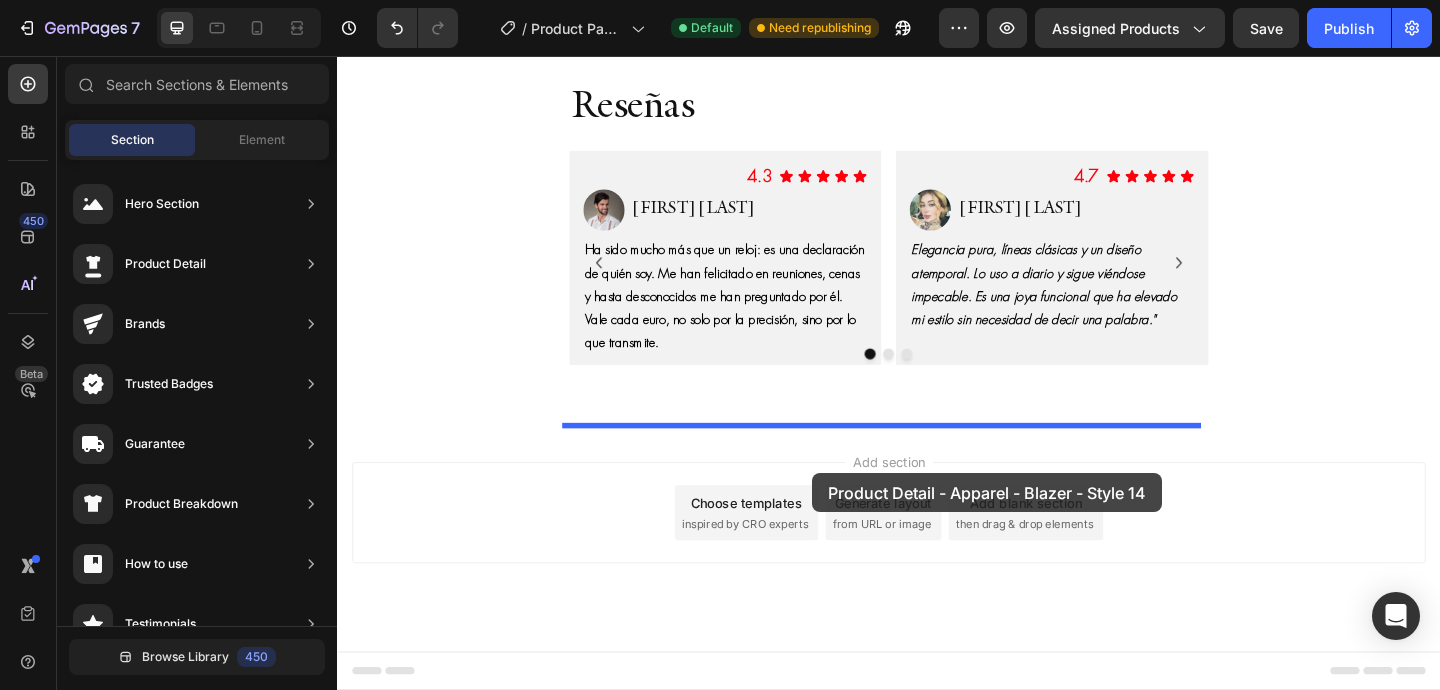 drag, startPoint x: 800, startPoint y: 262, endPoint x: 864, endPoint y: 514, distance: 260 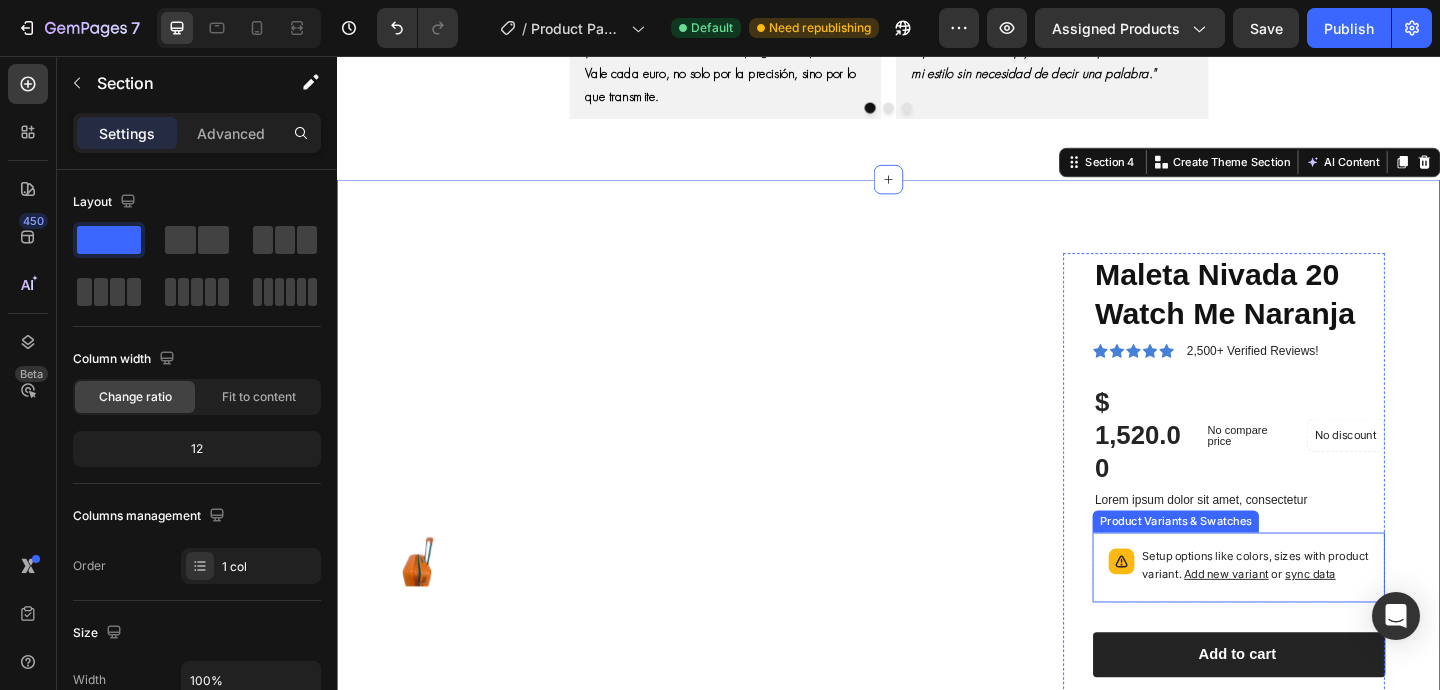 scroll, scrollTop: 1891, scrollLeft: 0, axis: vertical 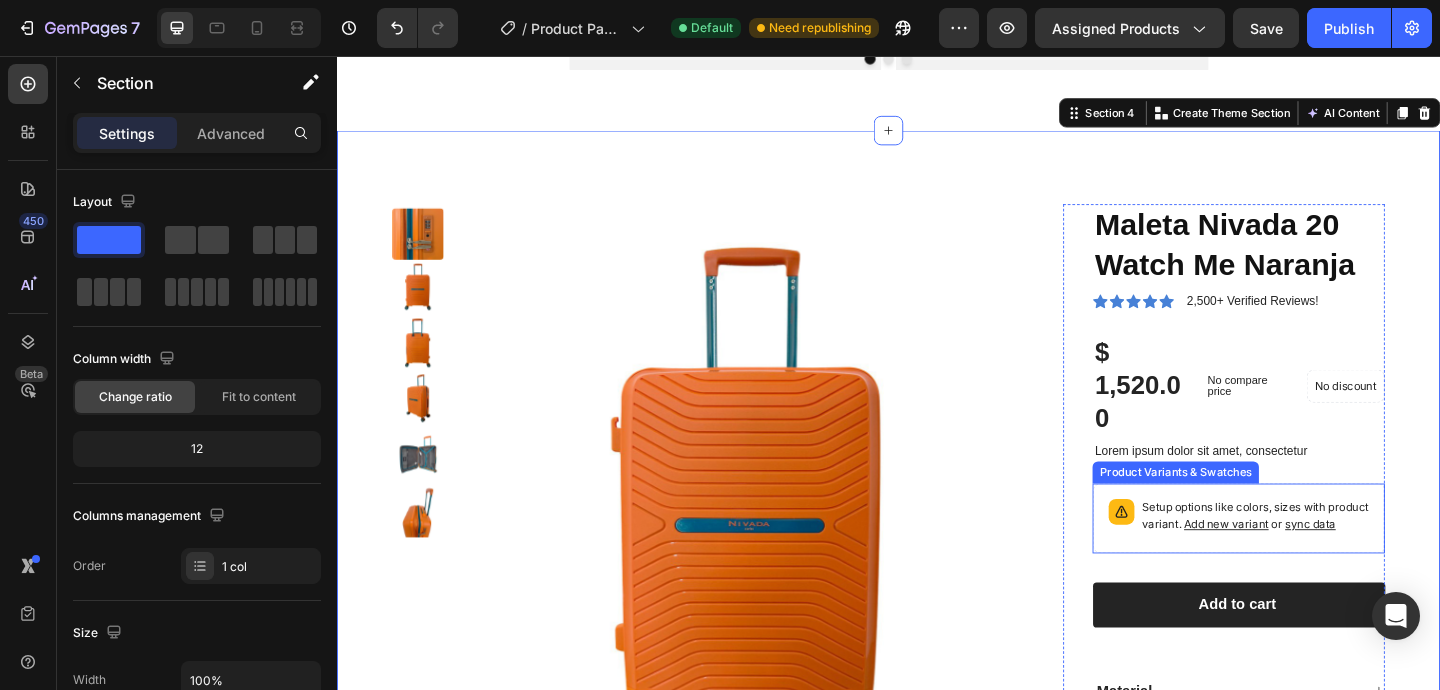 click on "Setup options like colors, sizes with product variant.       Add new variant   or   sync data" at bounding box center [1318, 559] 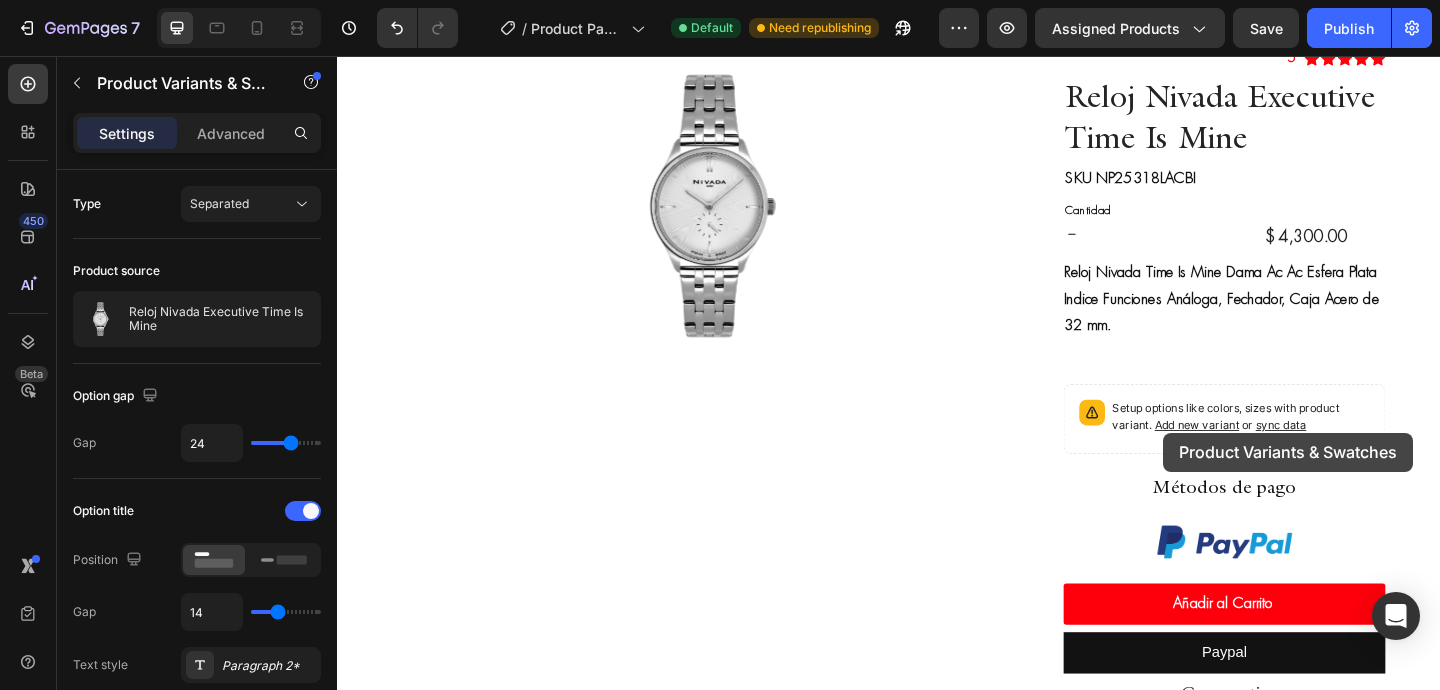 scroll, scrollTop: 16, scrollLeft: 0, axis: vertical 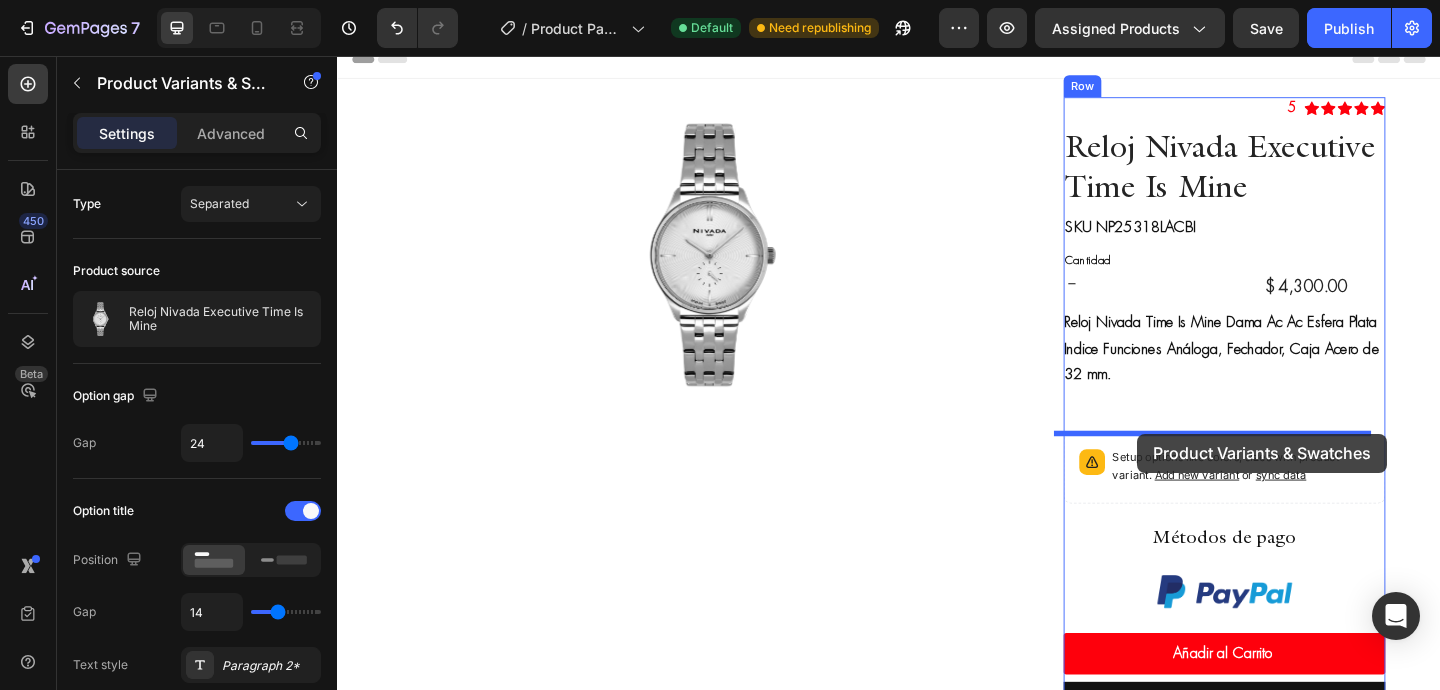 drag, startPoint x: 1164, startPoint y: 505, endPoint x: 1207, endPoint y: 467, distance: 57.384666 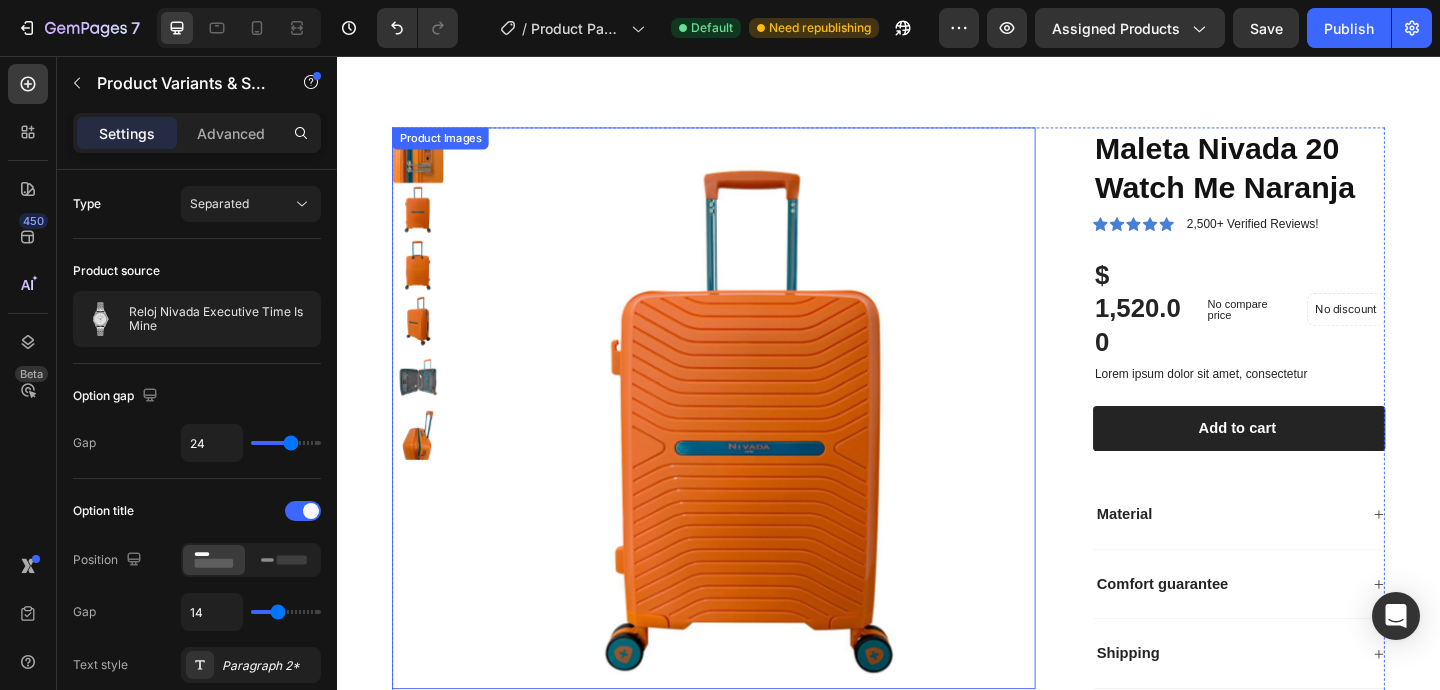 scroll, scrollTop: 1440, scrollLeft: 0, axis: vertical 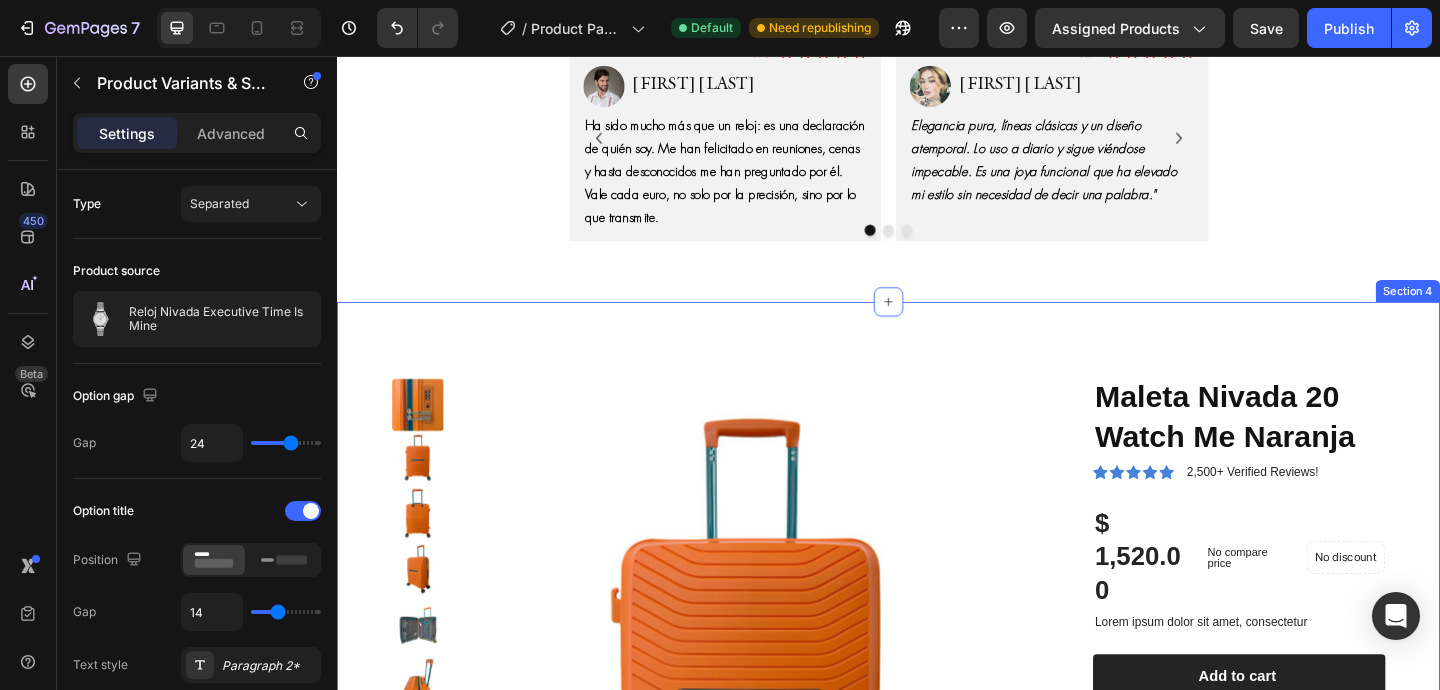 click on "Product Images Maleta Nivada 20 Watch Me Naranja Product Title Icon Icon Icon Icon Icon Icon List 2,500+ Verified Reviews! Text Block Row $ 1,520.00 Product Price Product Price No compare price Product Price No discount   Not be displayed when published Product Badge Row Lorem ipsum dolor sit amet, consectetur  Text Block
1
Product Quantity Row Add to cart Add to Cart Row
Material
Comfort guarantee
Shipping Accordion Row Product Section 4" at bounding box center (937, 710) 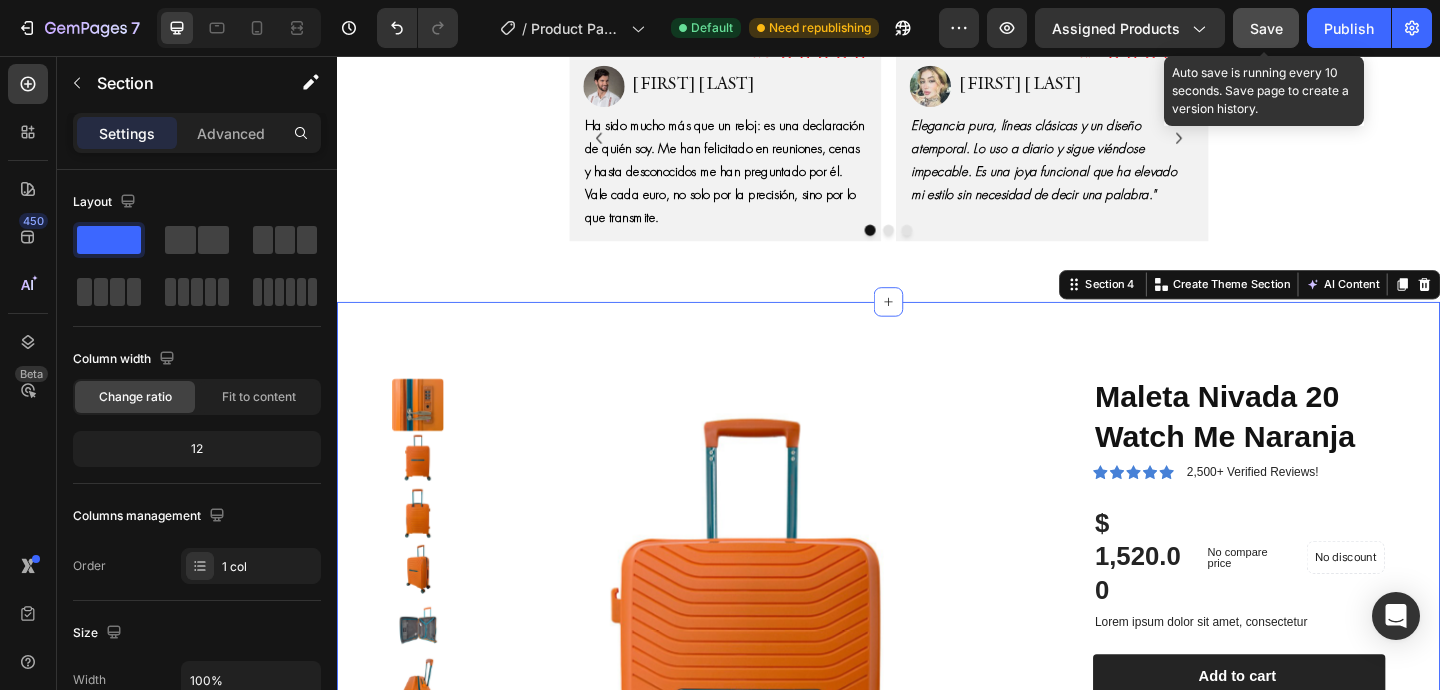 click on "Save" at bounding box center [1266, 28] 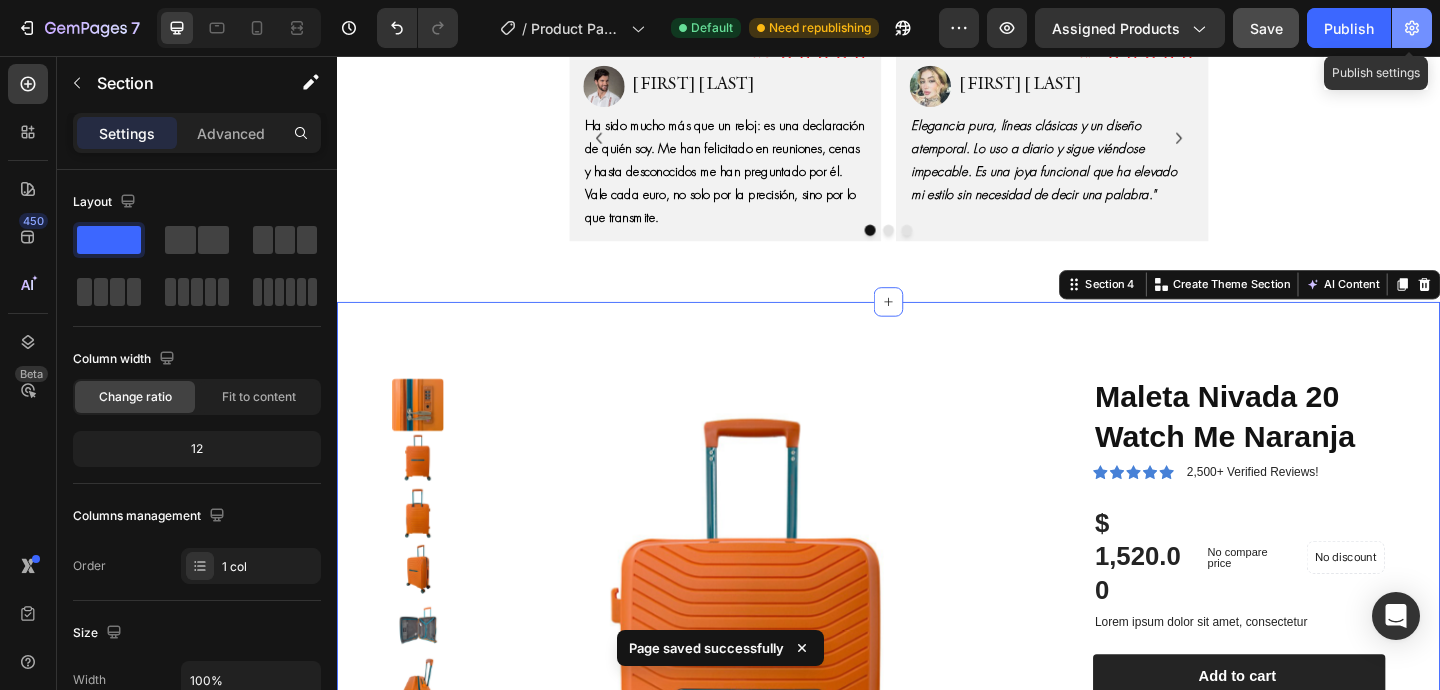 click 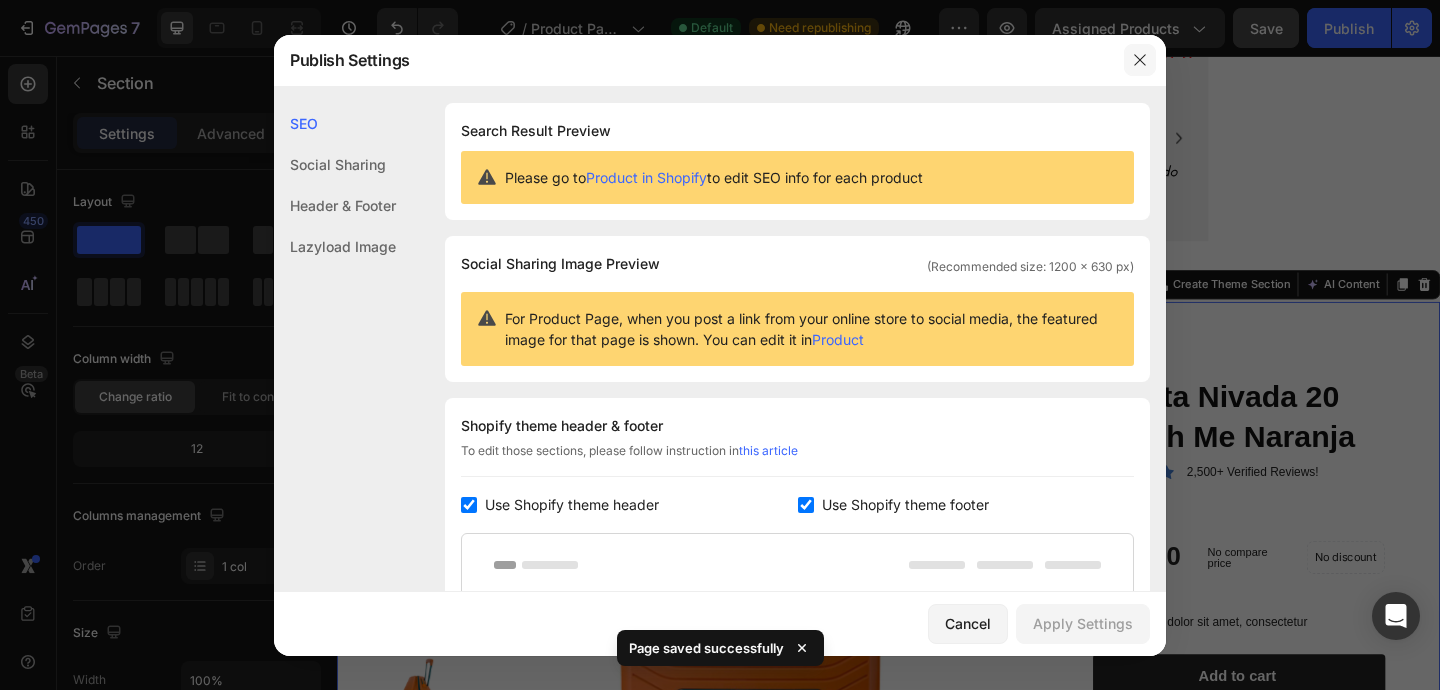 click 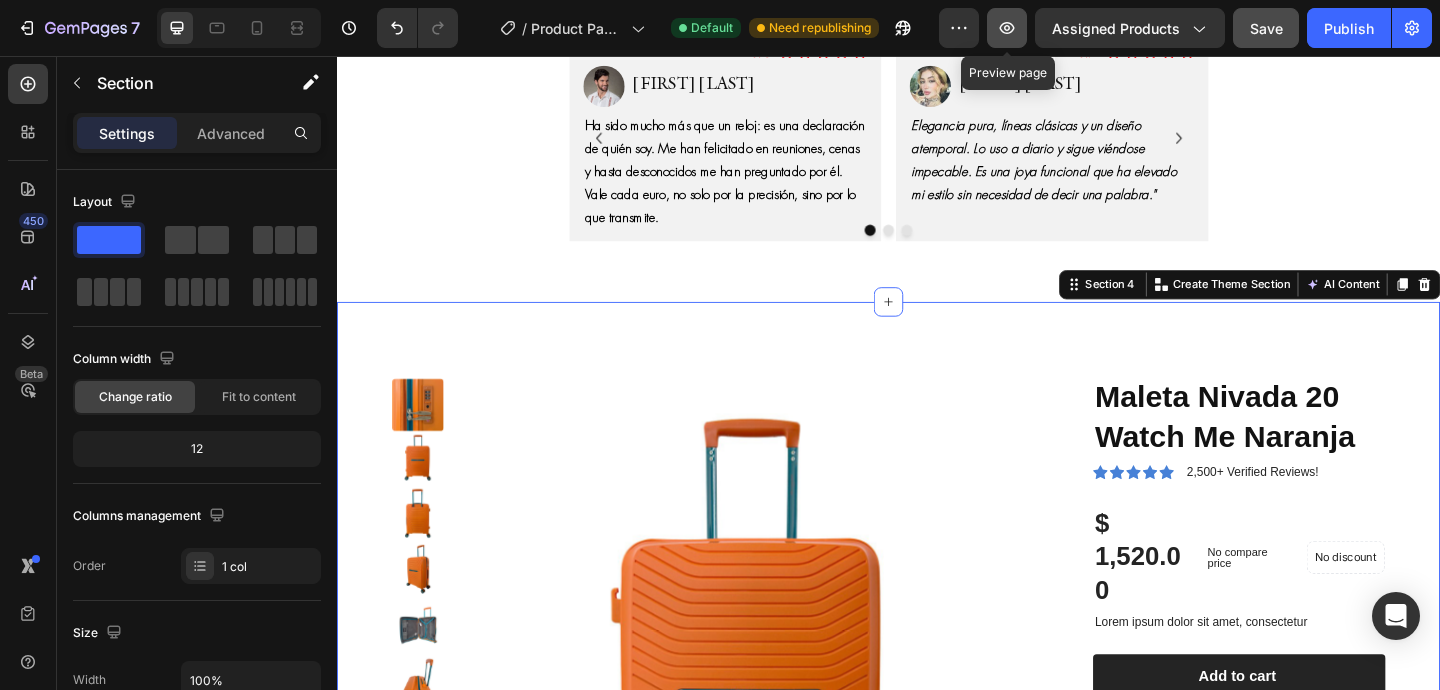 click 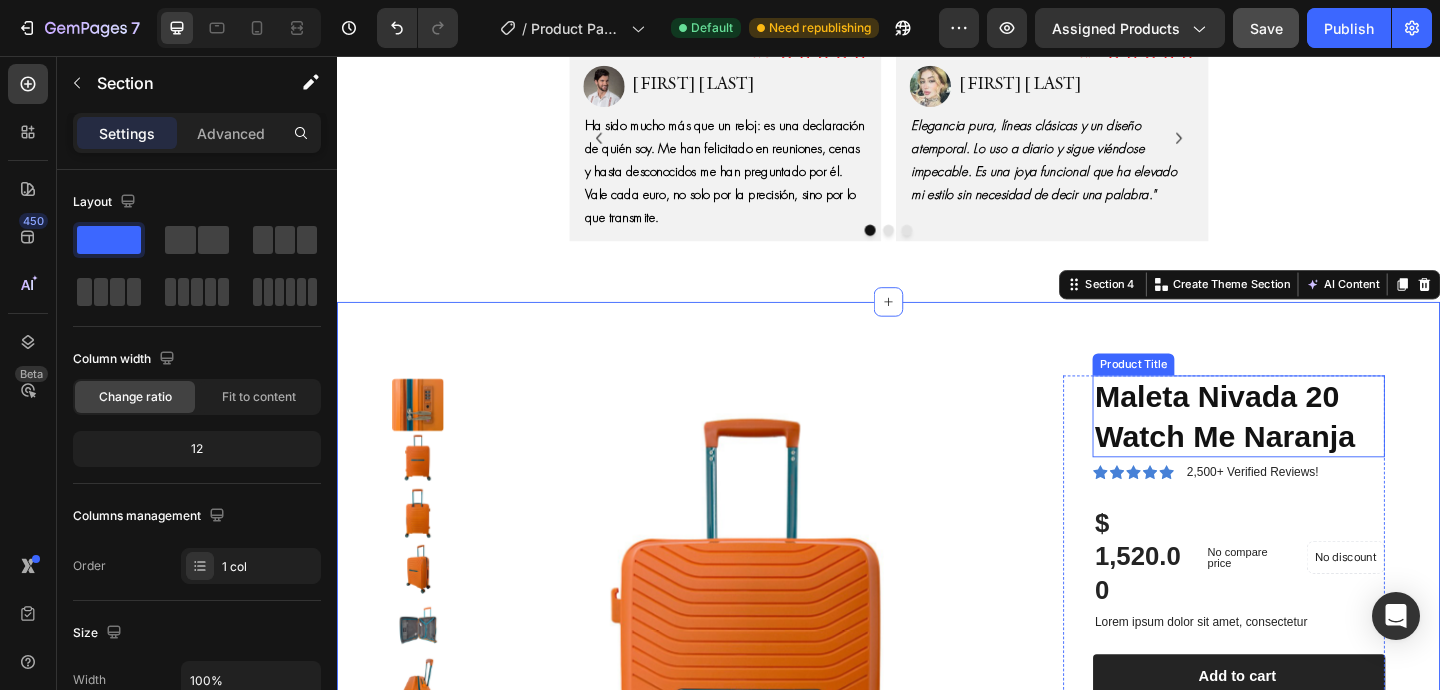 scroll, scrollTop: 1810, scrollLeft: 0, axis: vertical 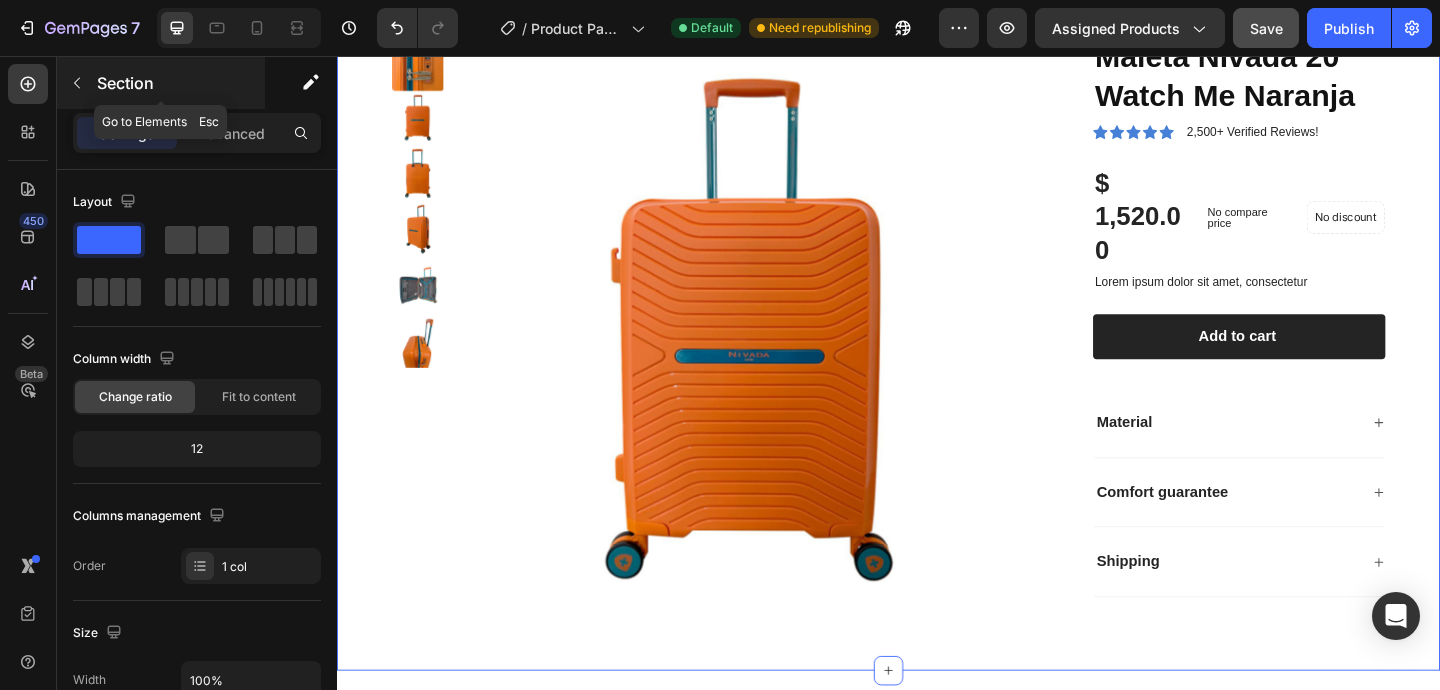 click at bounding box center [77, 83] 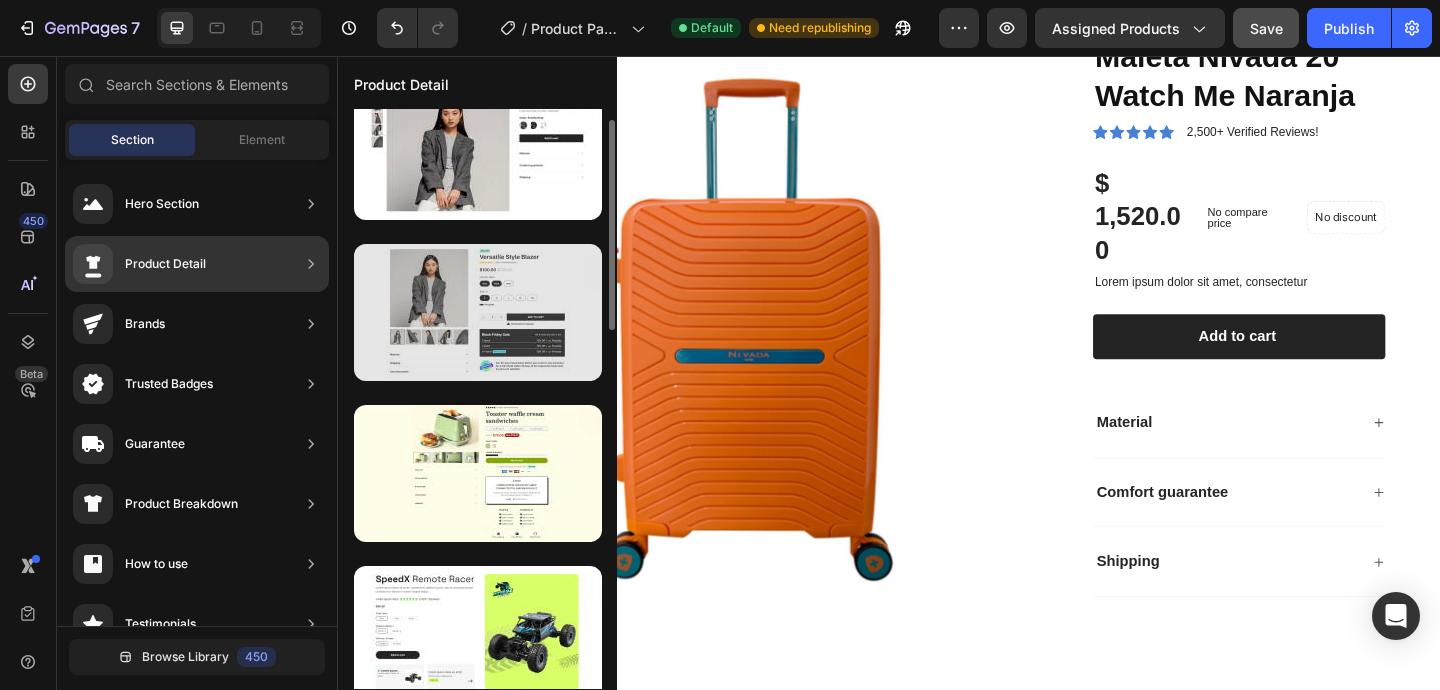 scroll, scrollTop: 201, scrollLeft: 0, axis: vertical 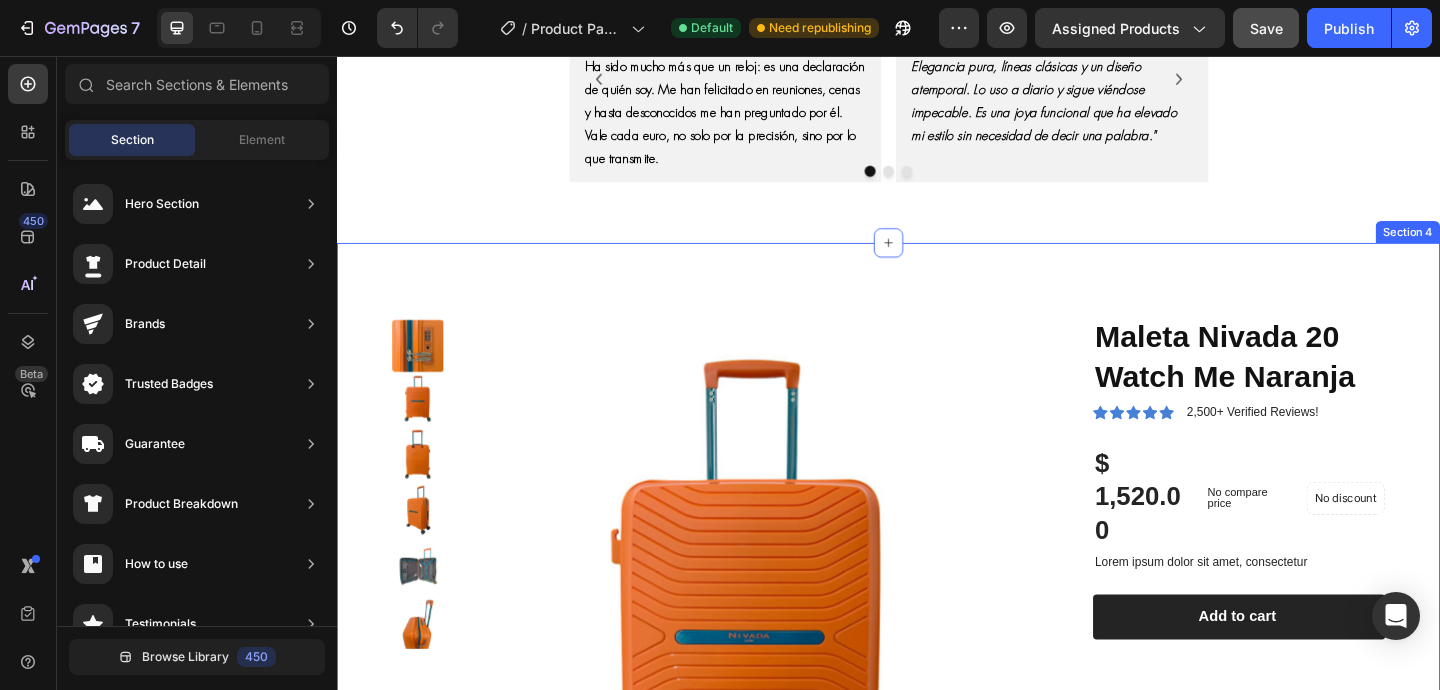 click on "Product Images Maleta Nivada 20 Watch Me Naranja Product Title Icon Icon Icon Icon Icon Icon List 2,500+ Verified Reviews! Text Block Row $ 1,520.00 Product Price Product Price No compare price Product Price No discount   Not be displayed when published Product Badge Row Lorem ipsum dolor sit amet, consectetur  Text Block
1
Product Quantity Row Add to cart Add to Cart Row
Material
Comfort guarantee
Shipping Accordion Row Product Section 4" at bounding box center (937, 645) 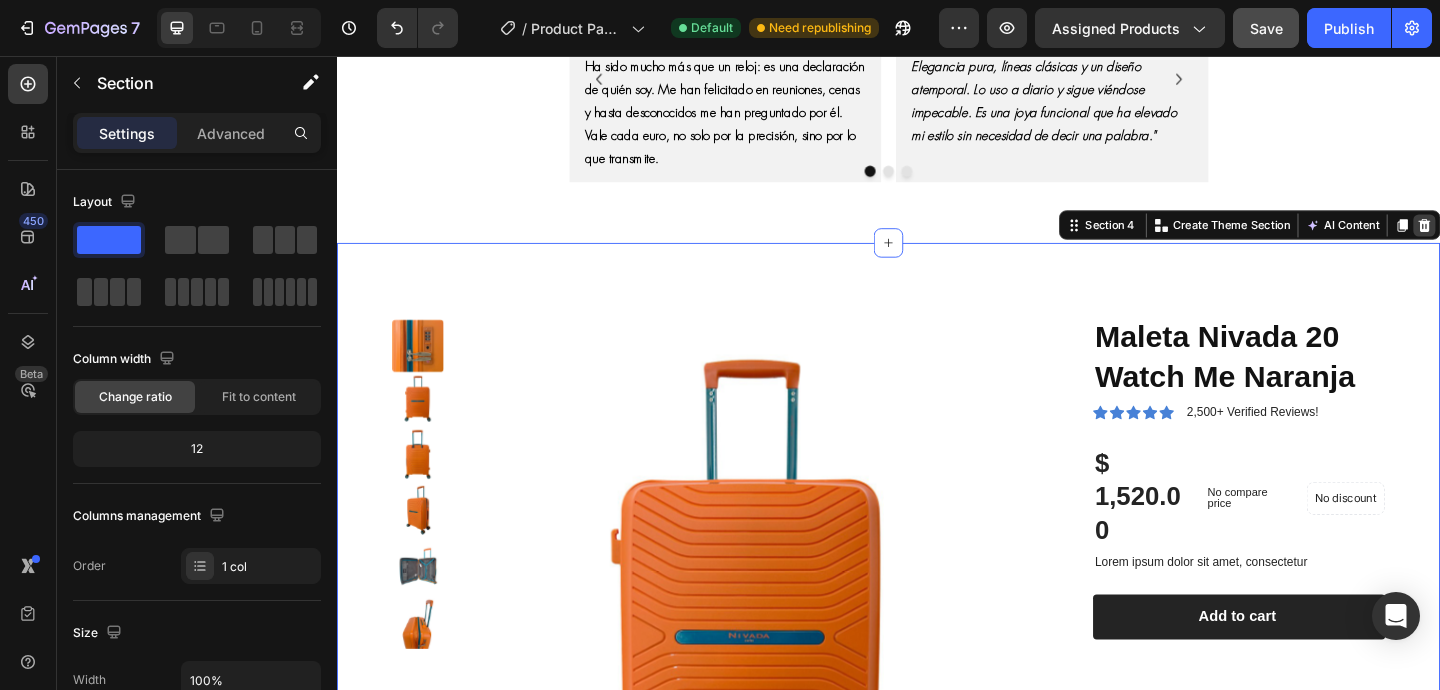 click 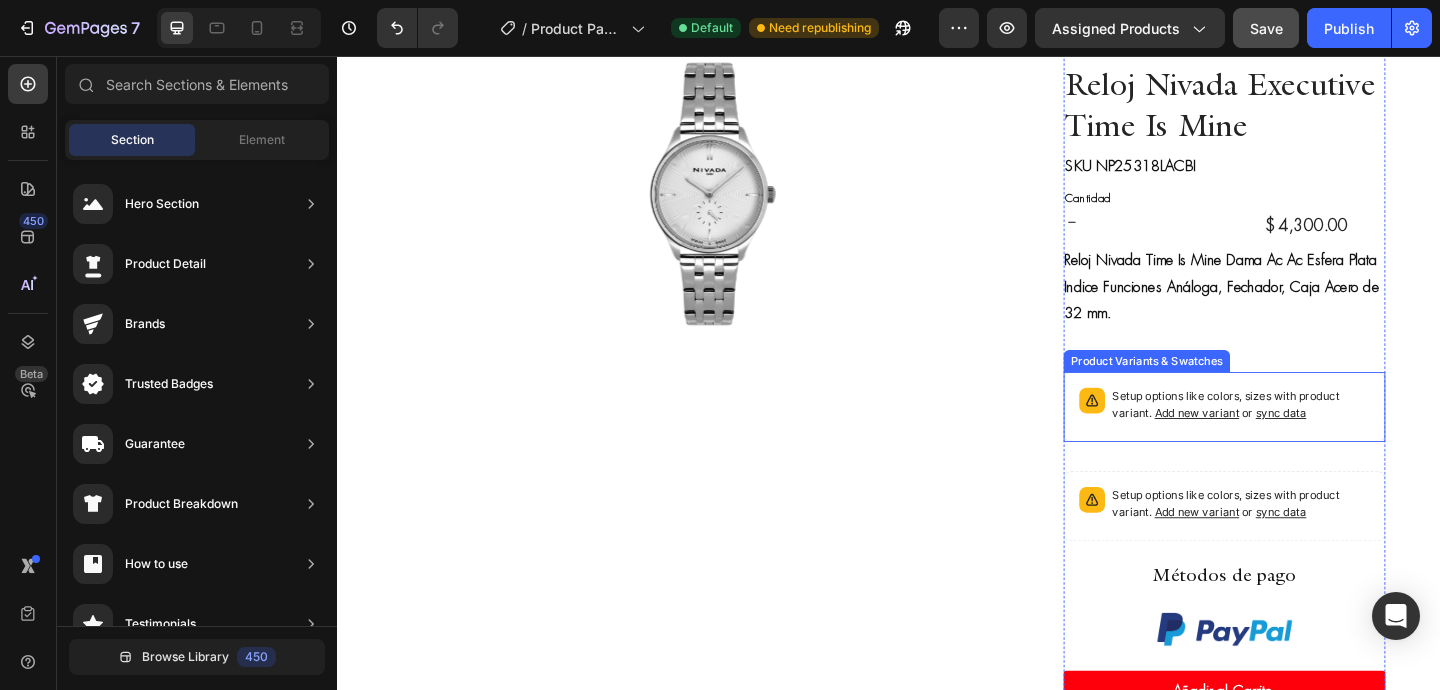 scroll, scrollTop: 84, scrollLeft: 0, axis: vertical 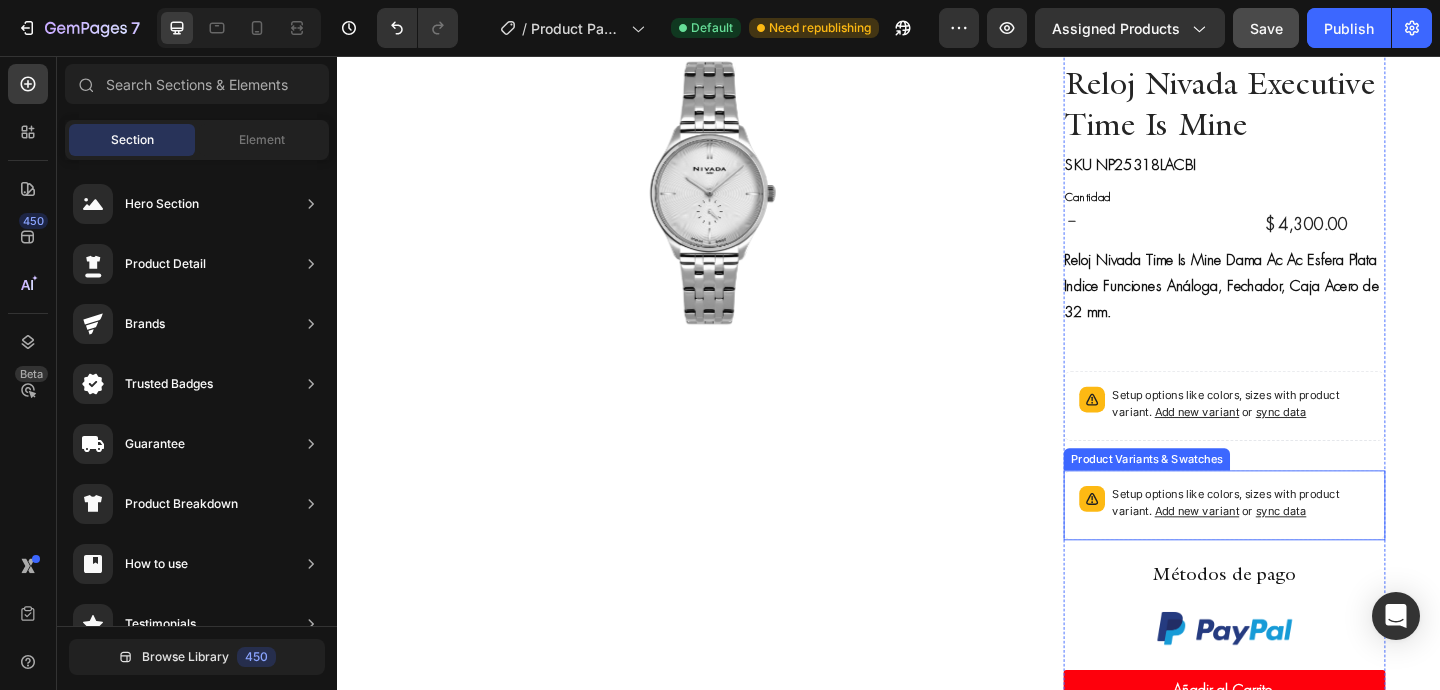 click on "Setup options like colors, sizes with product variant.       Add new variant   or   sync data" at bounding box center [1302, 545] 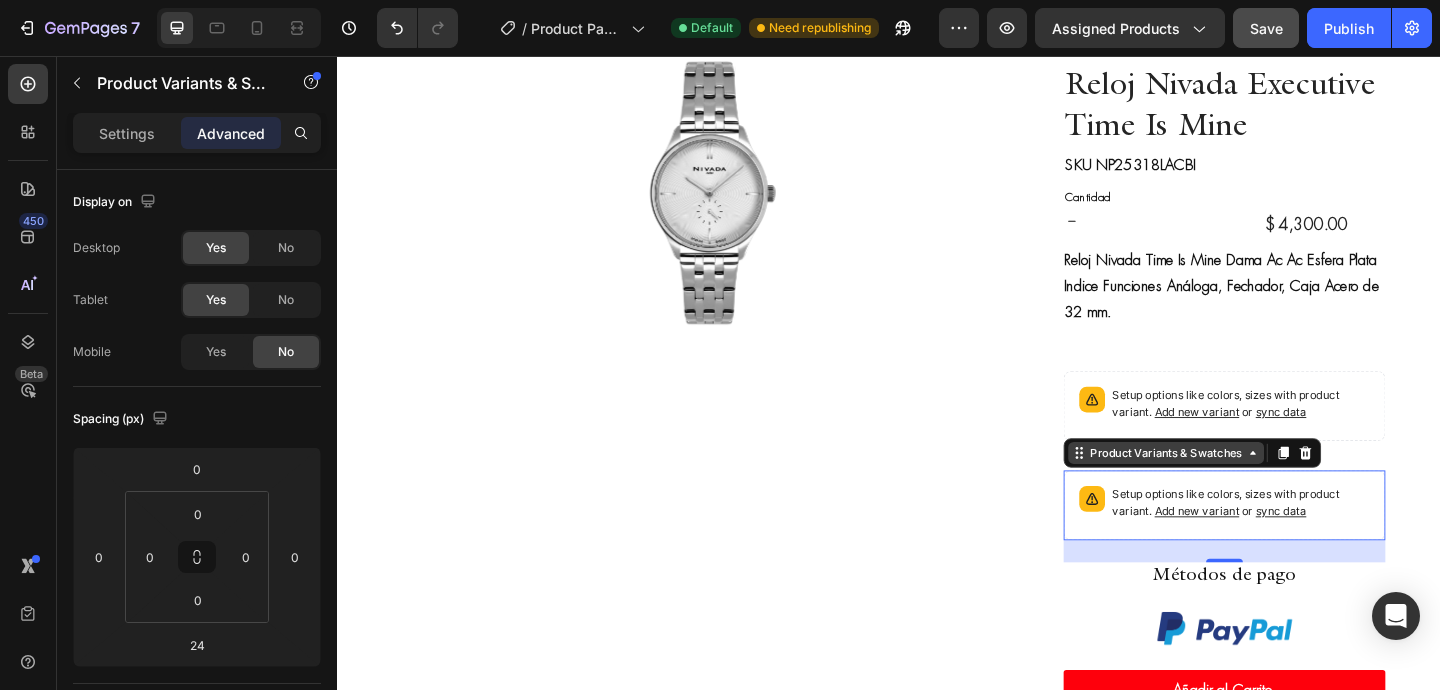 click 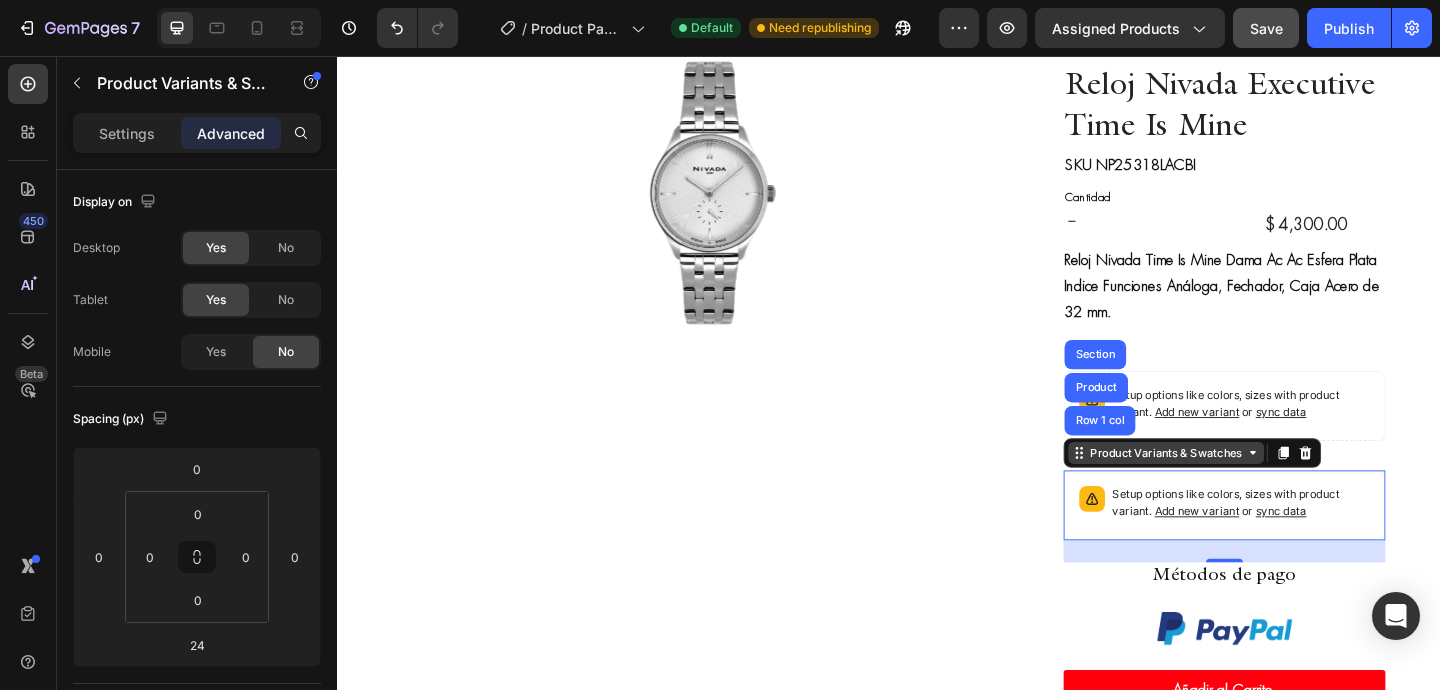click 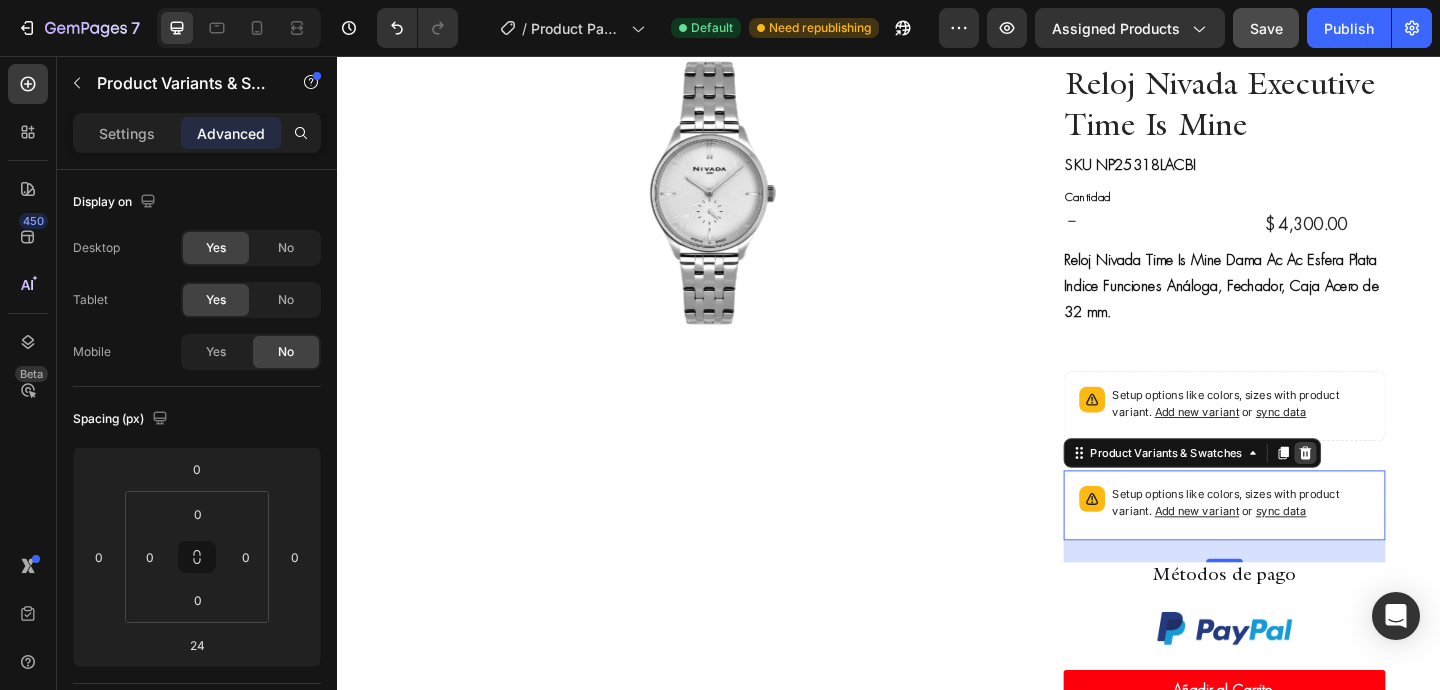 click 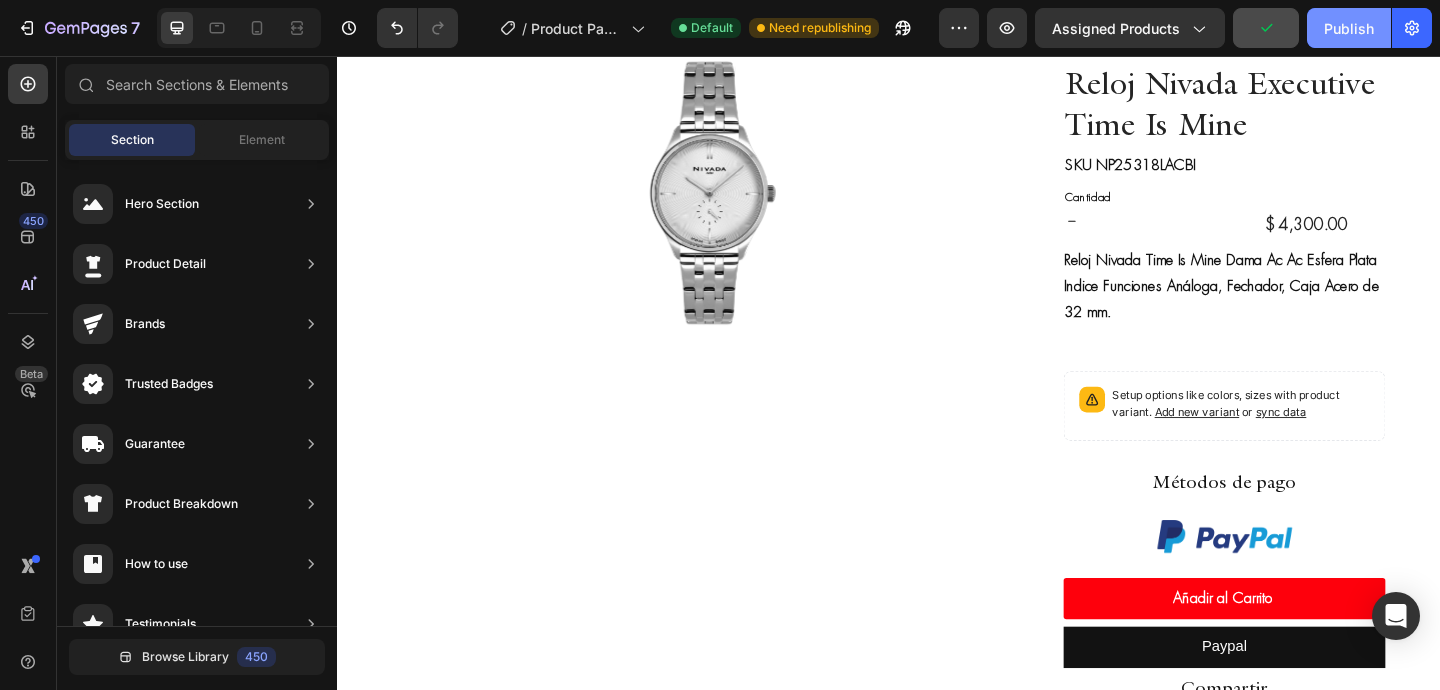 click on "Publish" 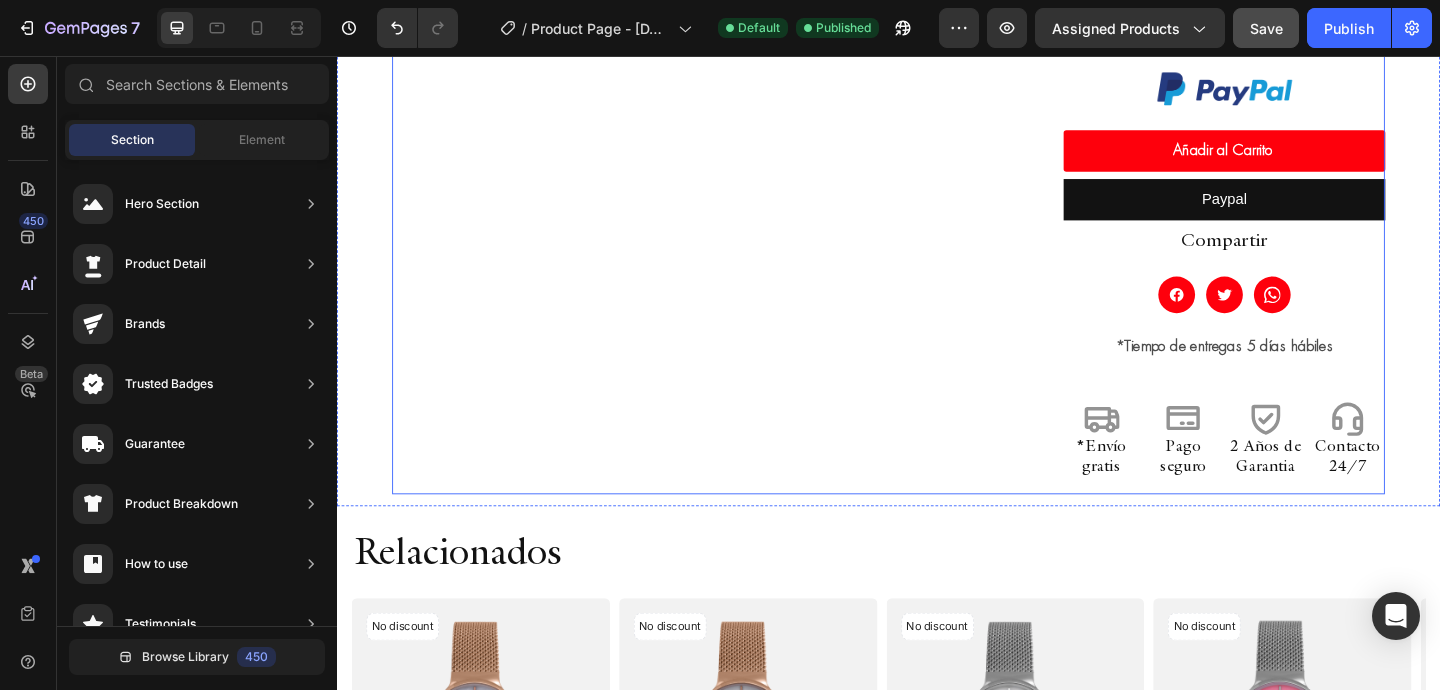 scroll, scrollTop: 0, scrollLeft: 0, axis: both 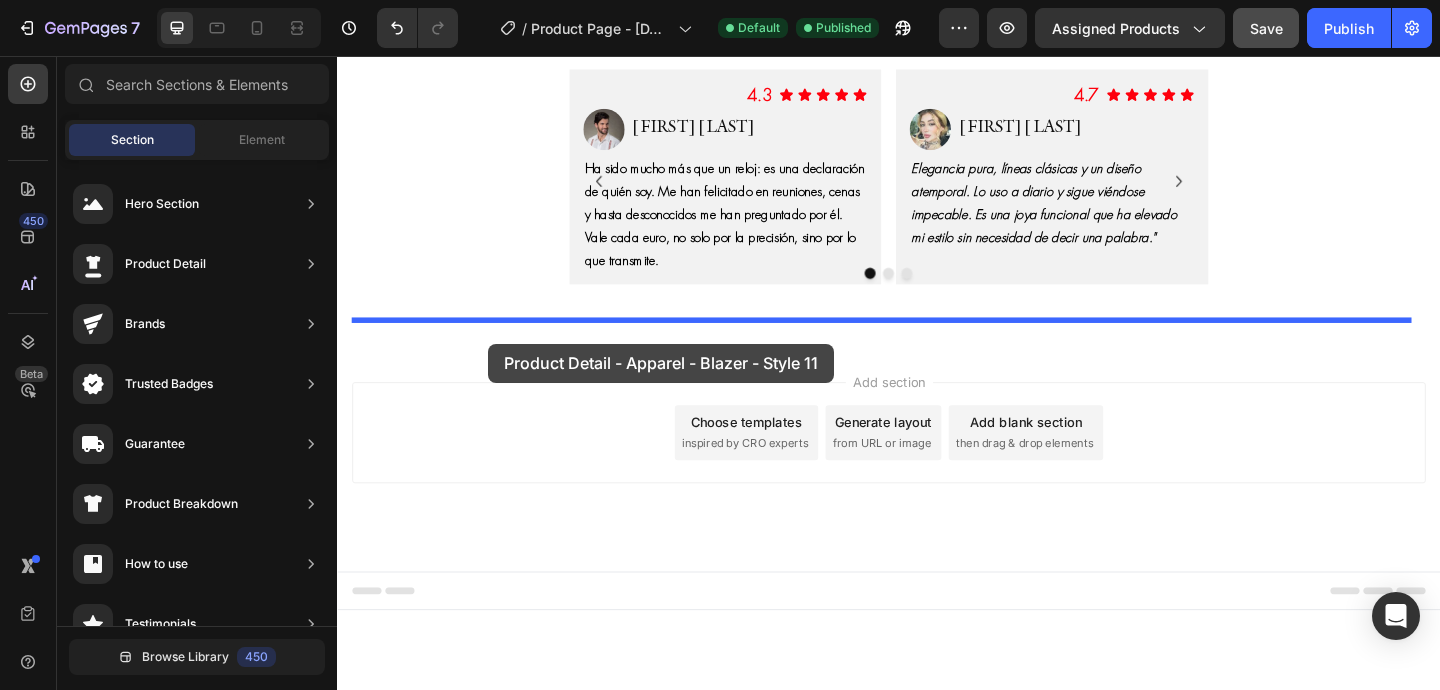 drag, startPoint x: 828, startPoint y: 408, endPoint x: 501, endPoint y: 369, distance: 329.31747 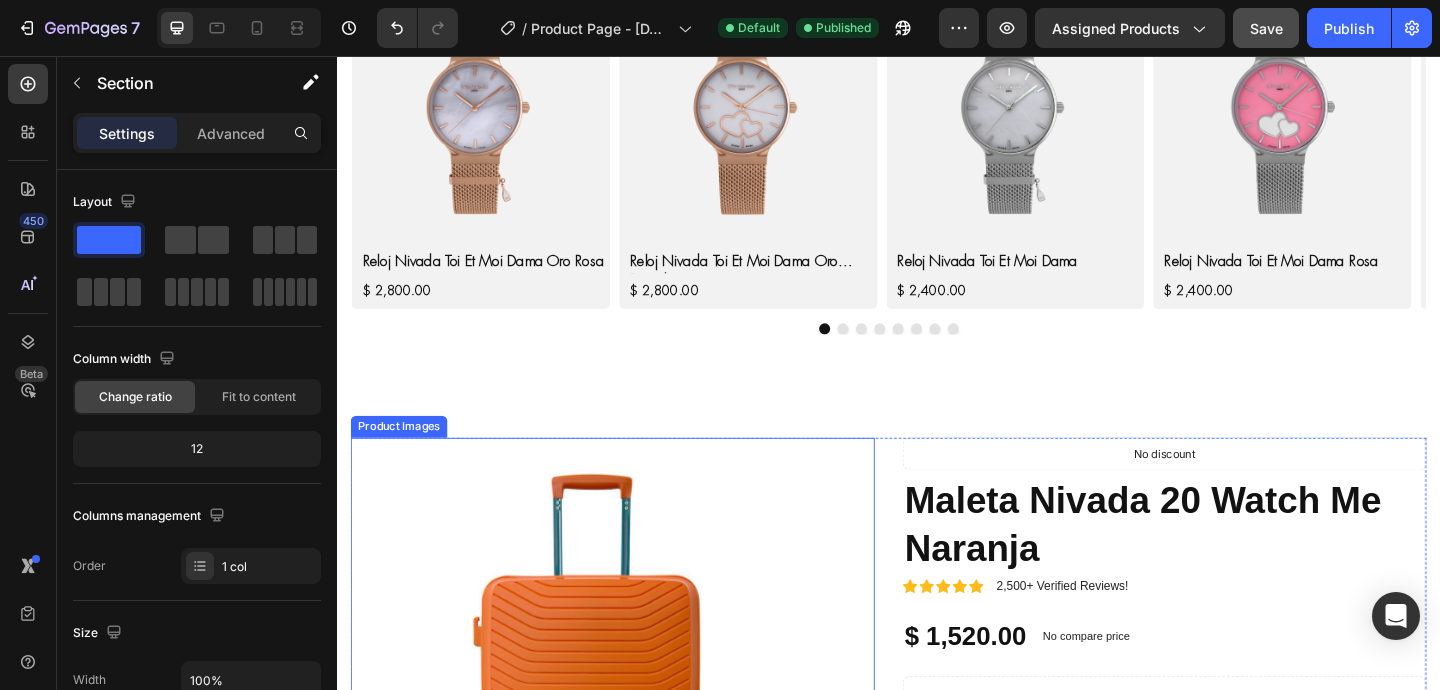 scroll, scrollTop: 1501, scrollLeft: 0, axis: vertical 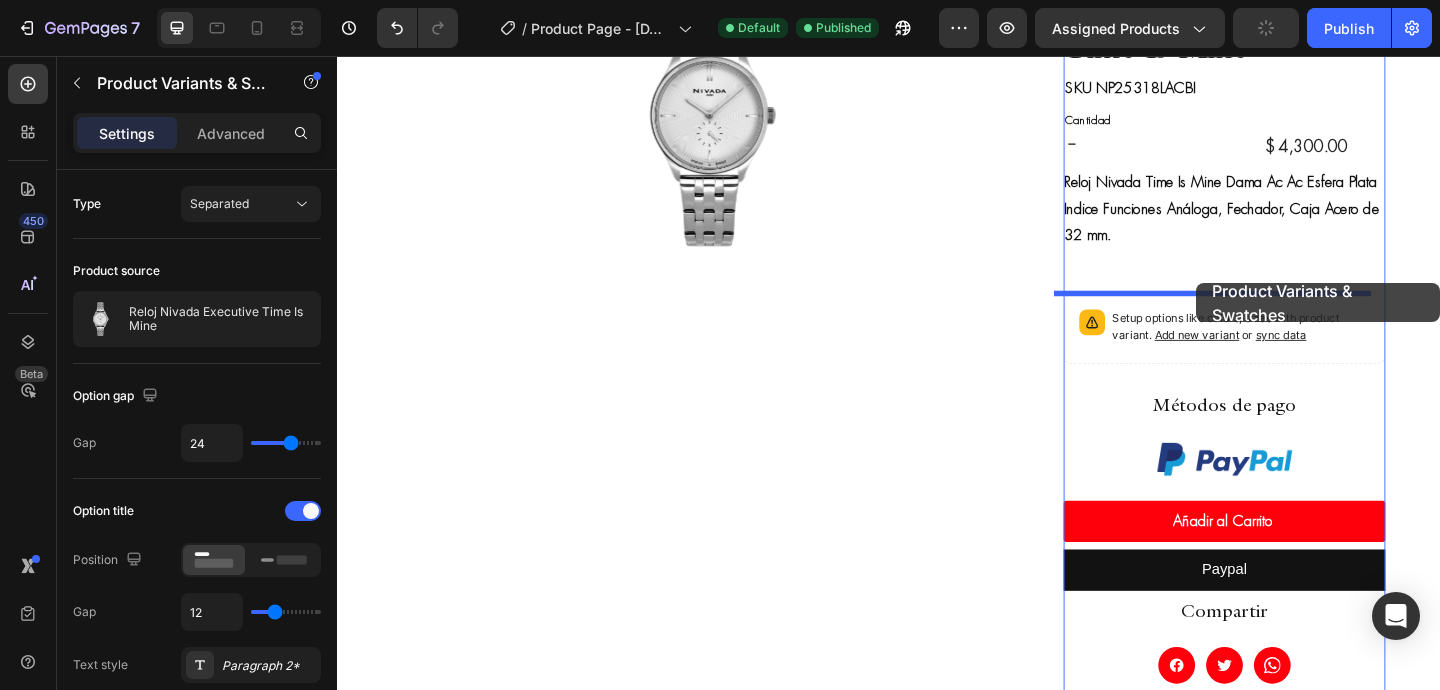 drag, startPoint x: 992, startPoint y: 468, endPoint x: 1205, endPoint y: 306, distance: 267.60605 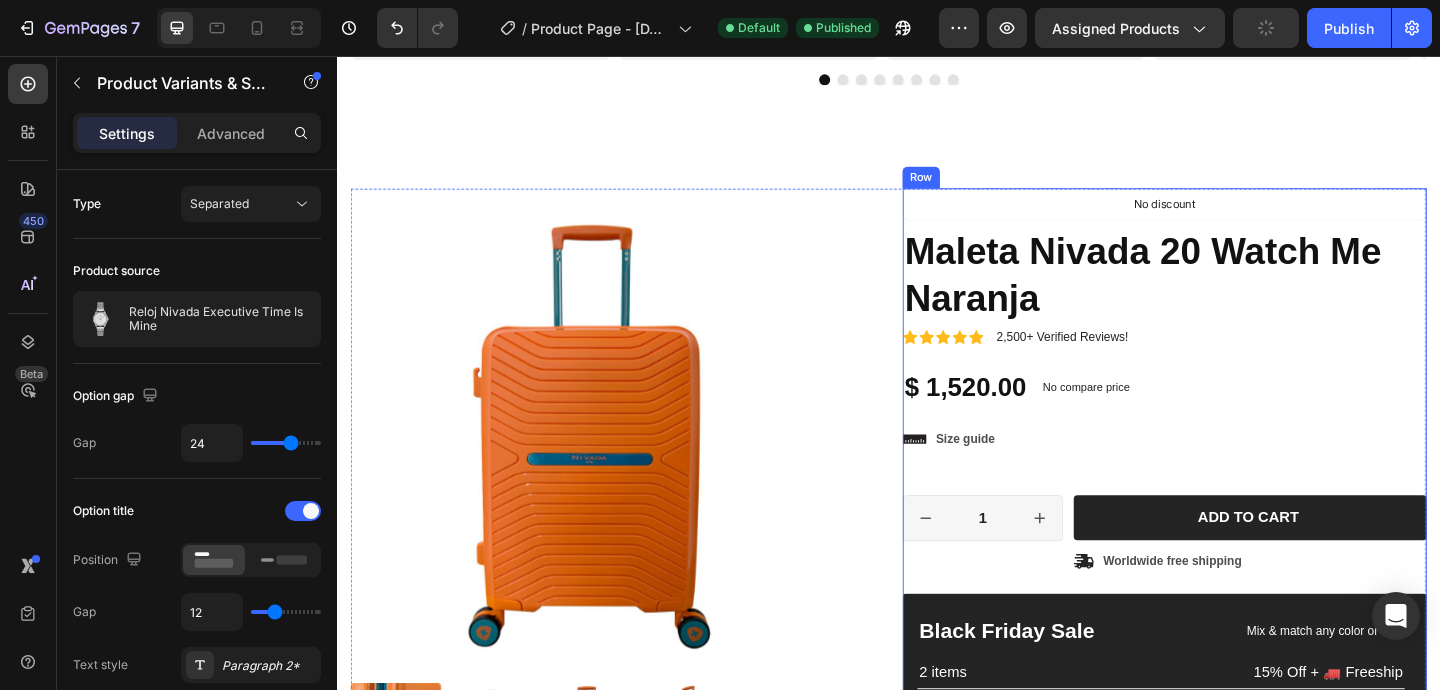scroll, scrollTop: 1614, scrollLeft: 0, axis: vertical 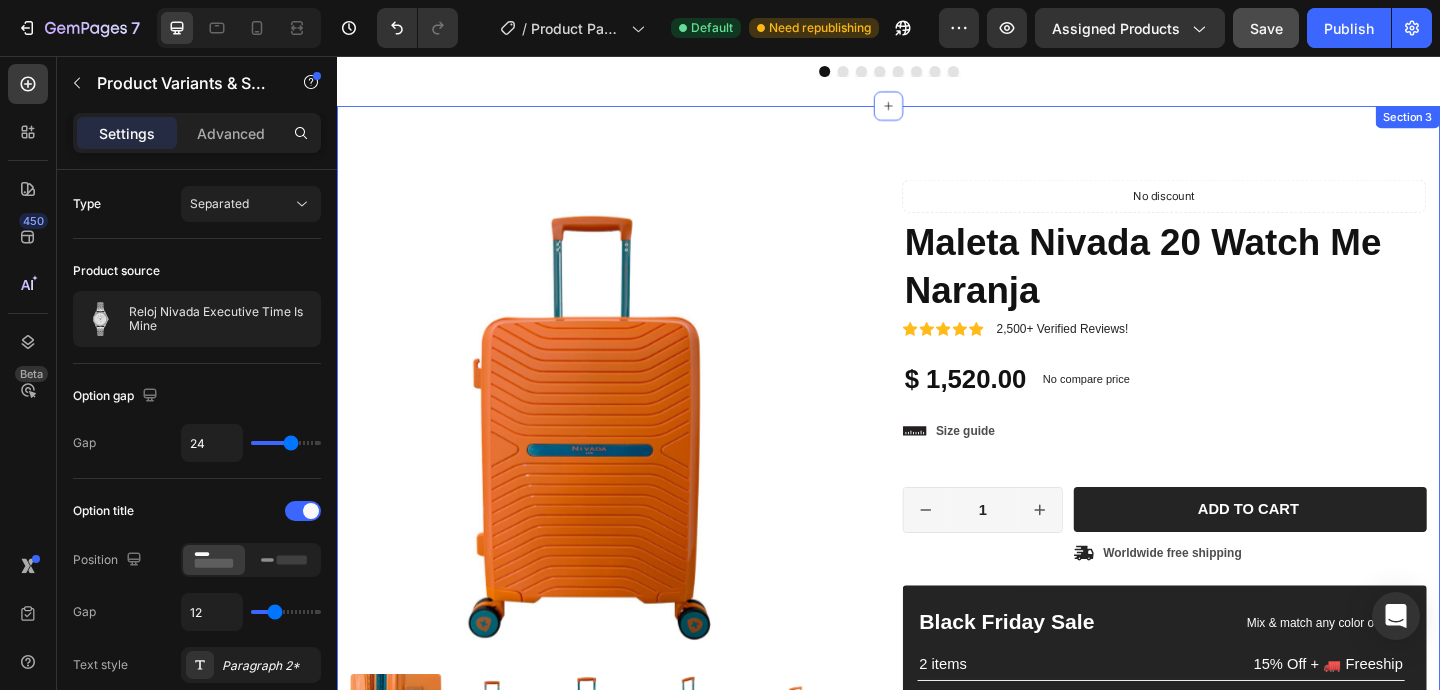 click on "Product Images
Material
Shipping
Care instruction Accordion Icon Icon Icon Icon Icon Icon List 2,500+ Verified Reviews! Text Block Row No discount   Not be displayed when published Product Badge Maleta Nivada 20 Watch Me Naranja Product Title Icon Icon Icon Icon Icon Icon List 2,500+ Verified Reviews! Text Block Row $ 1,520.00 Product Price Product Price No compare price Product Price No discount   Not be displayed when published Product Badge Row Setup options like colors, sizes with product variant.       Add new variant   or   sync data Product Variants & Swatches
Icon Size guide Text Block Row
1
Product Quantity Row Add to cart Add to Cart
Icon Worldwide free shipping Text Block Row Row Black Friday Sale Text Block Mix & match any color or size Text Block Row 2 items Text Block 15% Off + 🚛 Freeship Text Block Row 3 items Text Block 15% Off + 🚛 Freeship Text Block Row 4+ items Text Block Most popular Text Block Row" at bounding box center (937, 615) 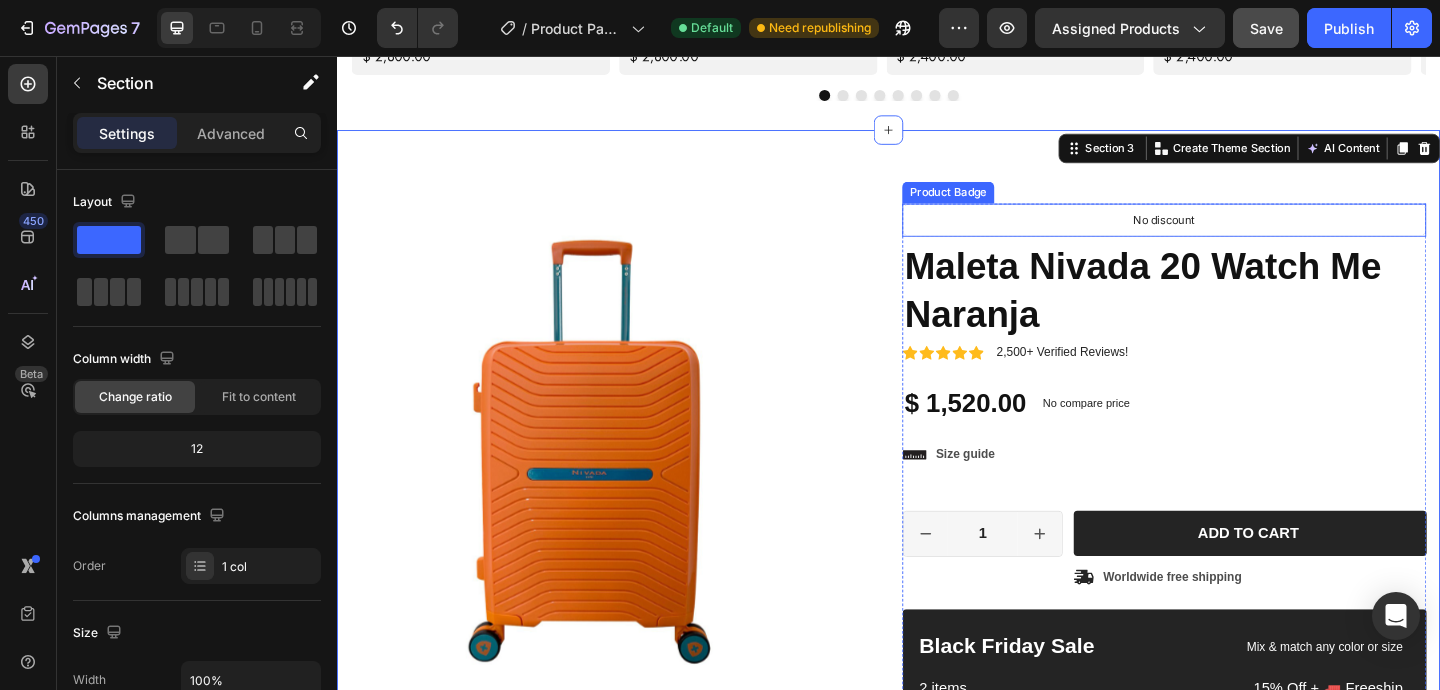 scroll, scrollTop: 1455, scrollLeft: 0, axis: vertical 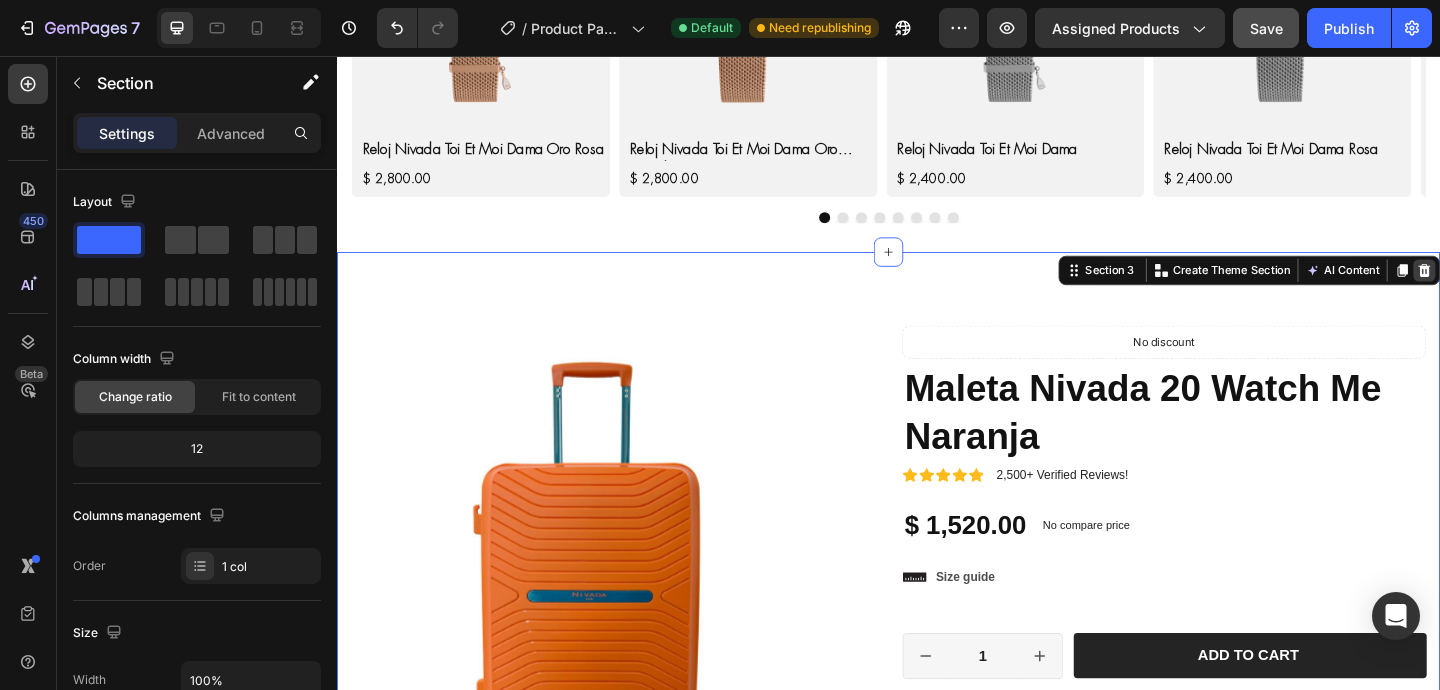 click 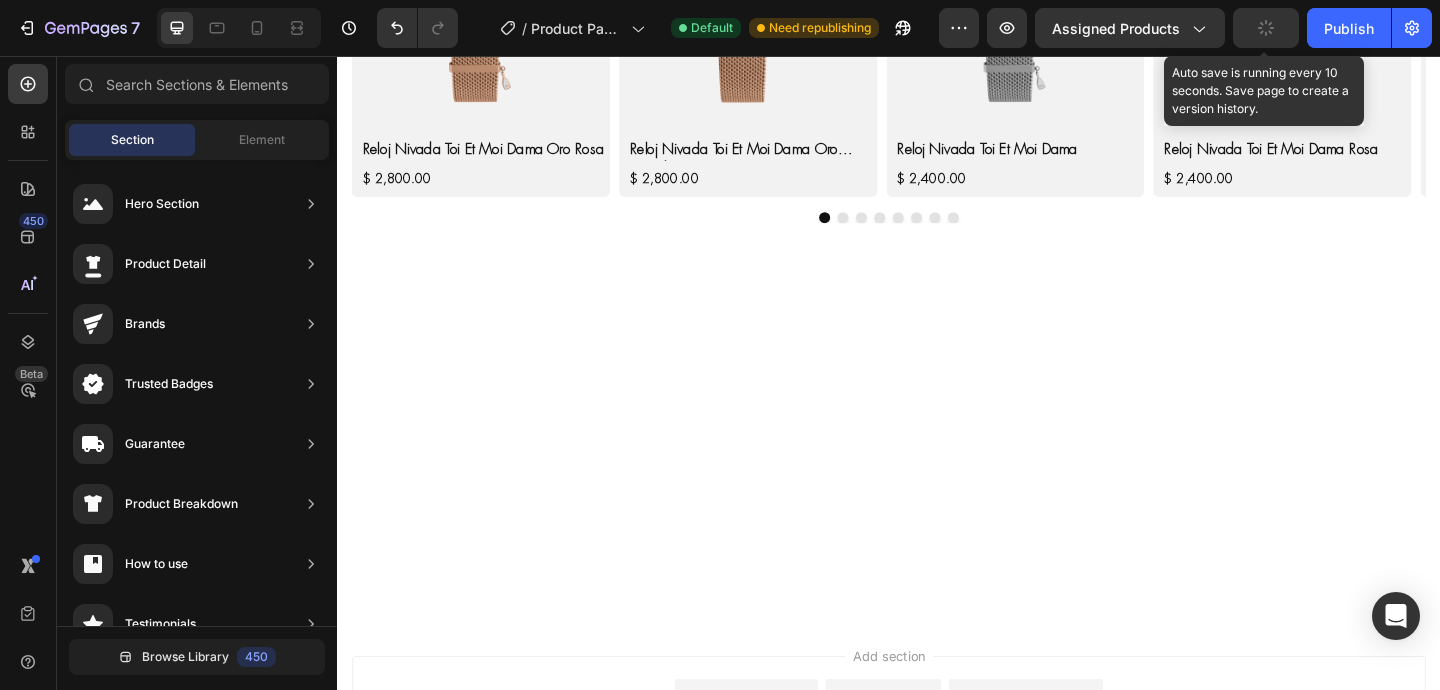 click 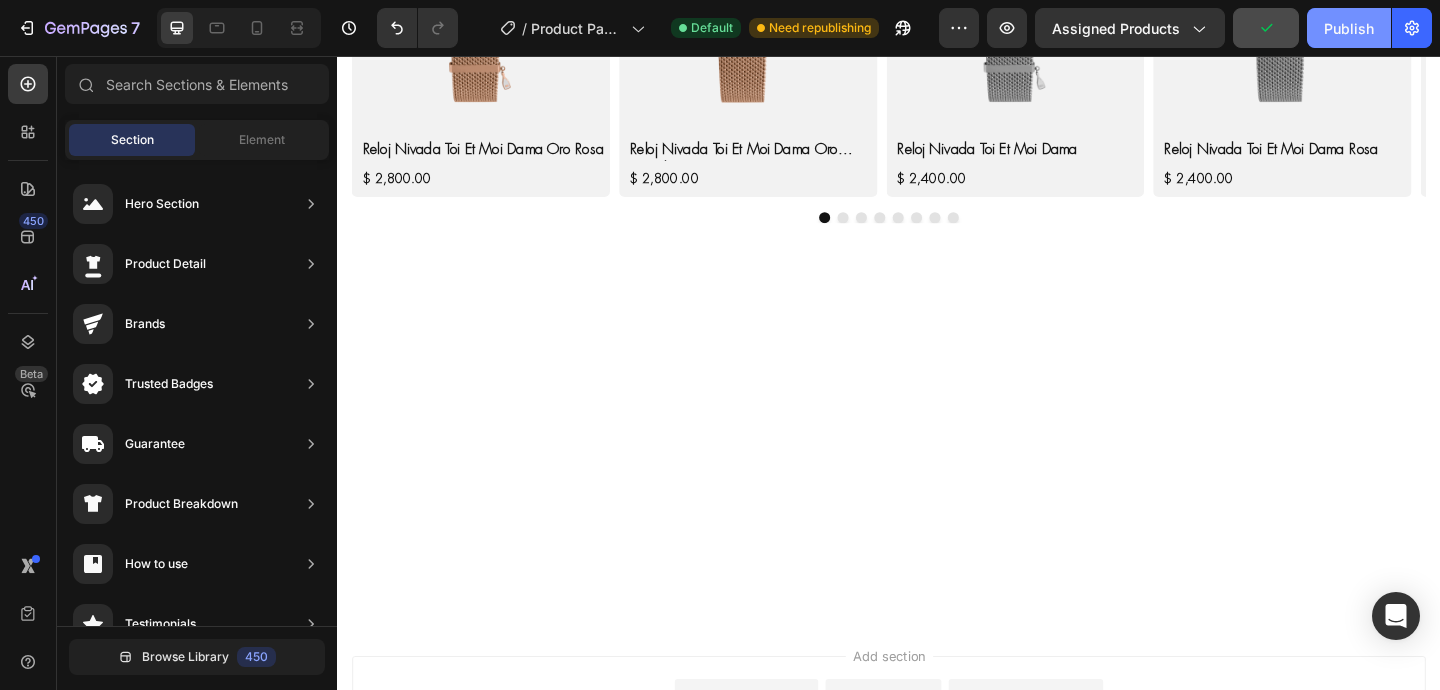 click on "Publish" at bounding box center [1349, 28] 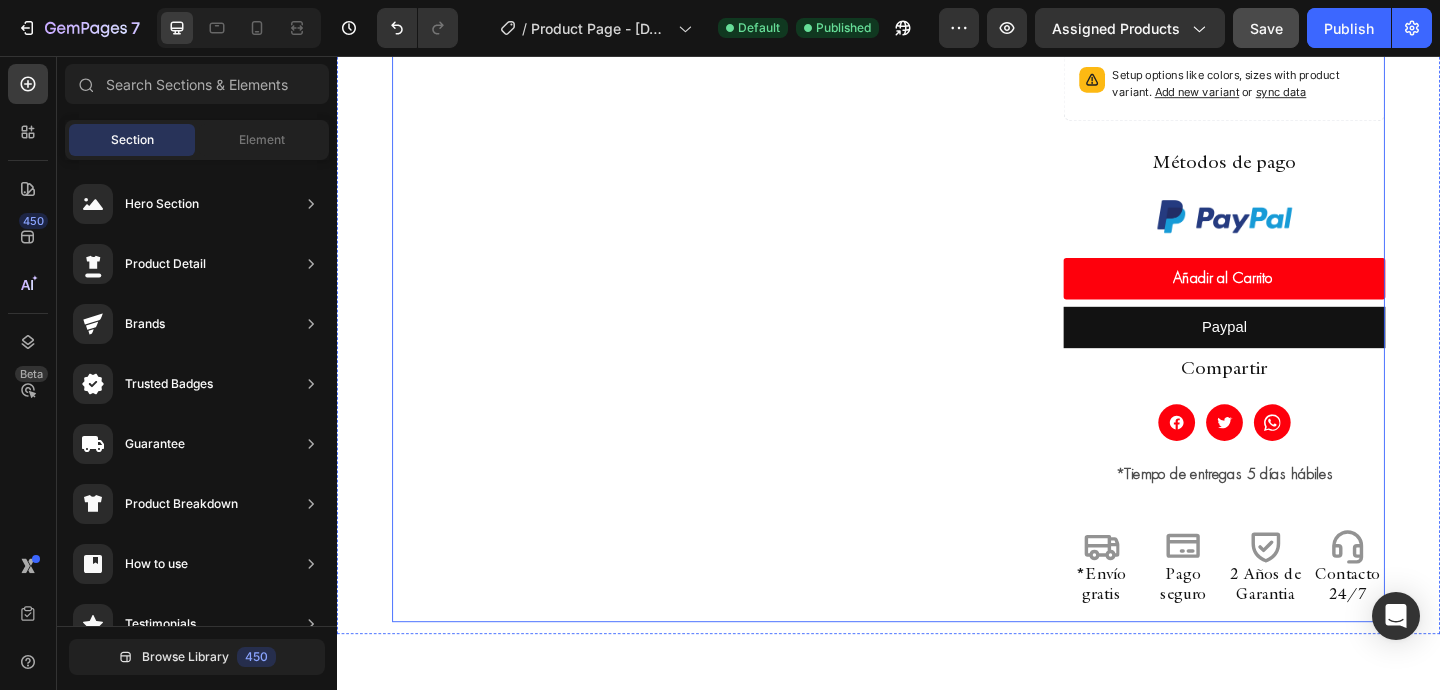 scroll, scrollTop: 181, scrollLeft: 0, axis: vertical 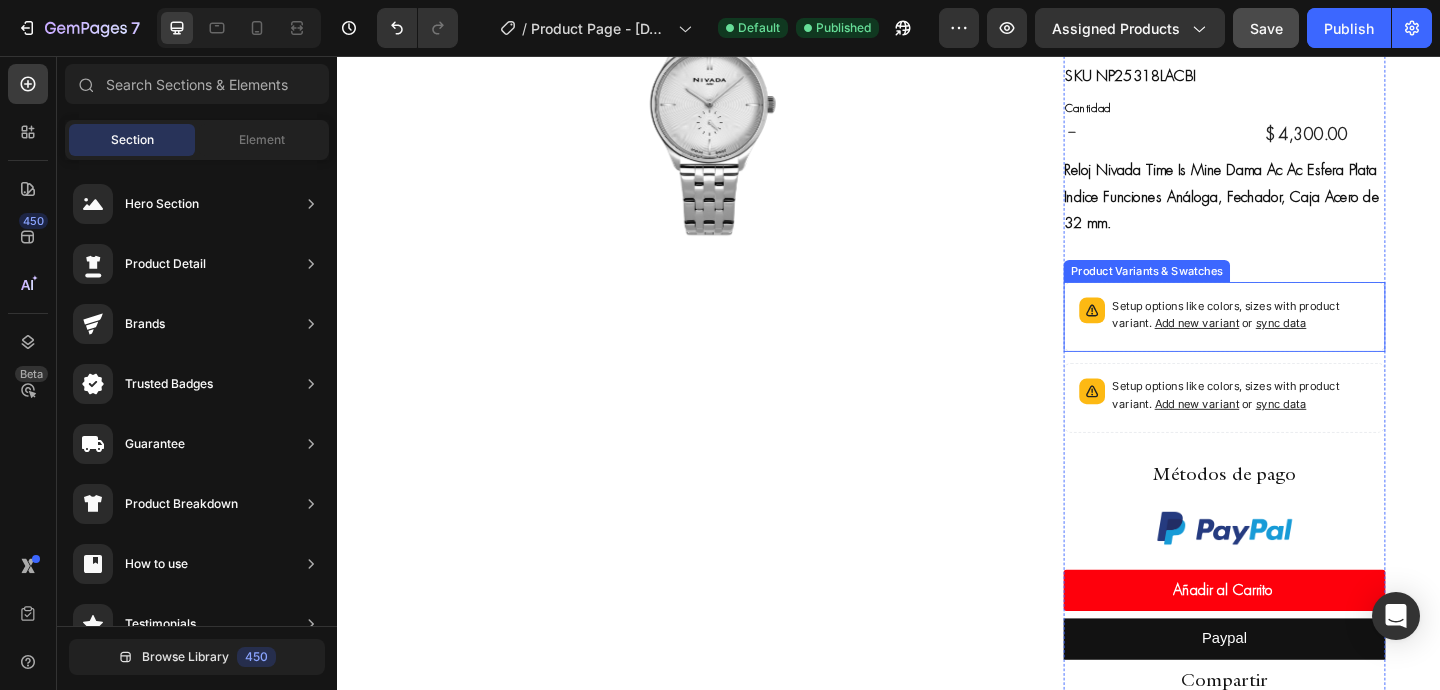 click on "Setup options like colors, sizes with product variant.       Add new variant   or   sync data" at bounding box center (1302, 340) 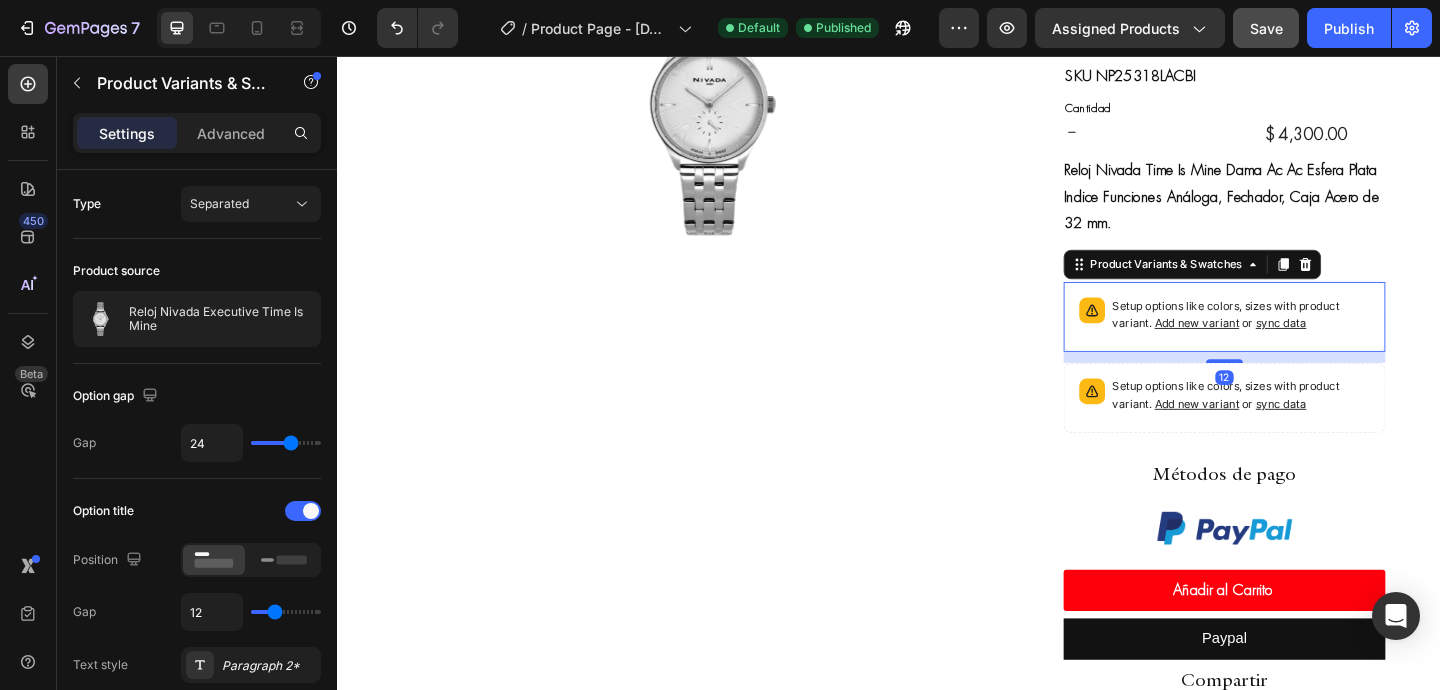click 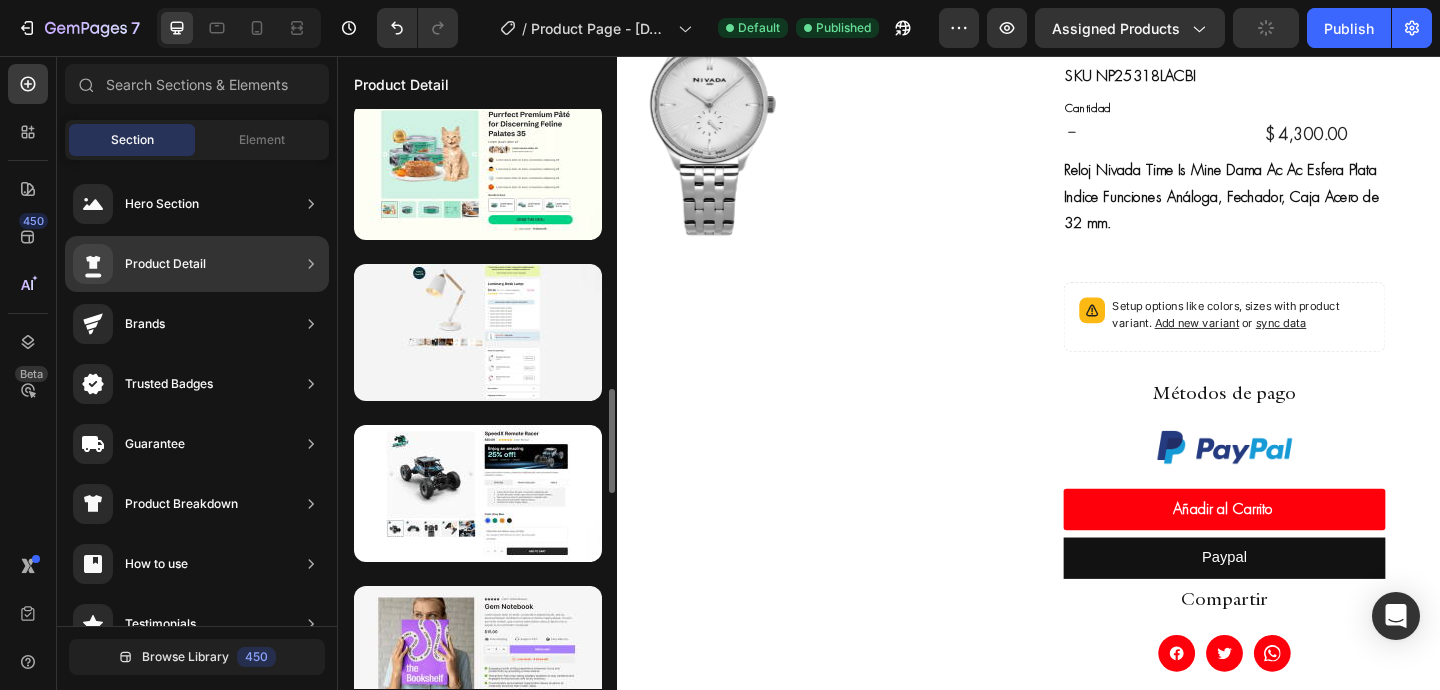 scroll, scrollTop: 1470, scrollLeft: 0, axis: vertical 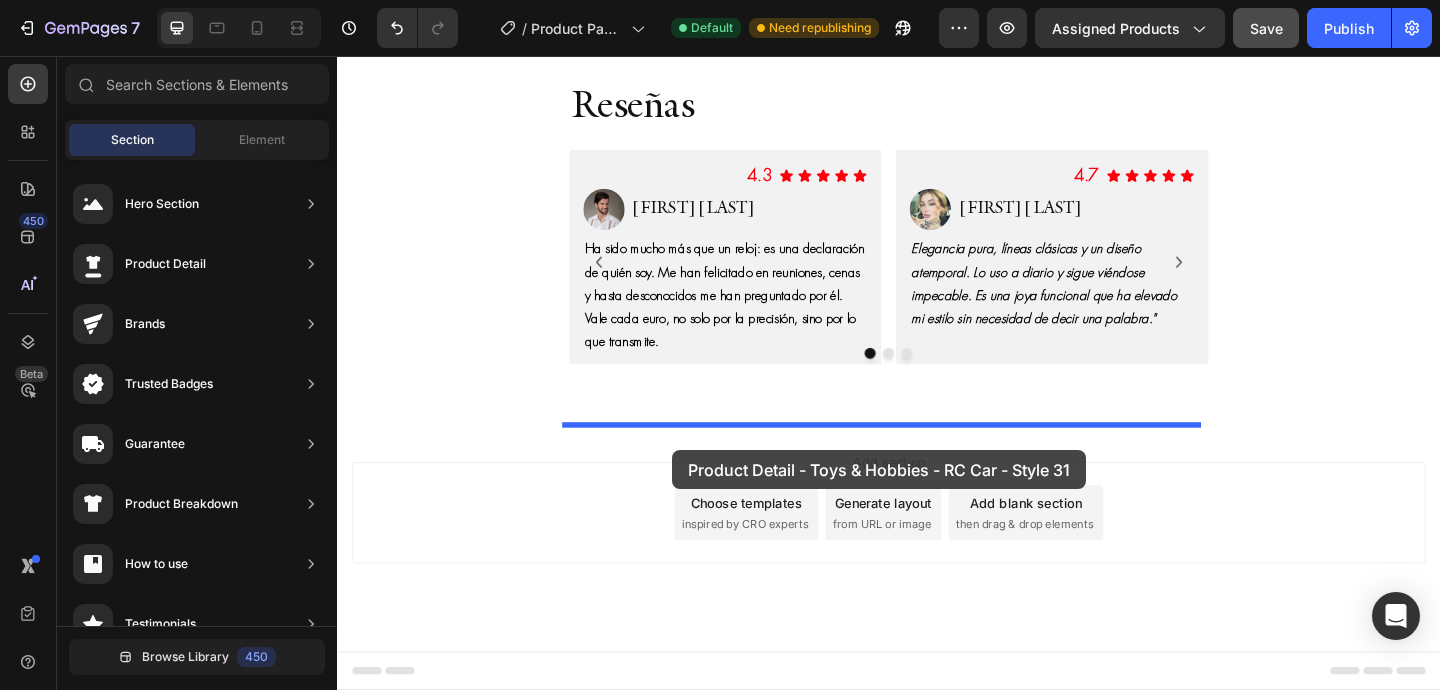 drag, startPoint x: 785, startPoint y: 376, endPoint x: 702, endPoint y: 485, distance: 137.00365 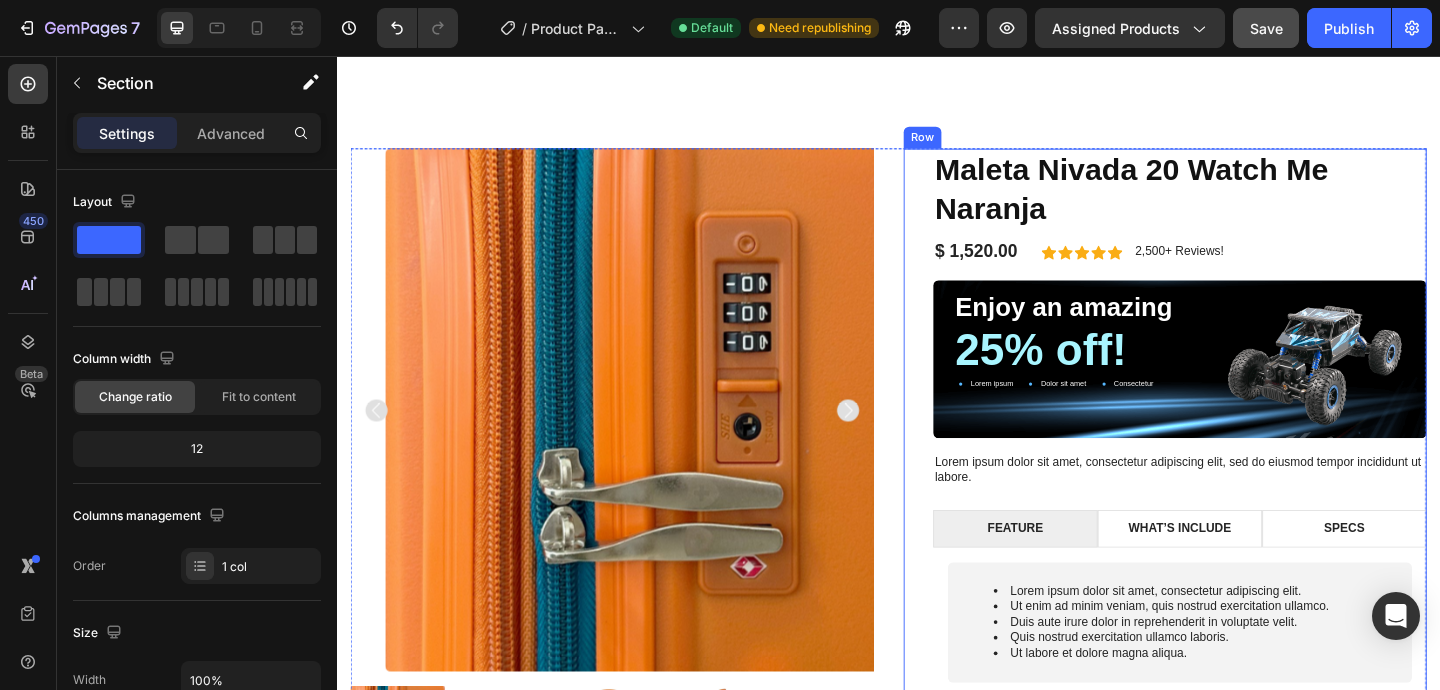 scroll, scrollTop: 2300, scrollLeft: 0, axis: vertical 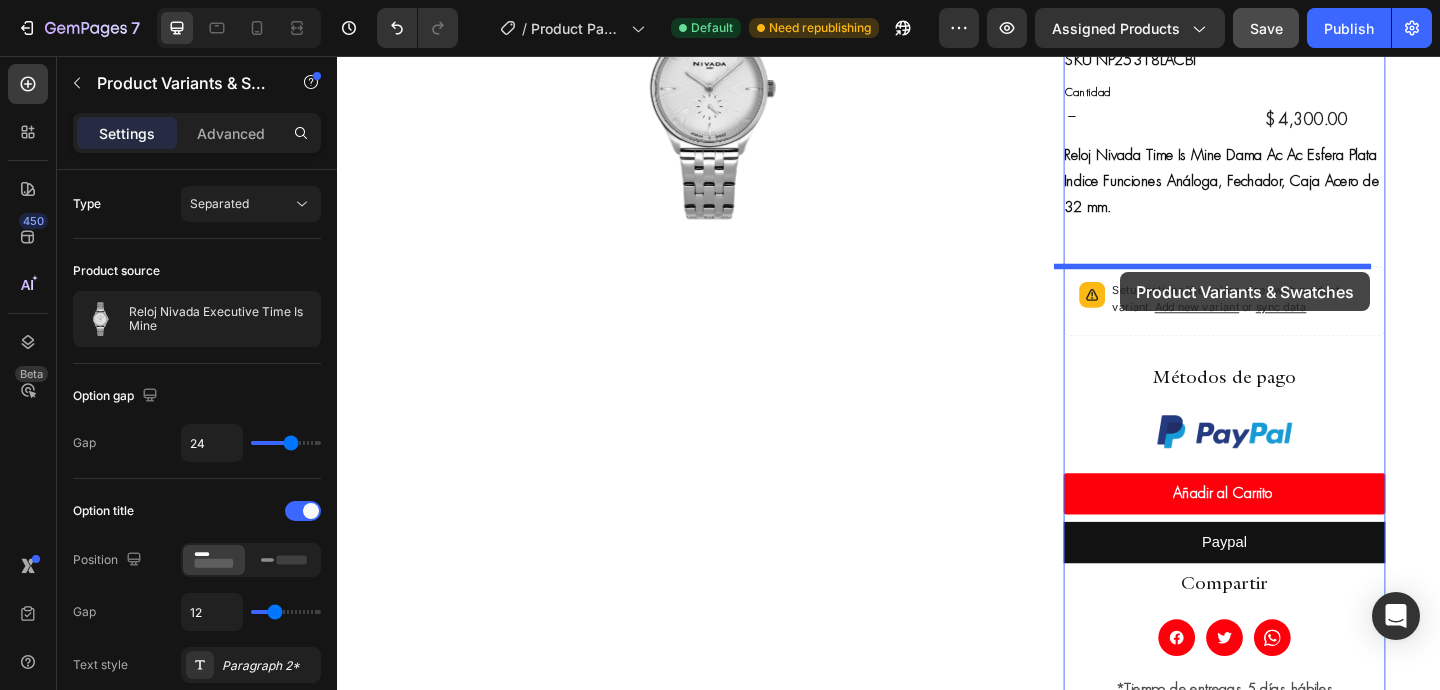 drag, startPoint x: 1071, startPoint y: 438, endPoint x: 1189, endPoint y: 291, distance: 188.50198 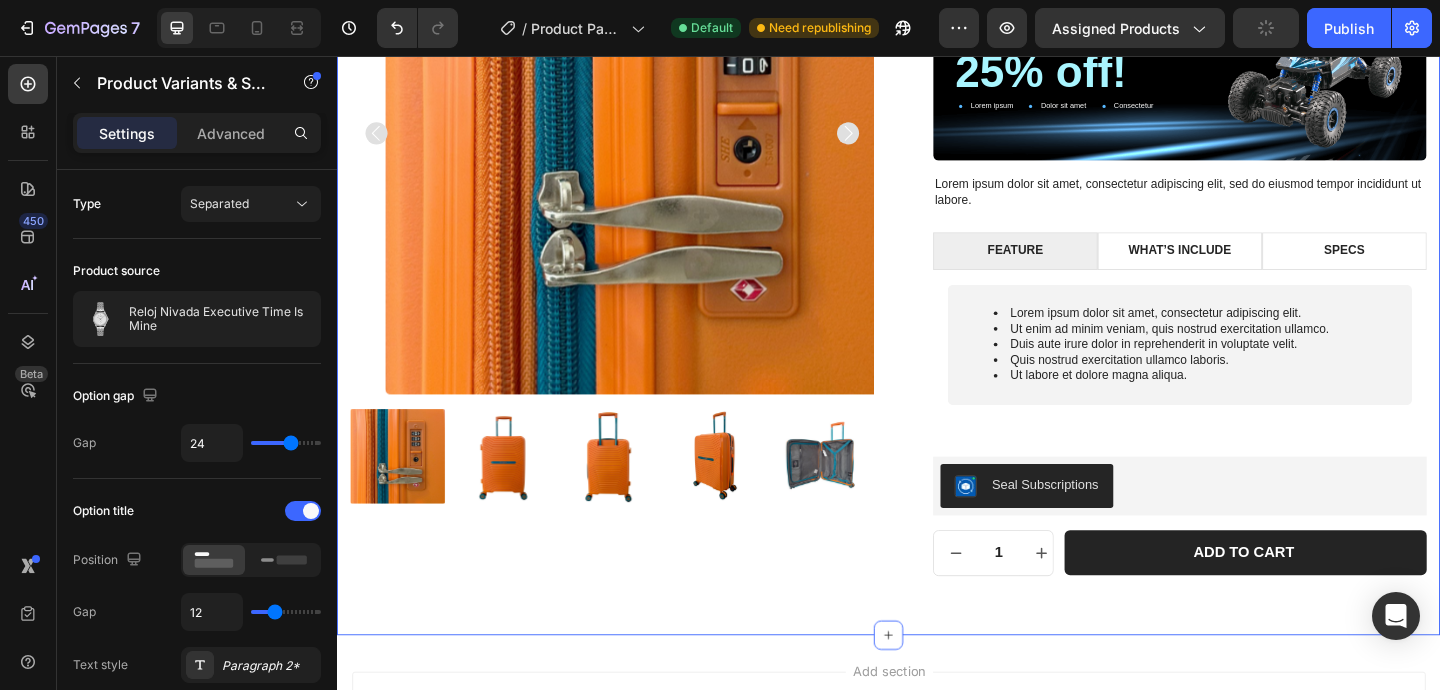 scroll, scrollTop: 2007, scrollLeft: 0, axis: vertical 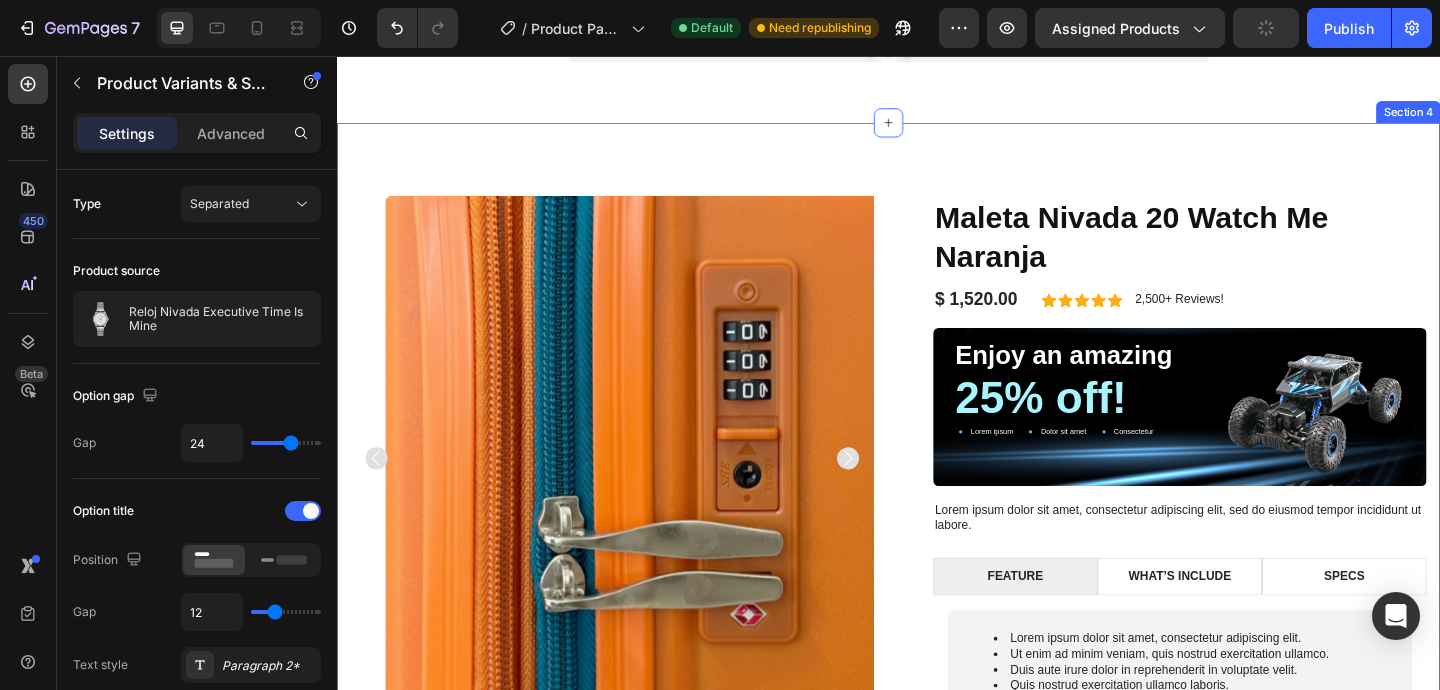 click on "Product Images Maleta Nivada 20 Watch Me Naranja Product Title $ 1,520.00 Product Price Product Price Icon Icon Icon Icon Icon Icon List 2,500+ Reviews! Text Block Row Row Enjoy an amazing Text Block 25% off! Text Block
Lorem ipsum Item List
Dolor sit amet Item List
Consectetur Item List Row Hero Banner Lorem ipsum dolor sit amet, consectetur adipiscing elit, sed do eiusmod tempor incididunt ut labore. Text Block FEATURE WHAT’S INCLUDE SPECS Lorem ipsum dolor sit amet, consectetur adipiscing elit. Ut enim ad minim veniam, quis nostrud exercitation ullamco. Duis aute irure dolor in reprehenderit in voluptate velit. Quis nostrud exercitation ullamco laboris.  Ut labore et dolore magna aliqua. Text Block Row Text Block Text Block Tab Seal Subscriptions Seal Subscriptions
1
Product Quantity Add to cart Add to Cart Row Row Product Section 4" at bounding box center [937, 584] 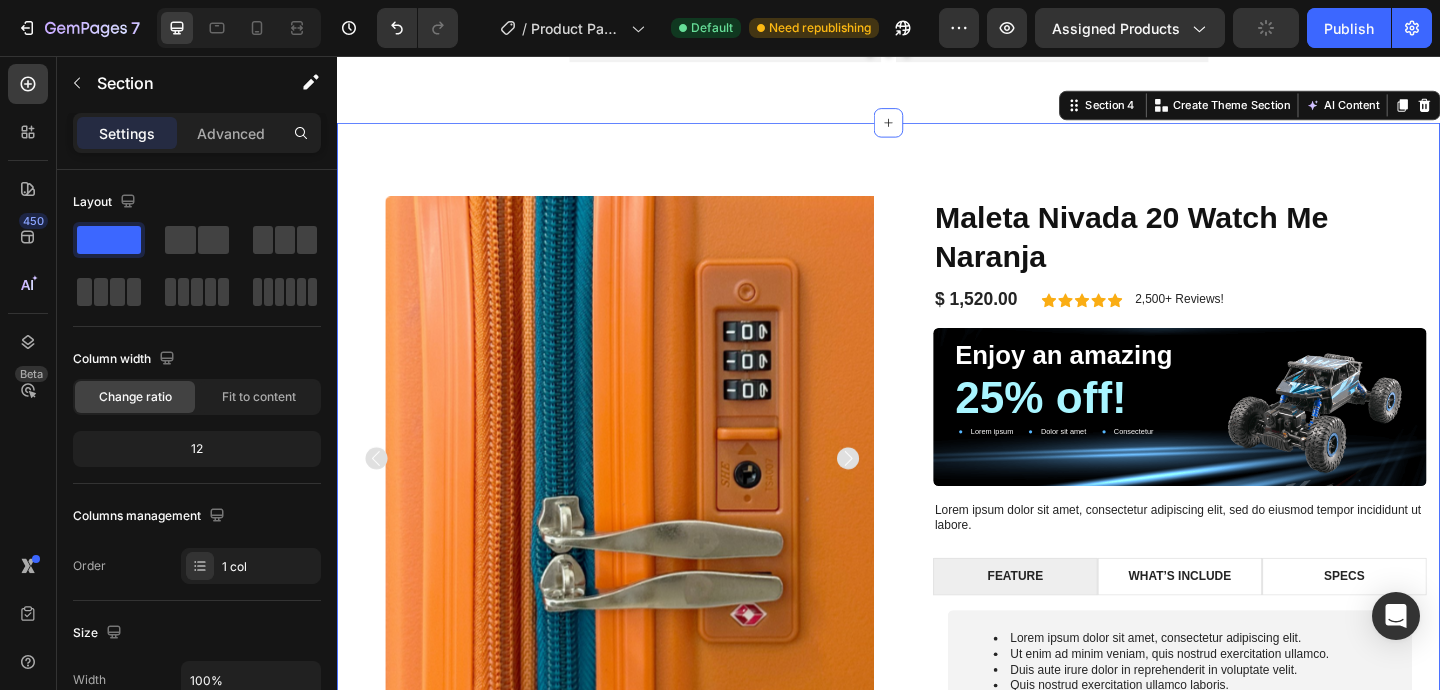 click 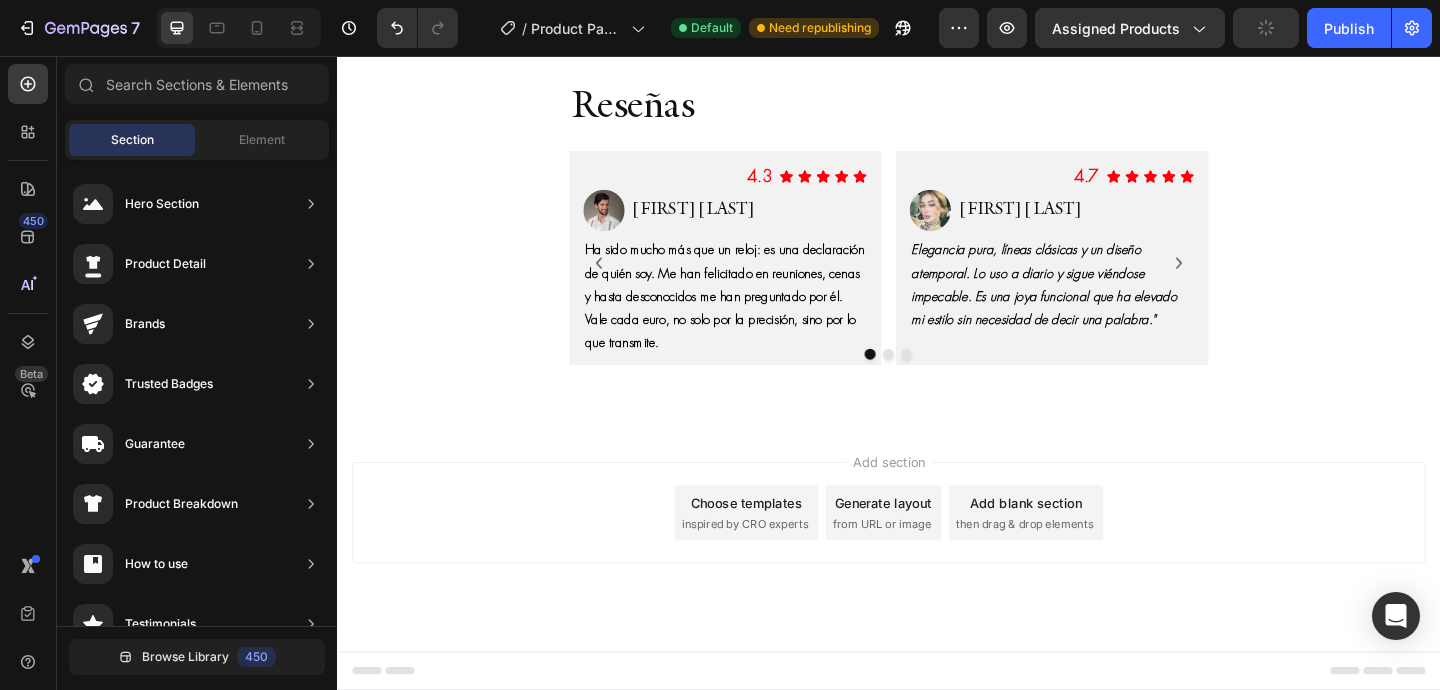 scroll, scrollTop: 1678, scrollLeft: 0, axis: vertical 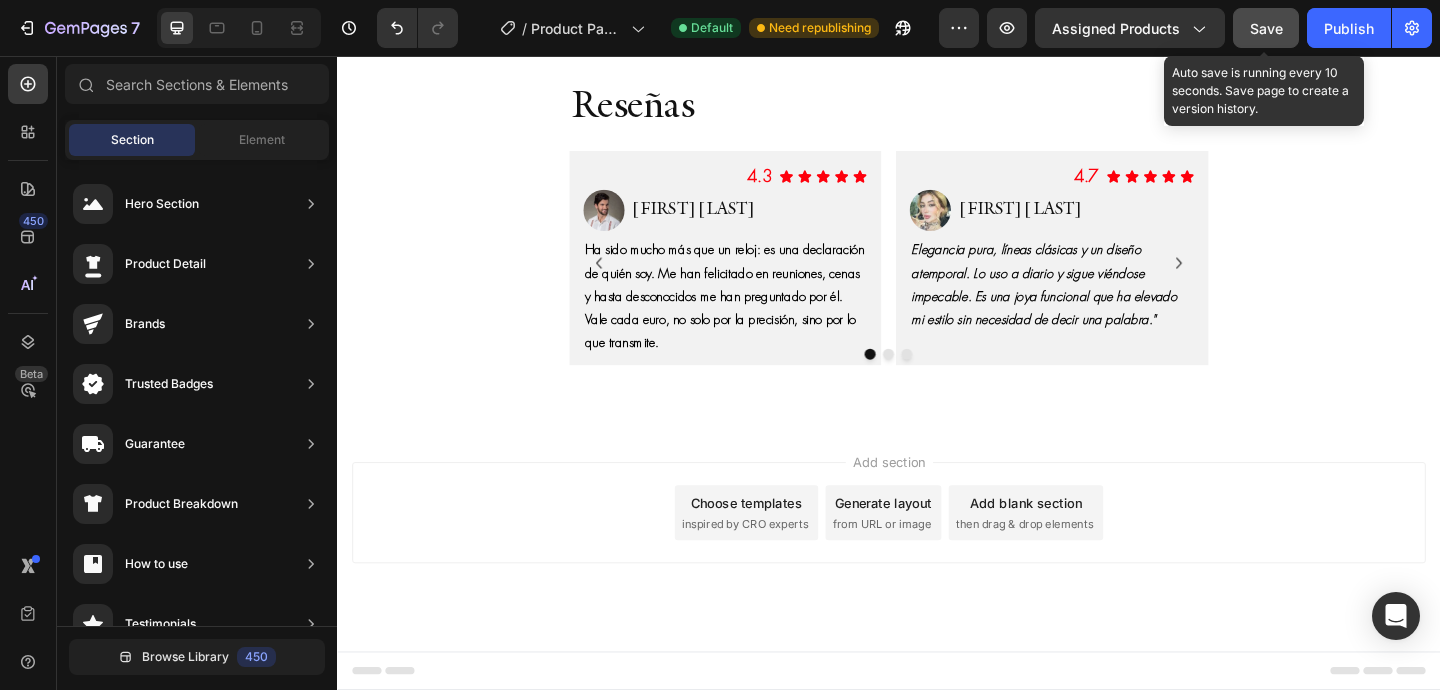 click on "Save" at bounding box center [1266, 28] 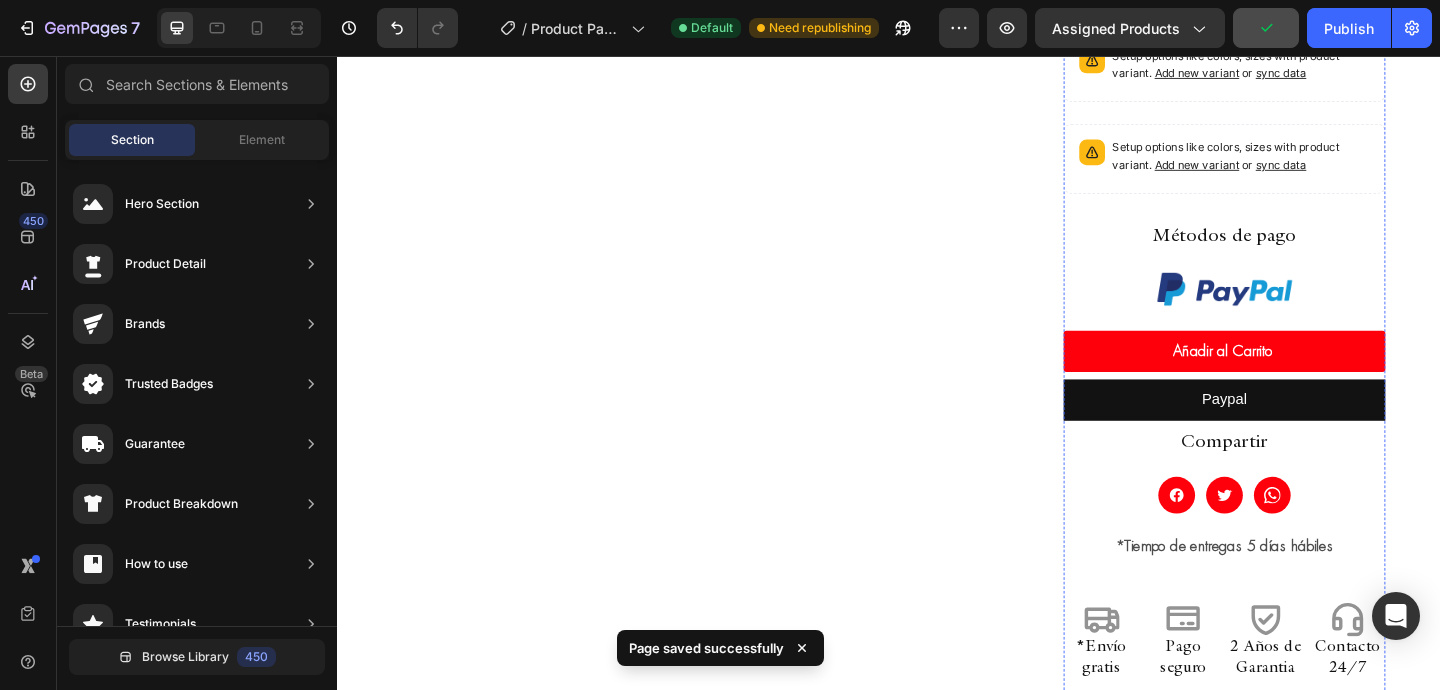 scroll, scrollTop: 0, scrollLeft: 0, axis: both 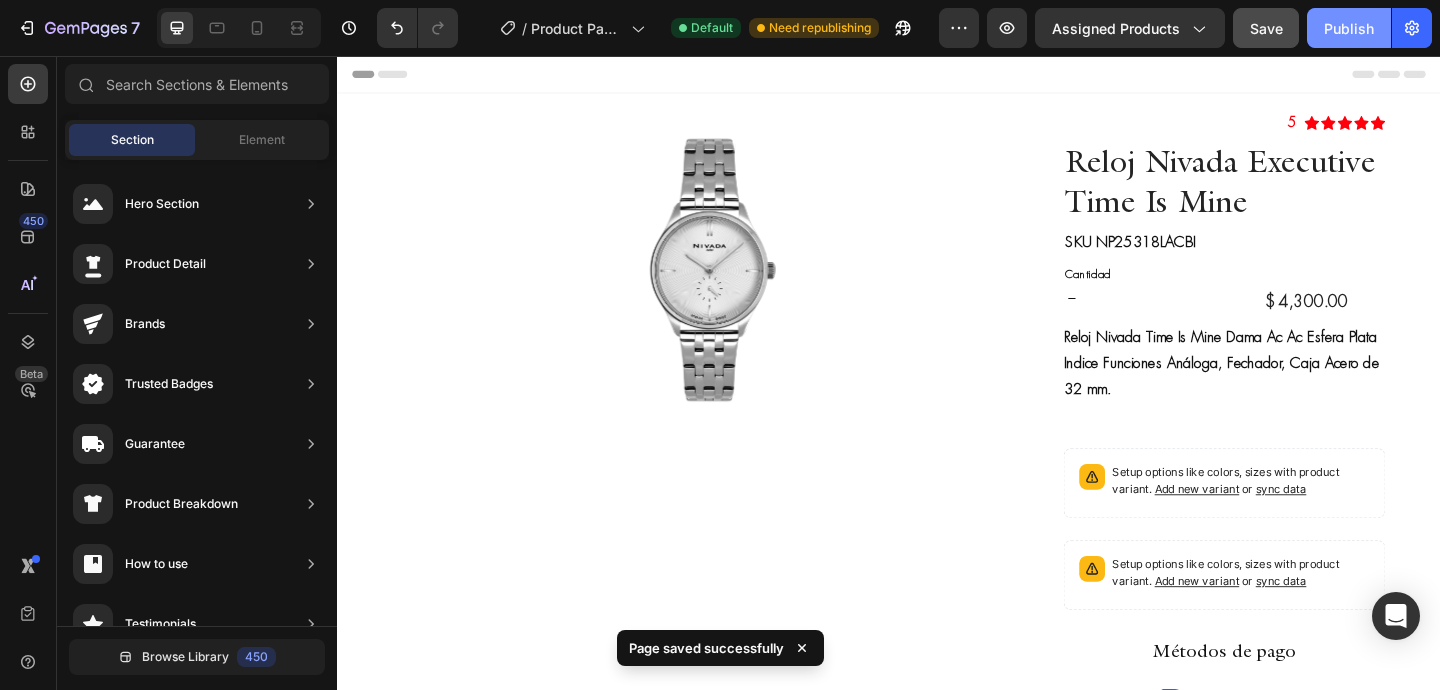 click on "Publish" at bounding box center (1349, 28) 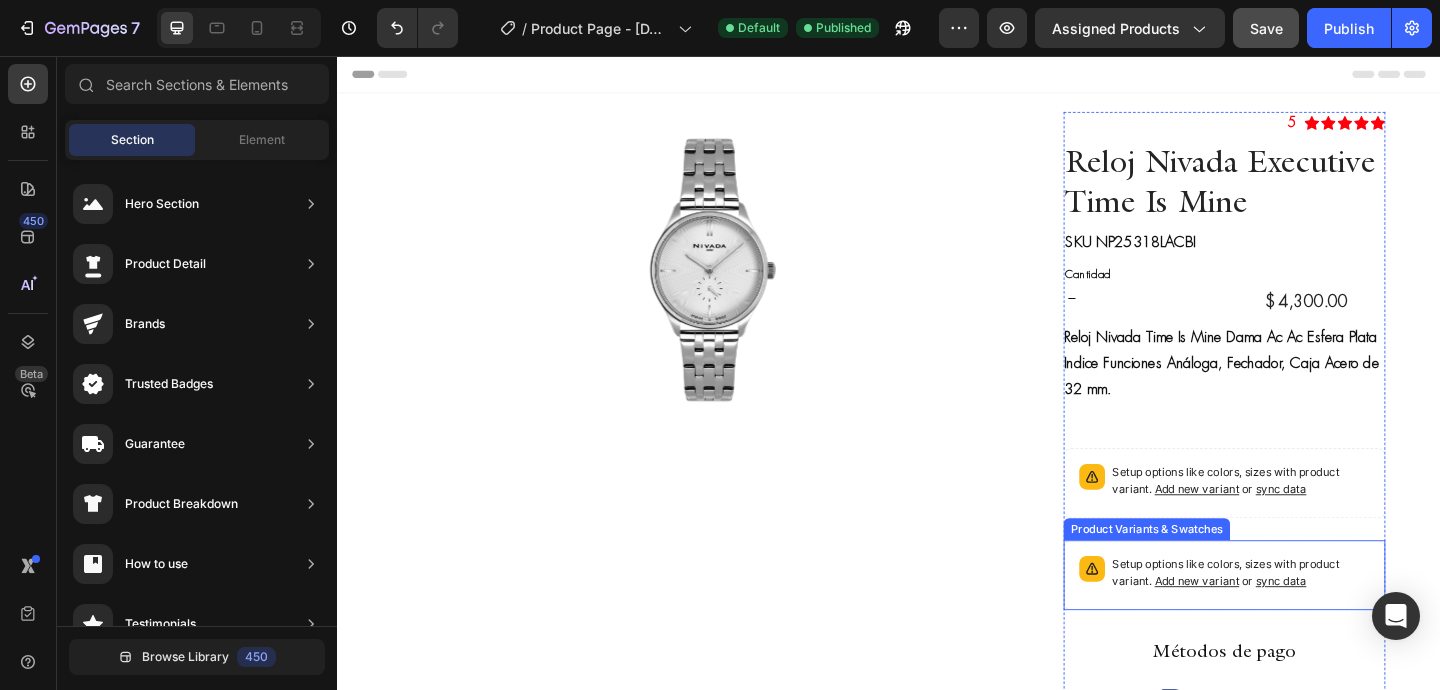 click on "Setup options like colors, sizes with product variant.       Add new variant   or   sync data" at bounding box center [1302, 621] 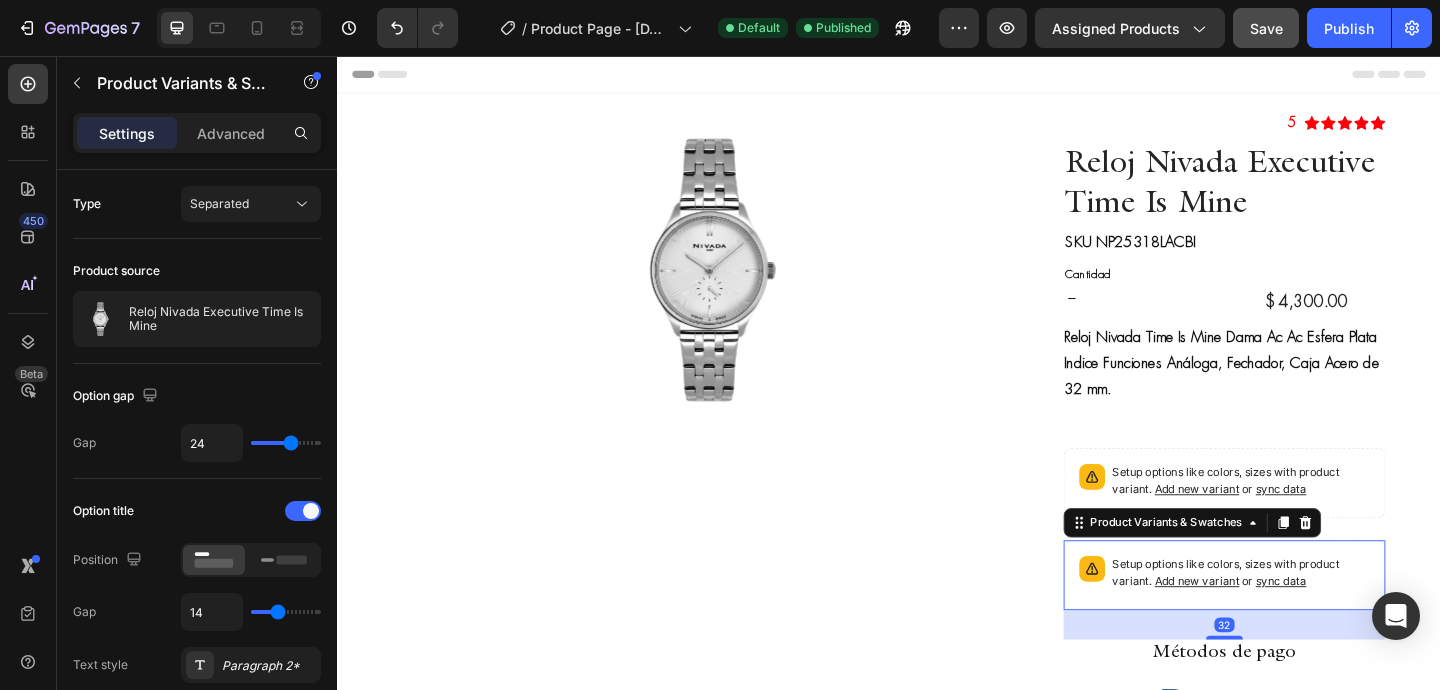 click 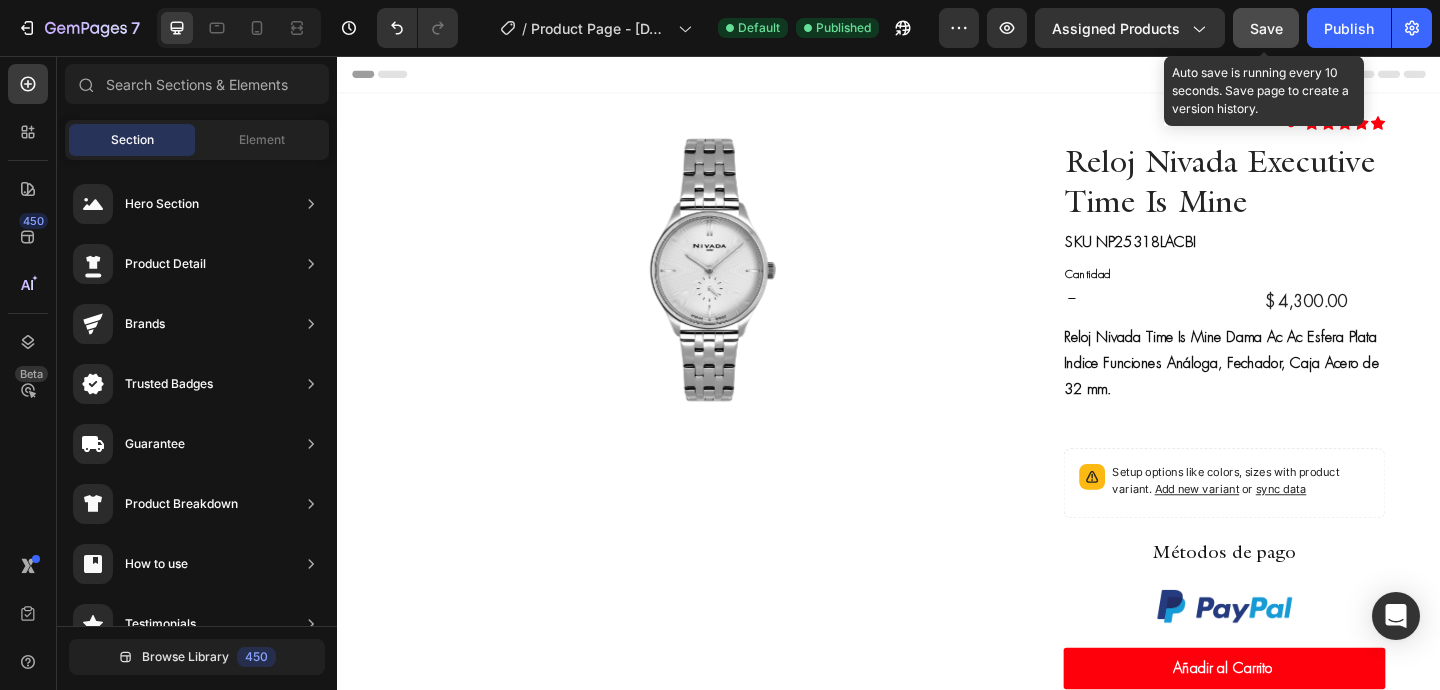 click on "Save" at bounding box center [1266, 28] 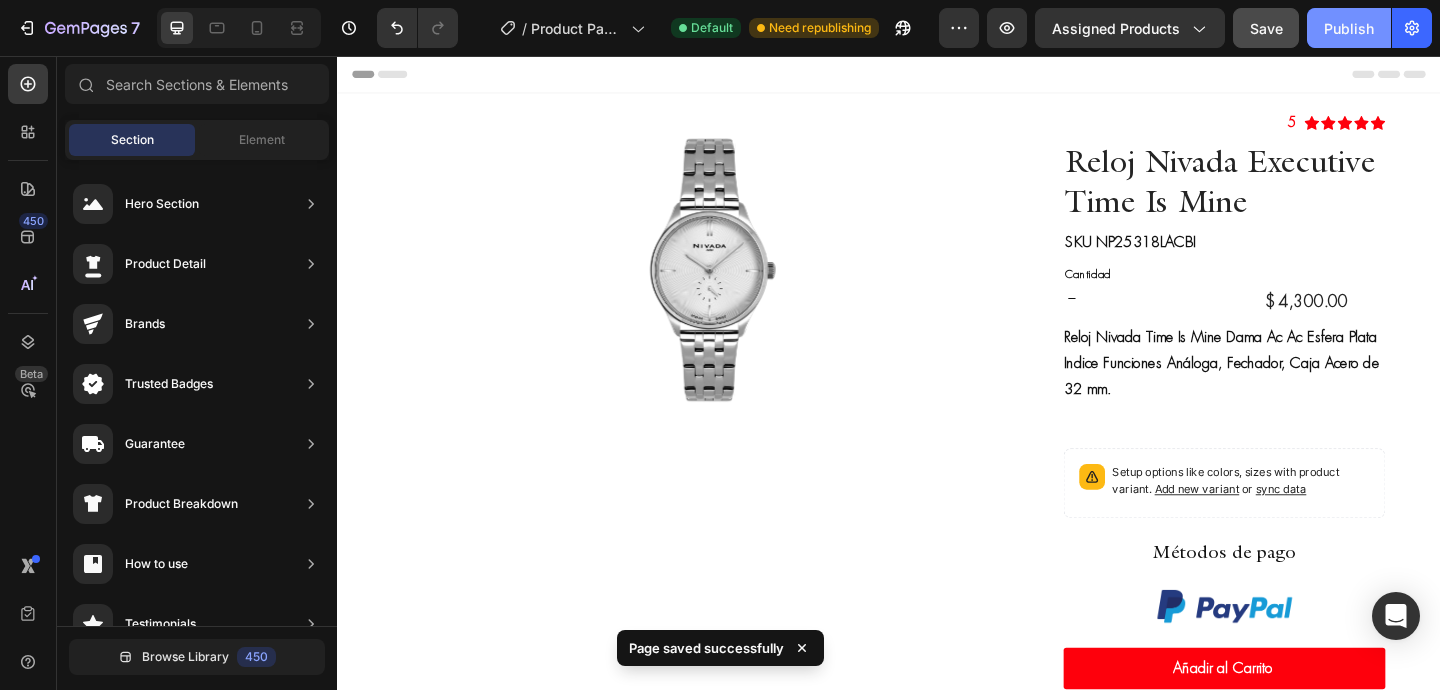 click on "Publish" at bounding box center (1349, 28) 